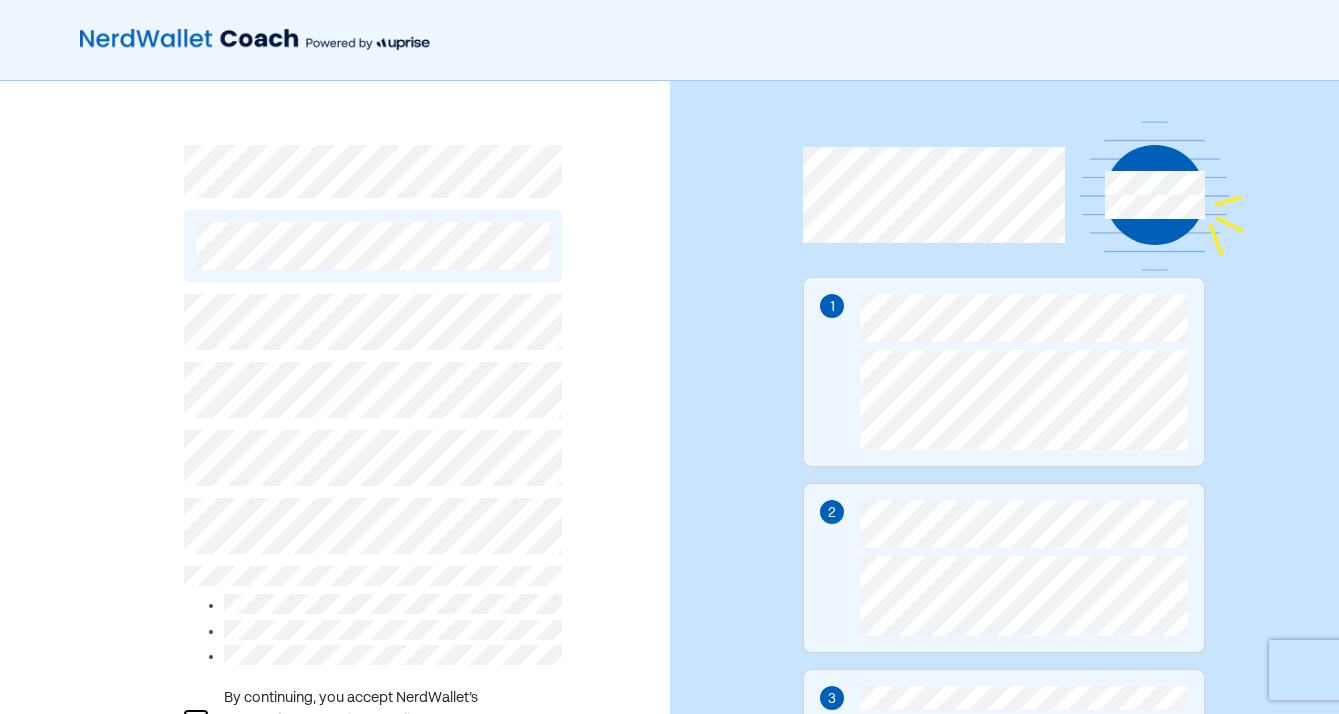 scroll, scrollTop: 0, scrollLeft: 0, axis: both 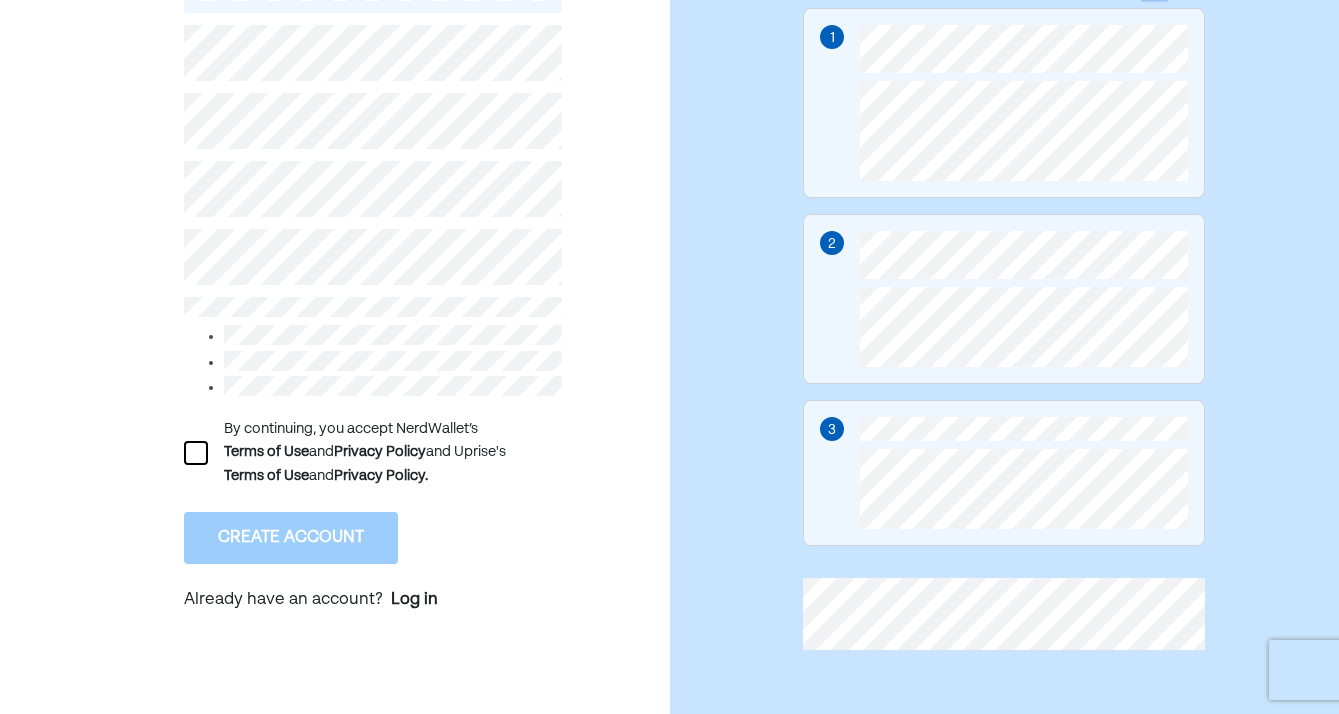 click at bounding box center [196, 453] 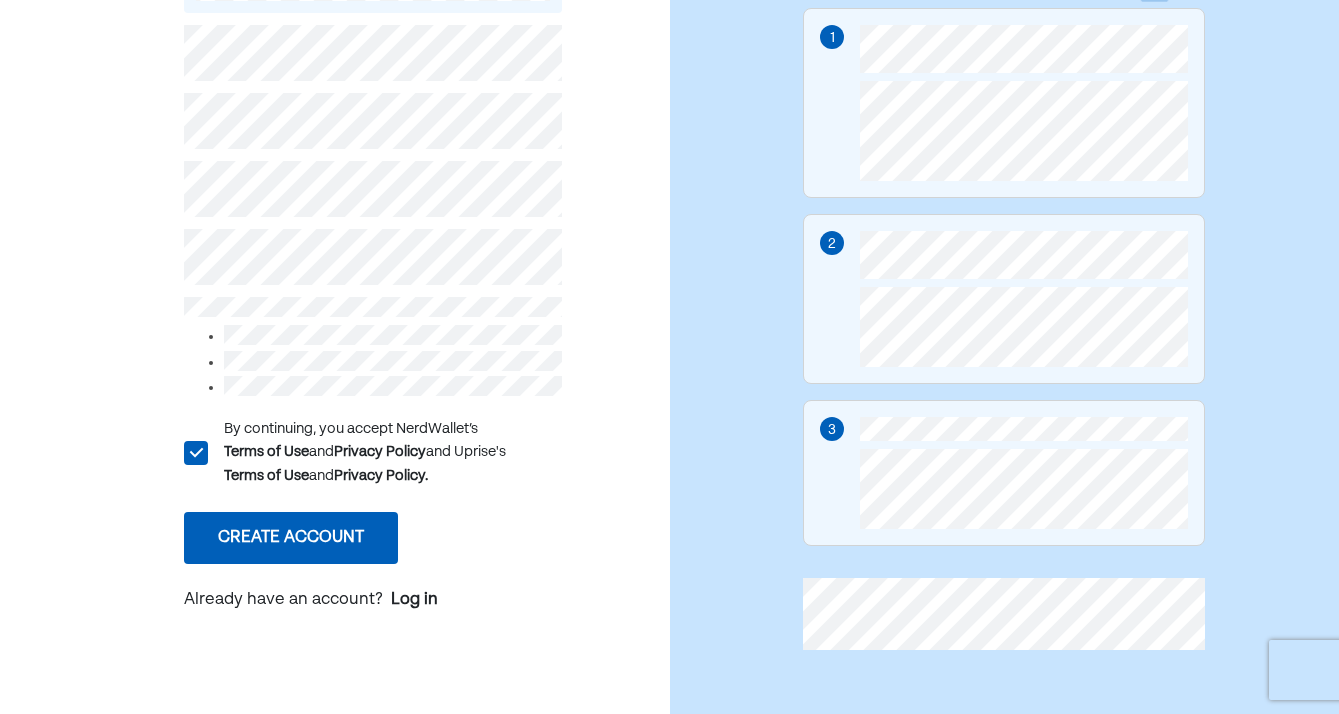click on "Create account" at bounding box center (291, 538) 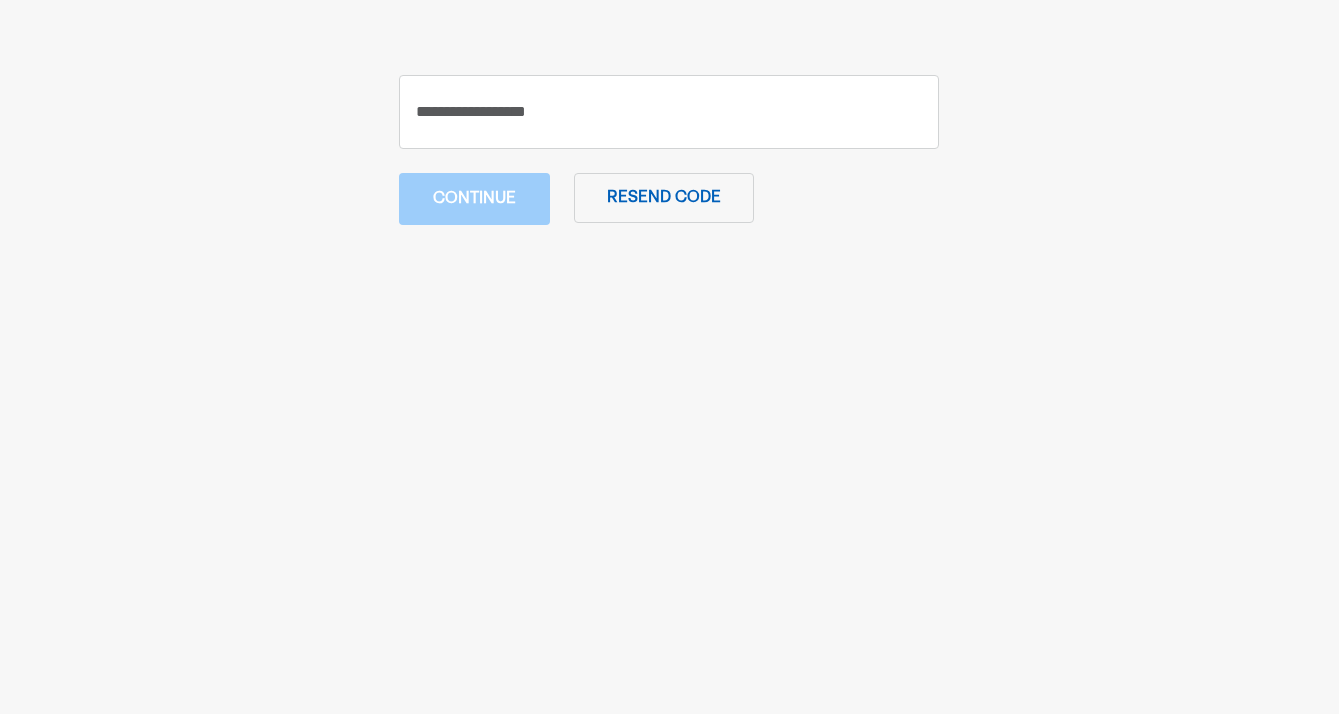 scroll, scrollTop: 0, scrollLeft: 0, axis: both 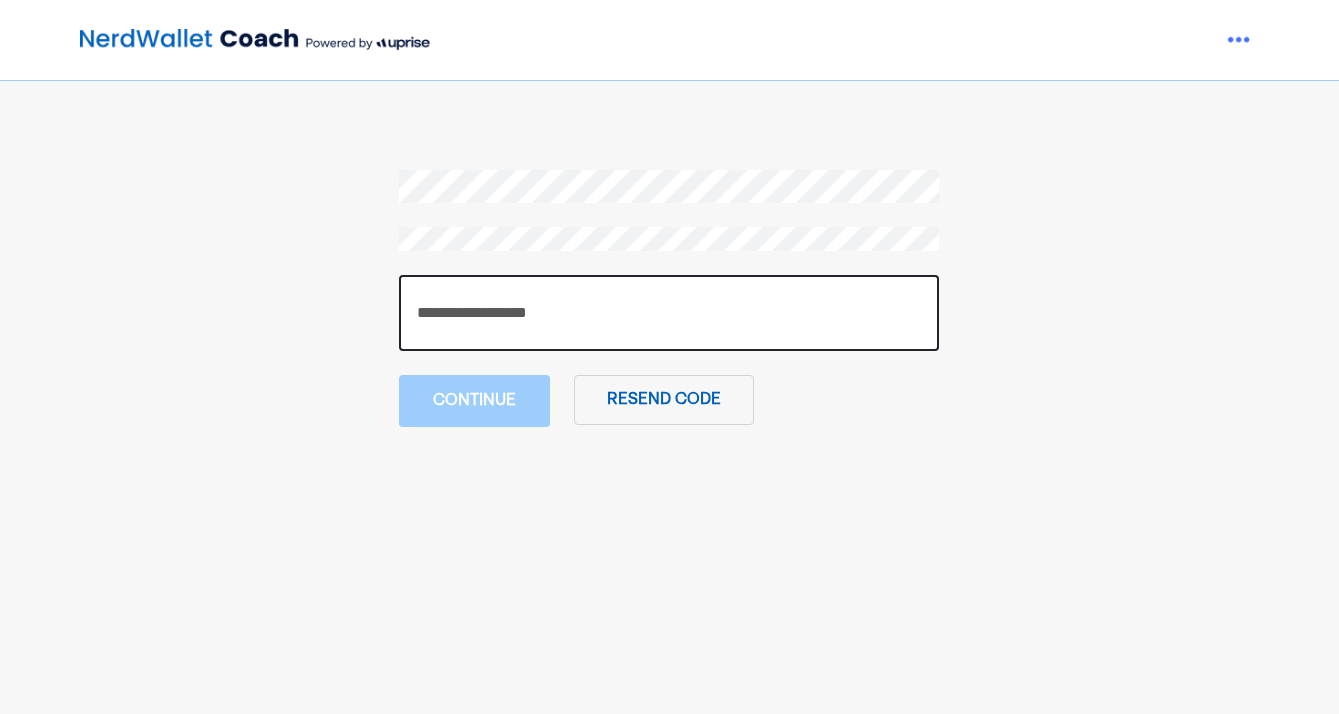 click at bounding box center [669, 313] 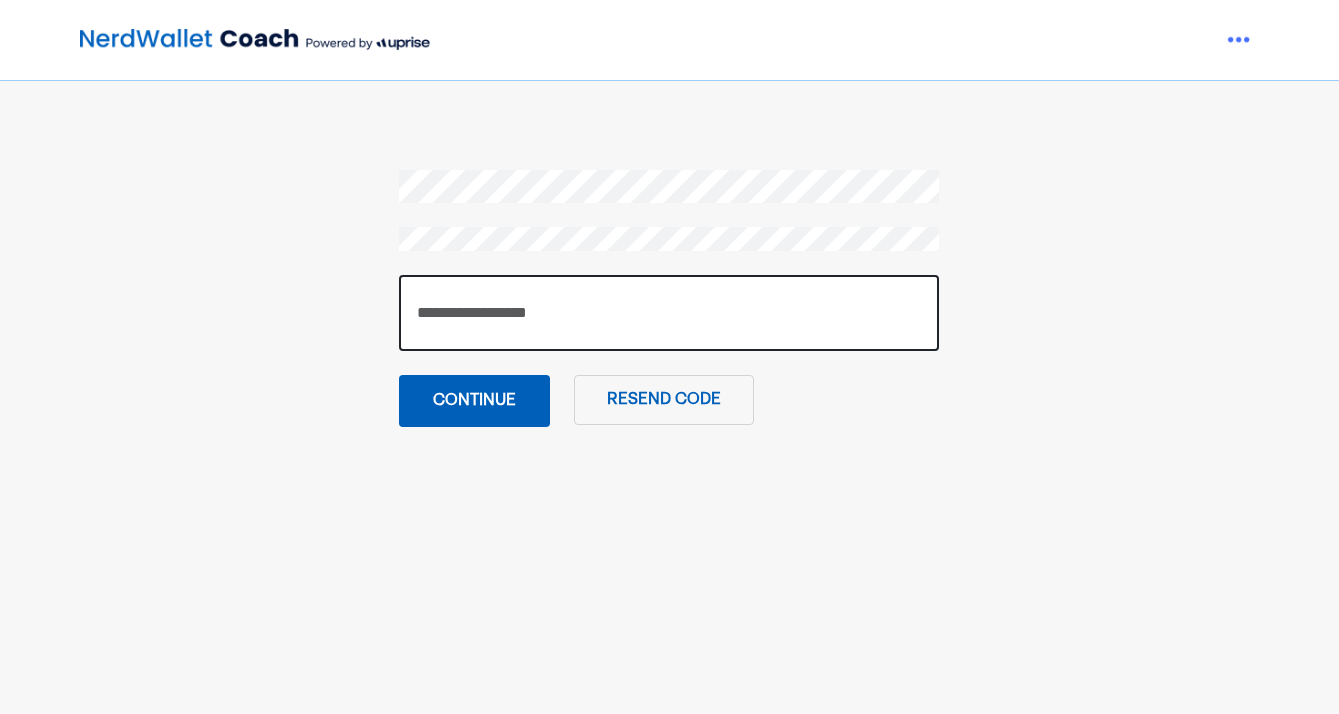 type on "******" 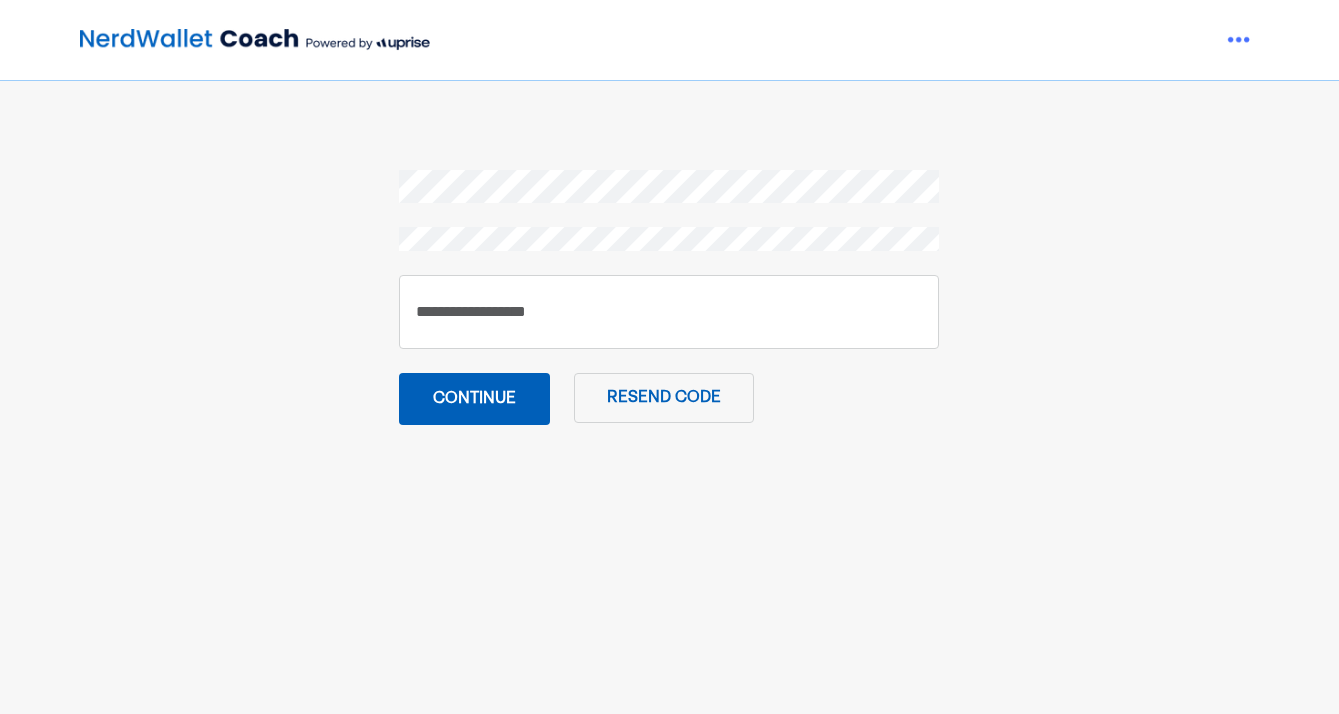 click on "Continue" at bounding box center [474, 399] 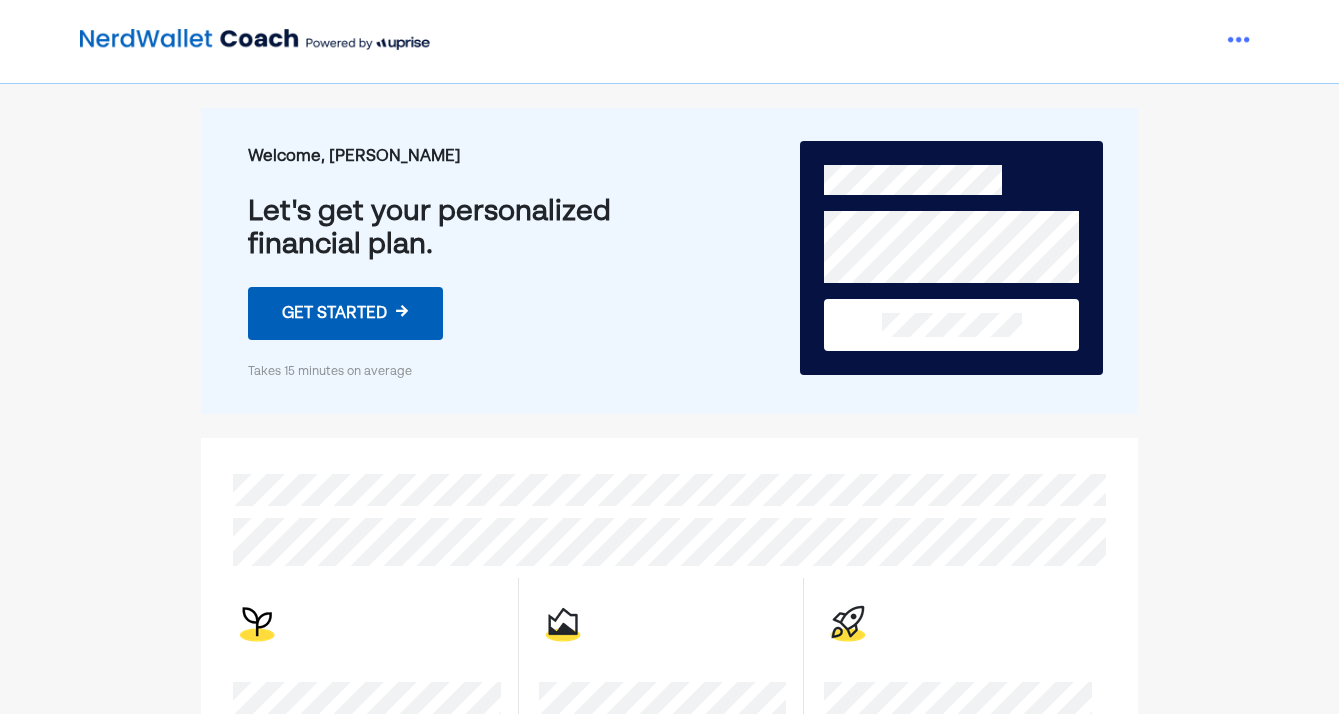 click on "Get started →" at bounding box center [345, 313] 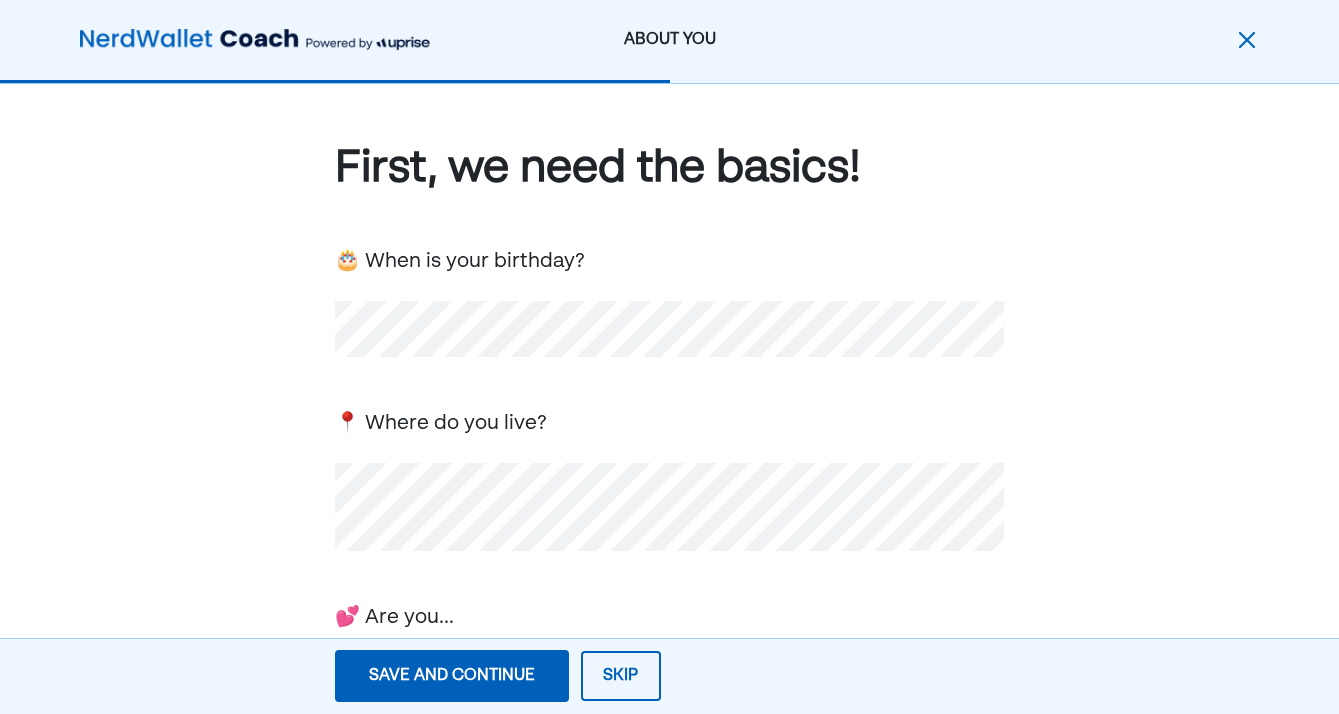 click on "First, we need the basics! 🎂 When is your birthday? 📍 Where do you live? 💕 Are you... Single In a relationship: we keep finances separate In a relationship: we do finances together Married Other 🐣 Any kids? Yes No" at bounding box center (670, 619) 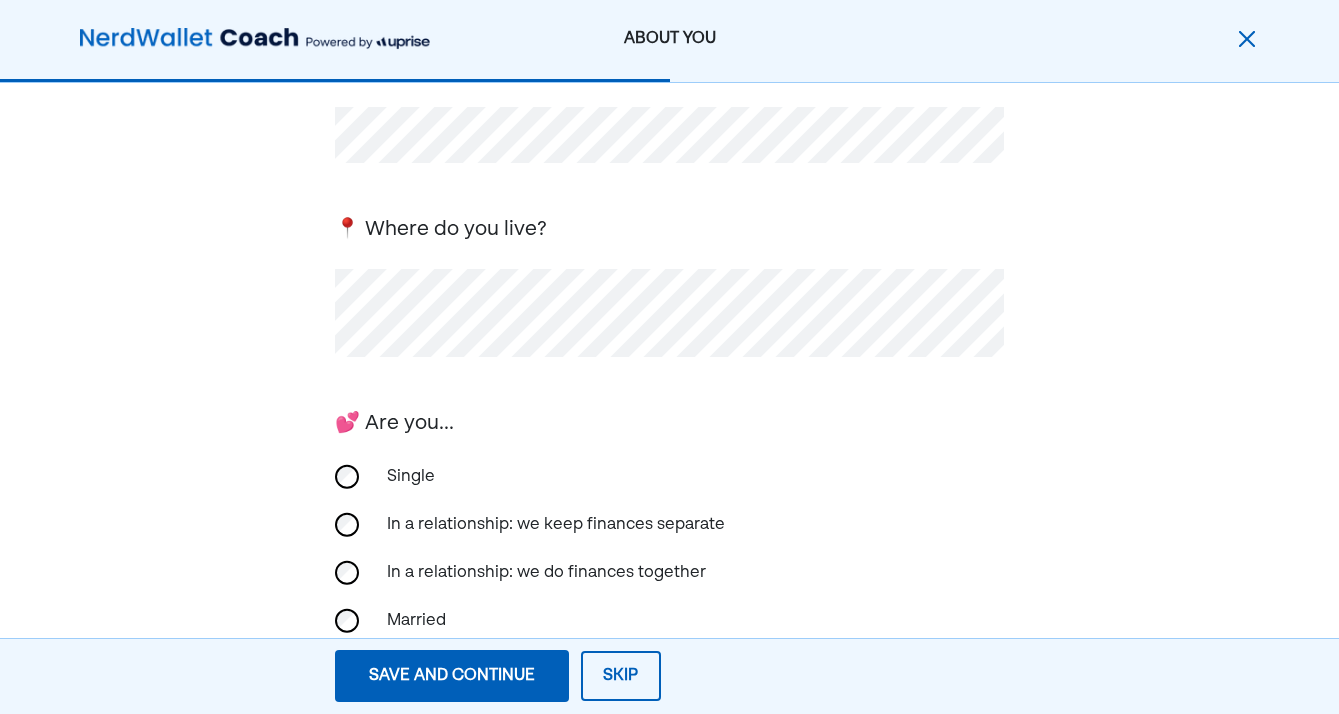 scroll, scrollTop: 213, scrollLeft: 0, axis: vertical 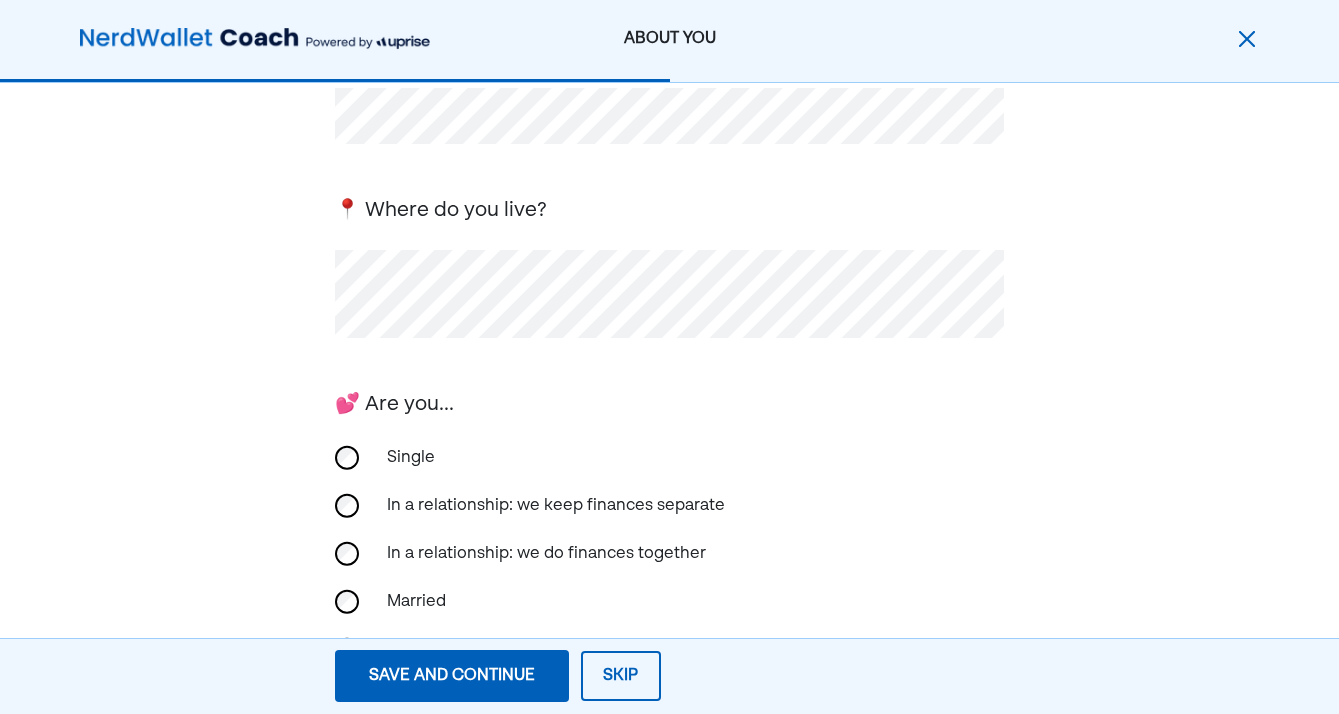 click on "First, we need the basics! 🎂 When is your birthday? 📍 Where do you live? 💕 Are you... Single In a relationship: we keep finances separate In a relationship: we do finances together Married Other 🐣 Any kids? Yes No" at bounding box center [669, 438] 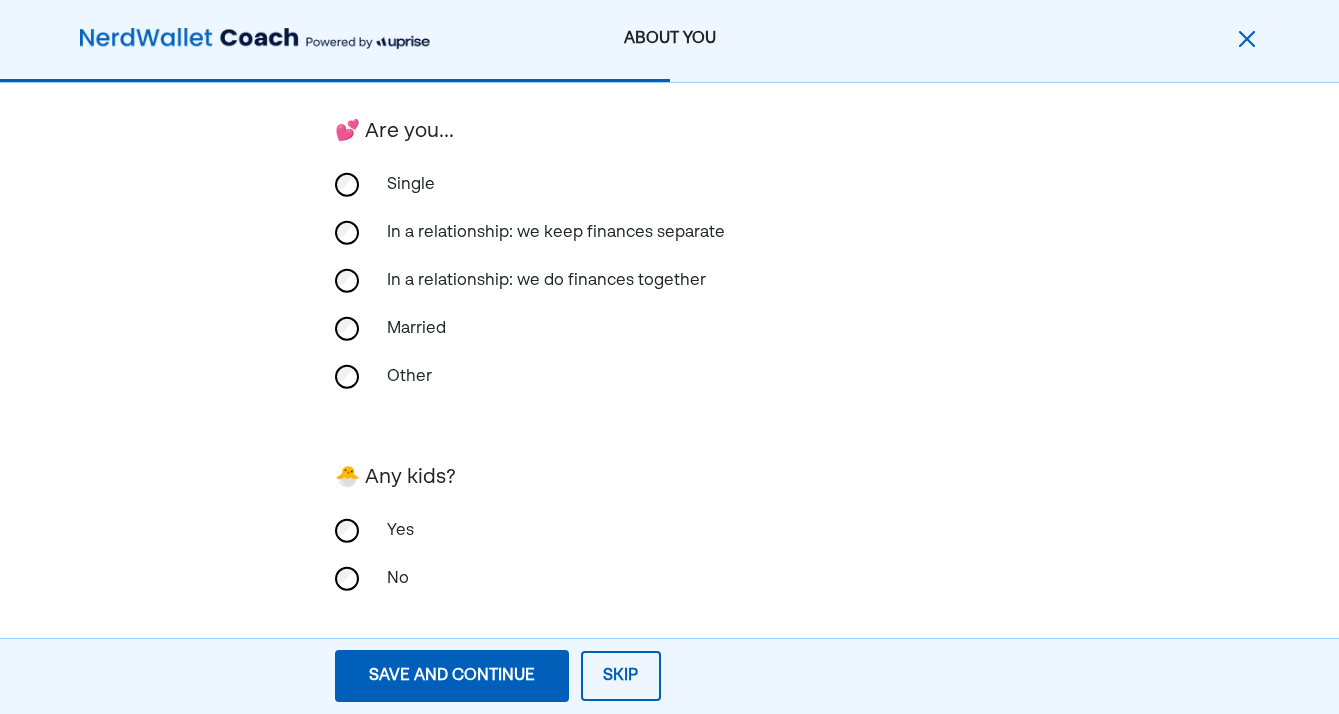 scroll, scrollTop: 497, scrollLeft: 0, axis: vertical 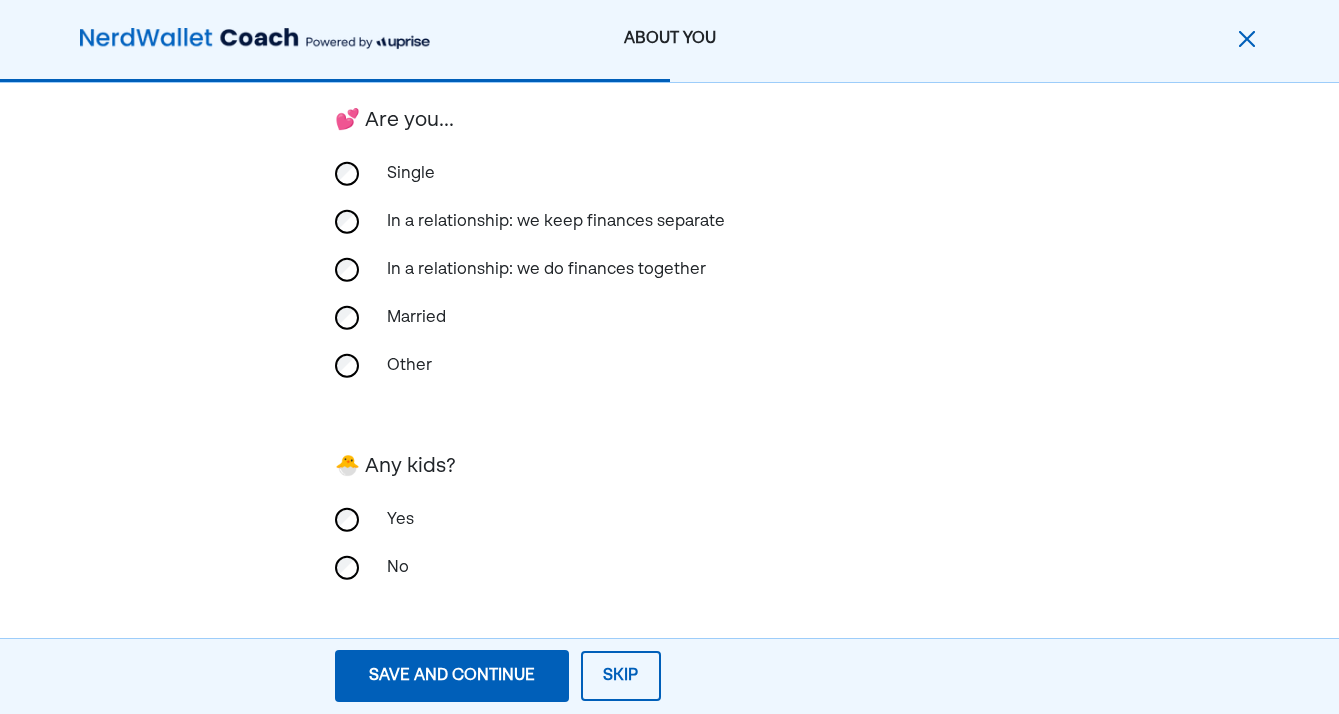 click on "Single" at bounding box center (670, 174) 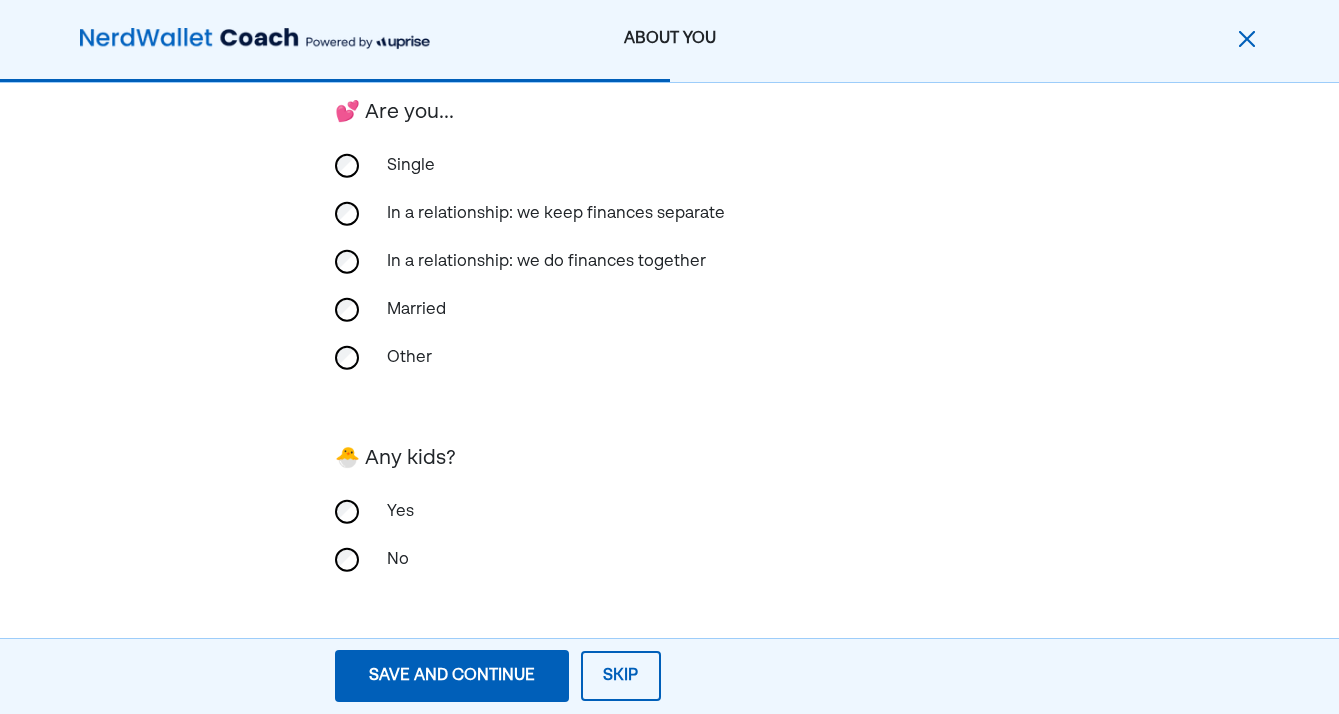 scroll, scrollTop: 505, scrollLeft: 0, axis: vertical 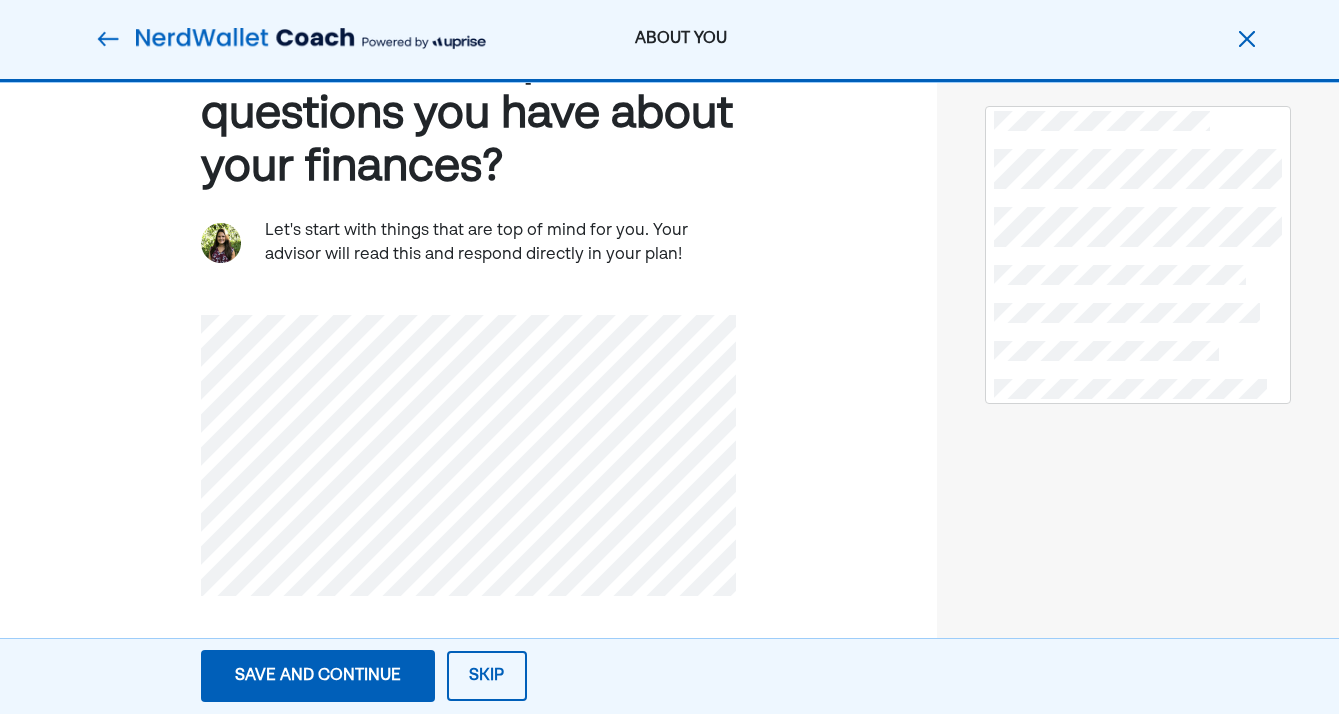 click on "What are the top questions you have about your finances? Let's start with things that are top of mind for you. Your advisor will read this and respond directly in your plan!" at bounding box center (468, 347) 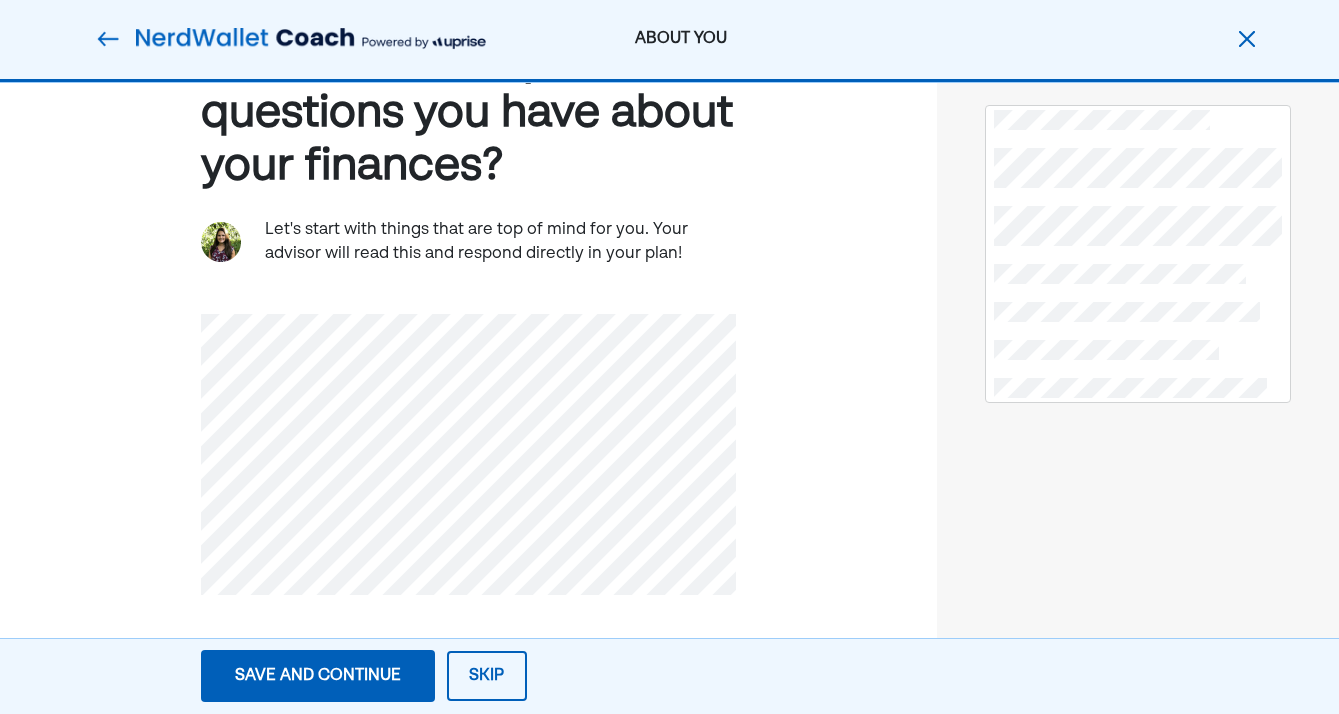 scroll, scrollTop: 106, scrollLeft: 0, axis: vertical 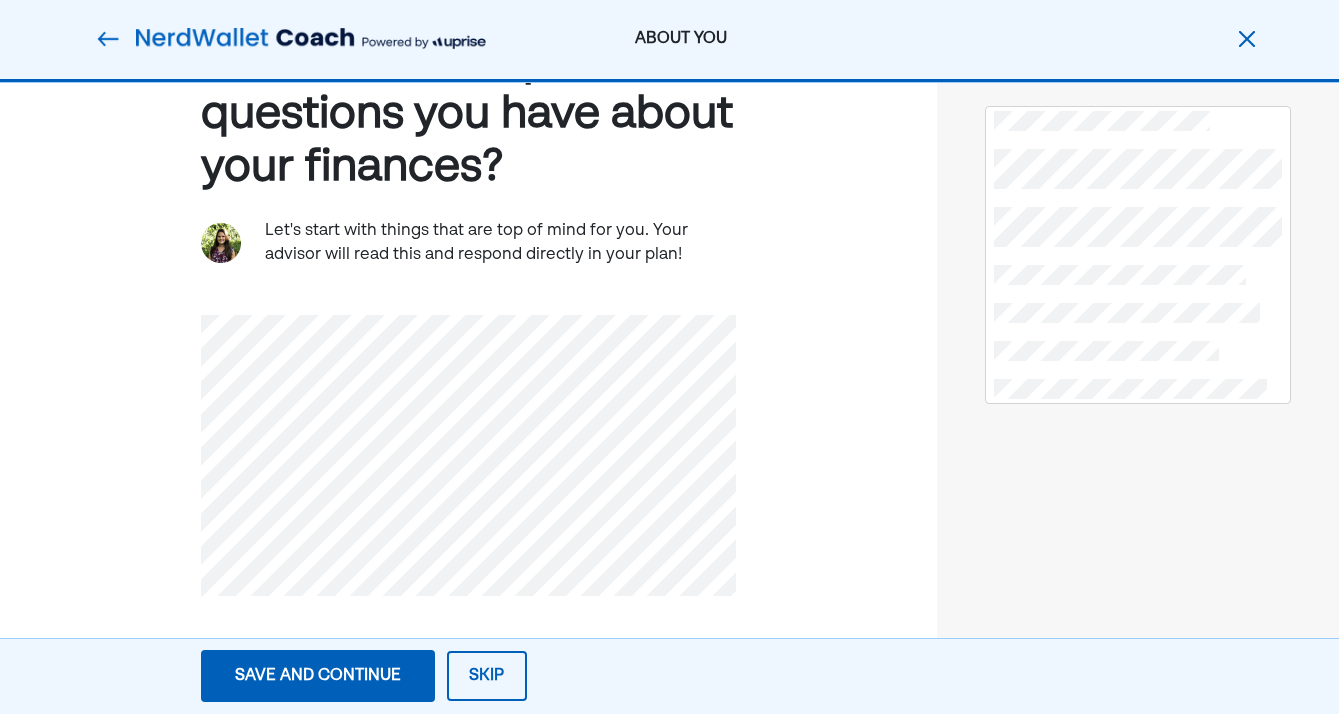 click on "Save and continue" at bounding box center (318, 676) 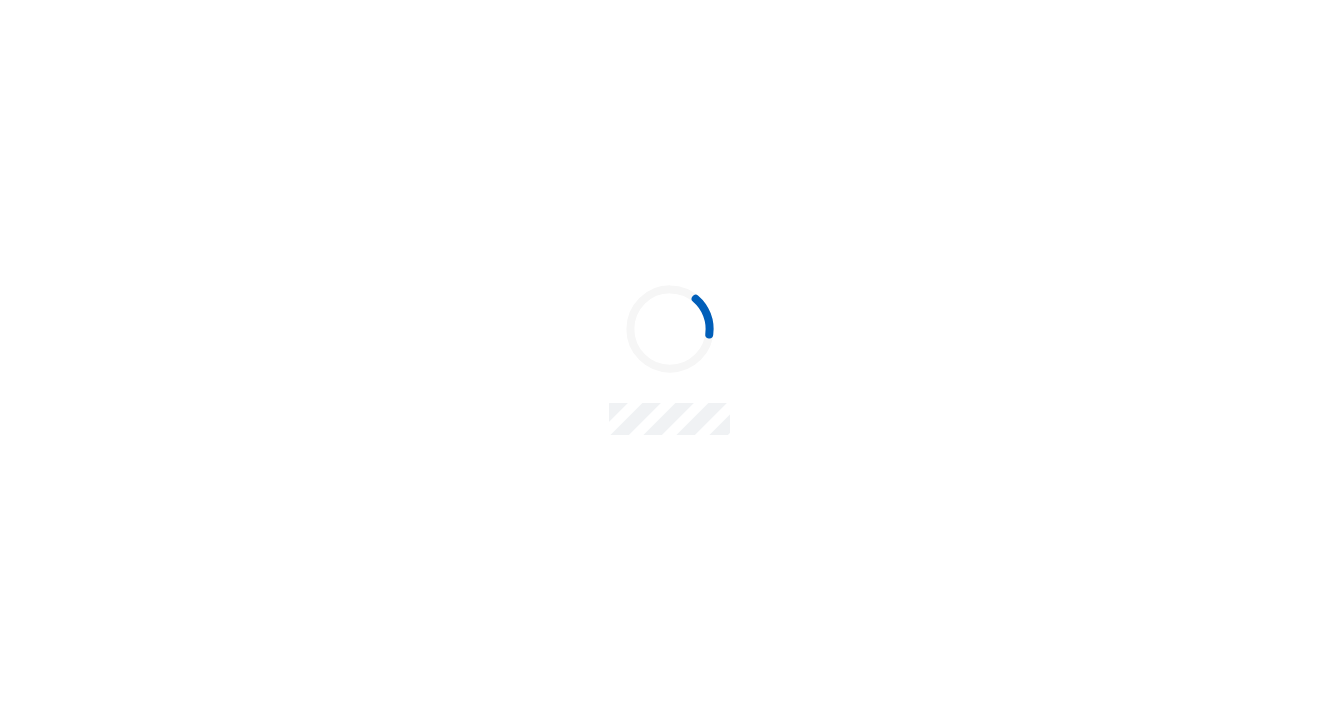 scroll, scrollTop: 0, scrollLeft: 0, axis: both 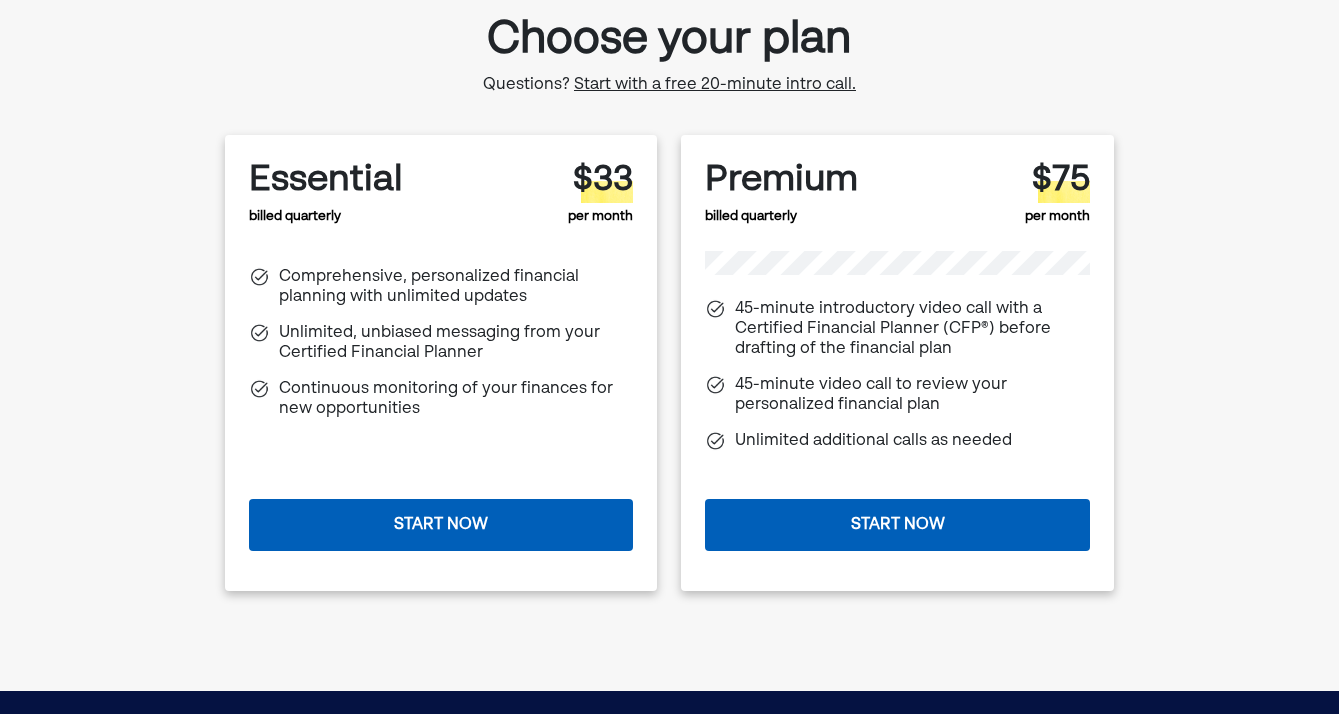click on "Start now" at bounding box center (897, 525) 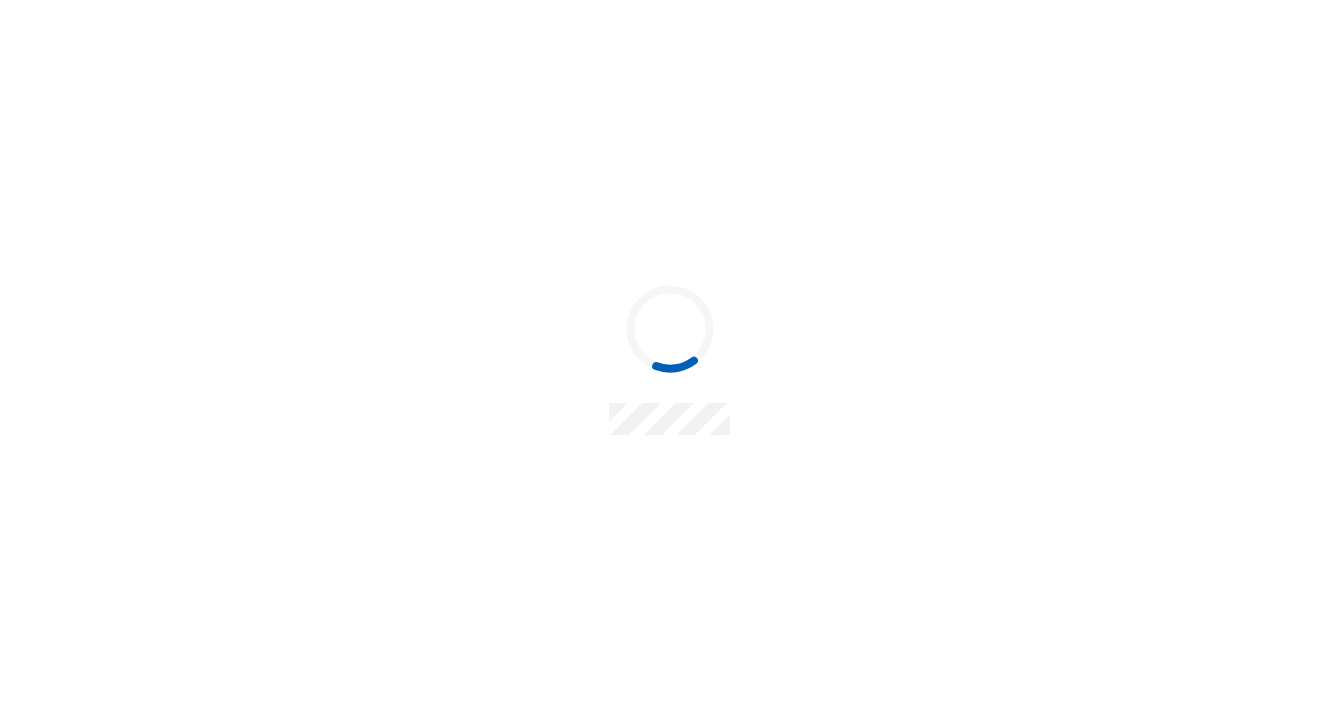 scroll, scrollTop: 0, scrollLeft: 0, axis: both 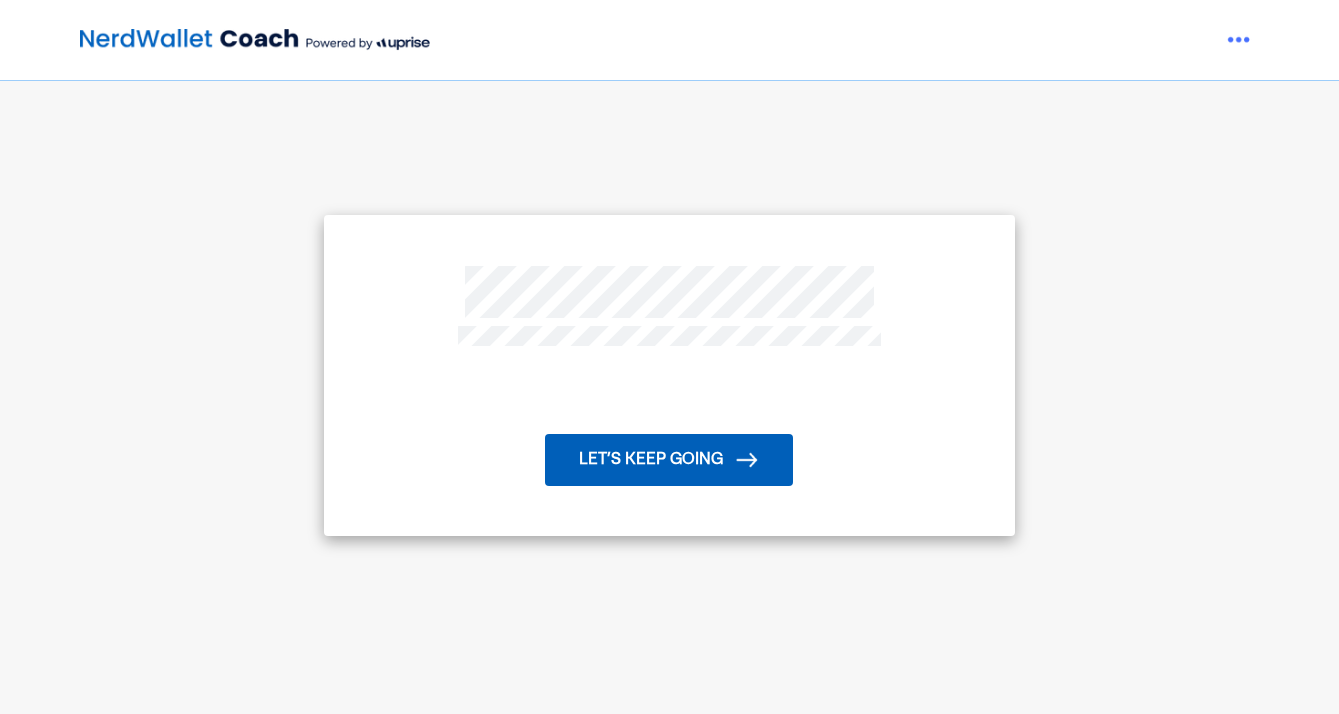 click on "Let’s keep going" at bounding box center [669, 460] 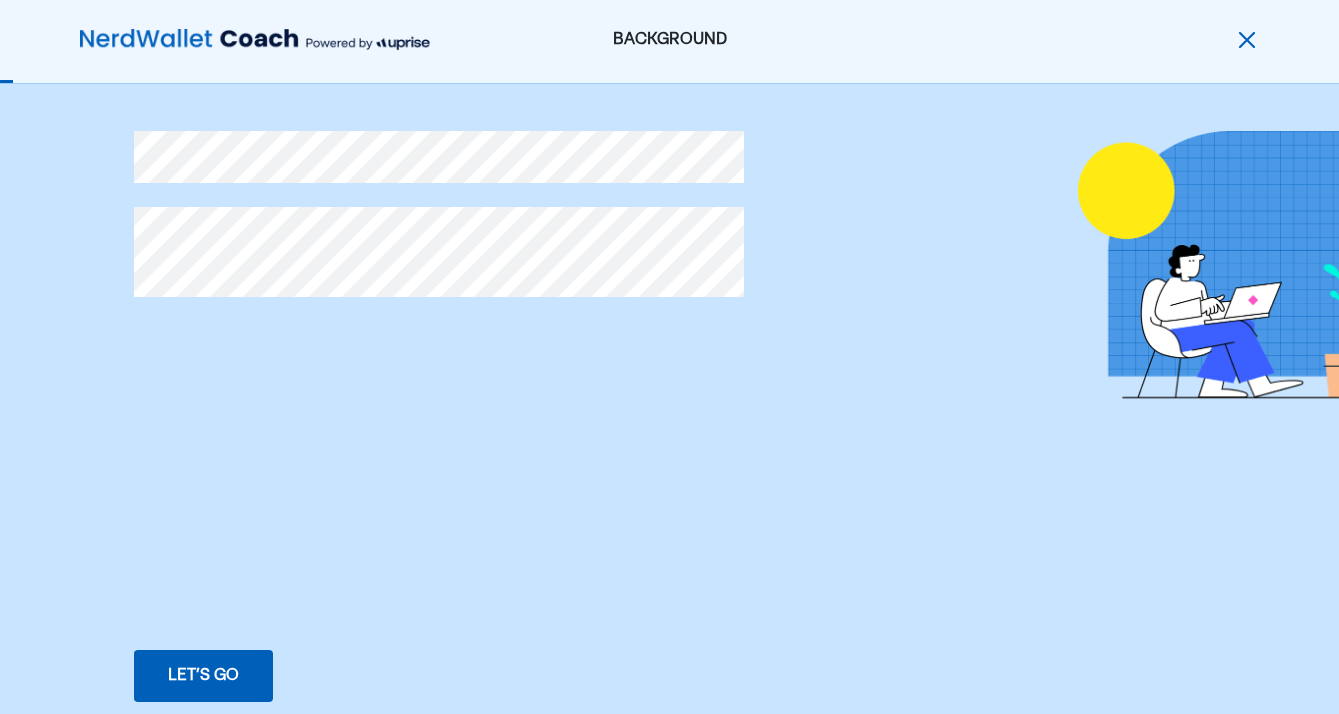 scroll, scrollTop: 0, scrollLeft: 0, axis: both 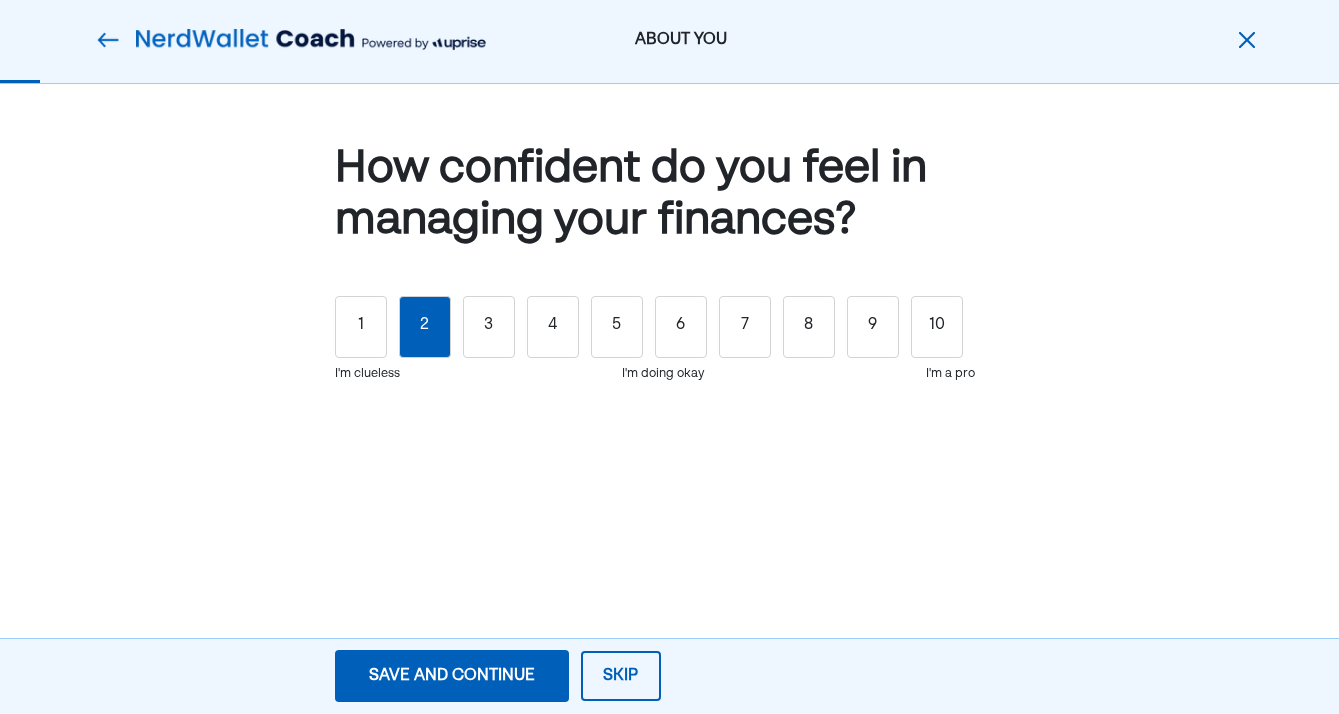 click on "2" at bounding box center [425, 327] 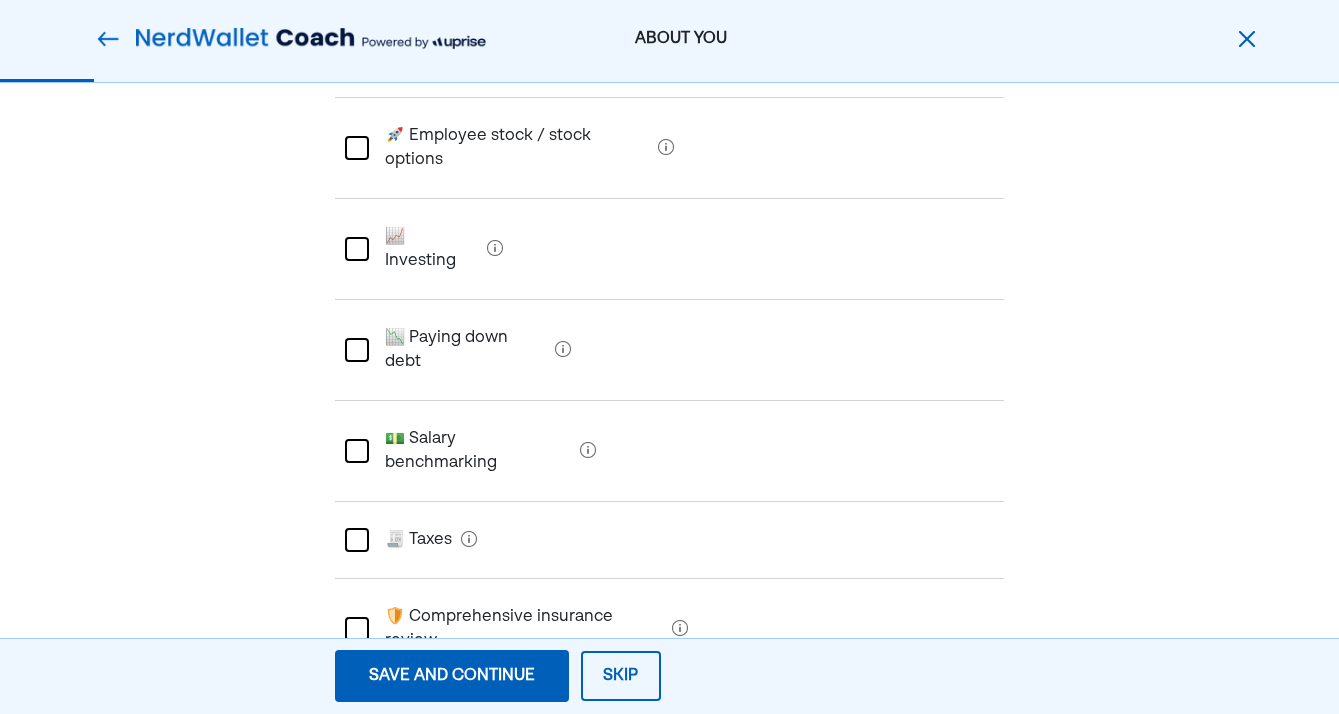 scroll, scrollTop: 451, scrollLeft: 0, axis: vertical 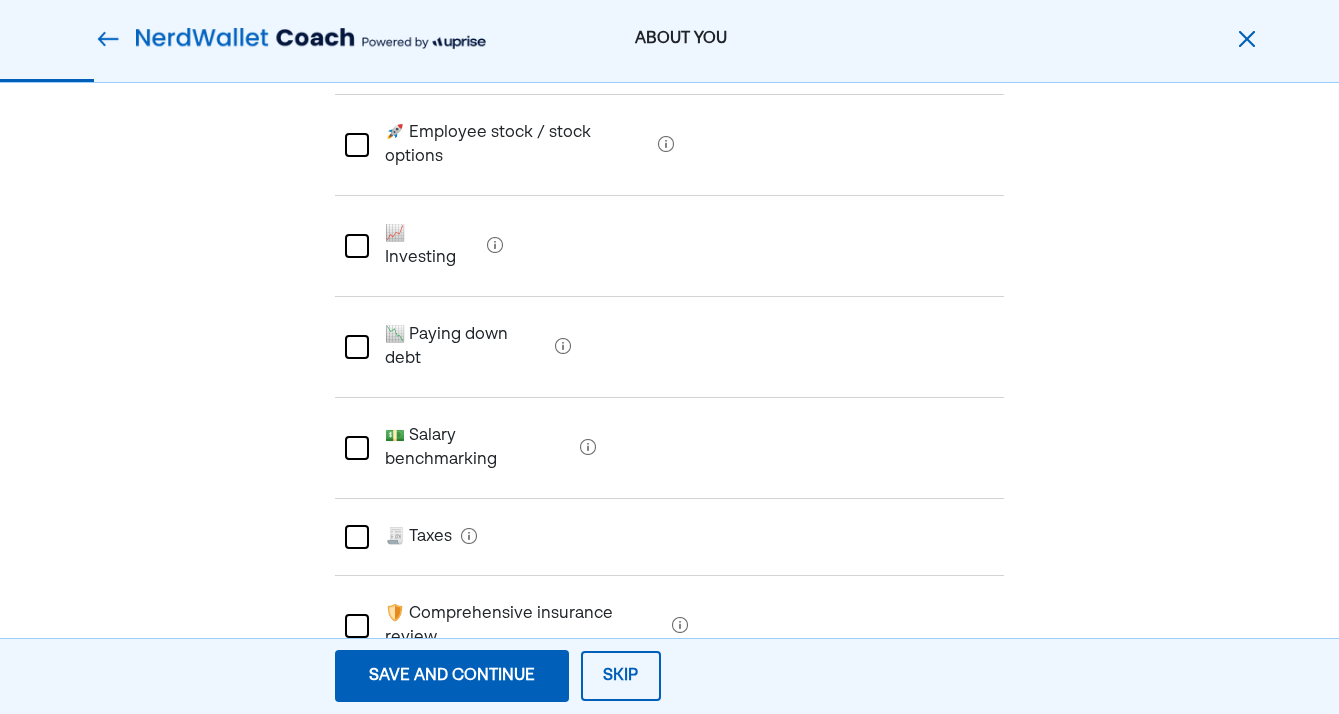 click at bounding box center [357, 347] 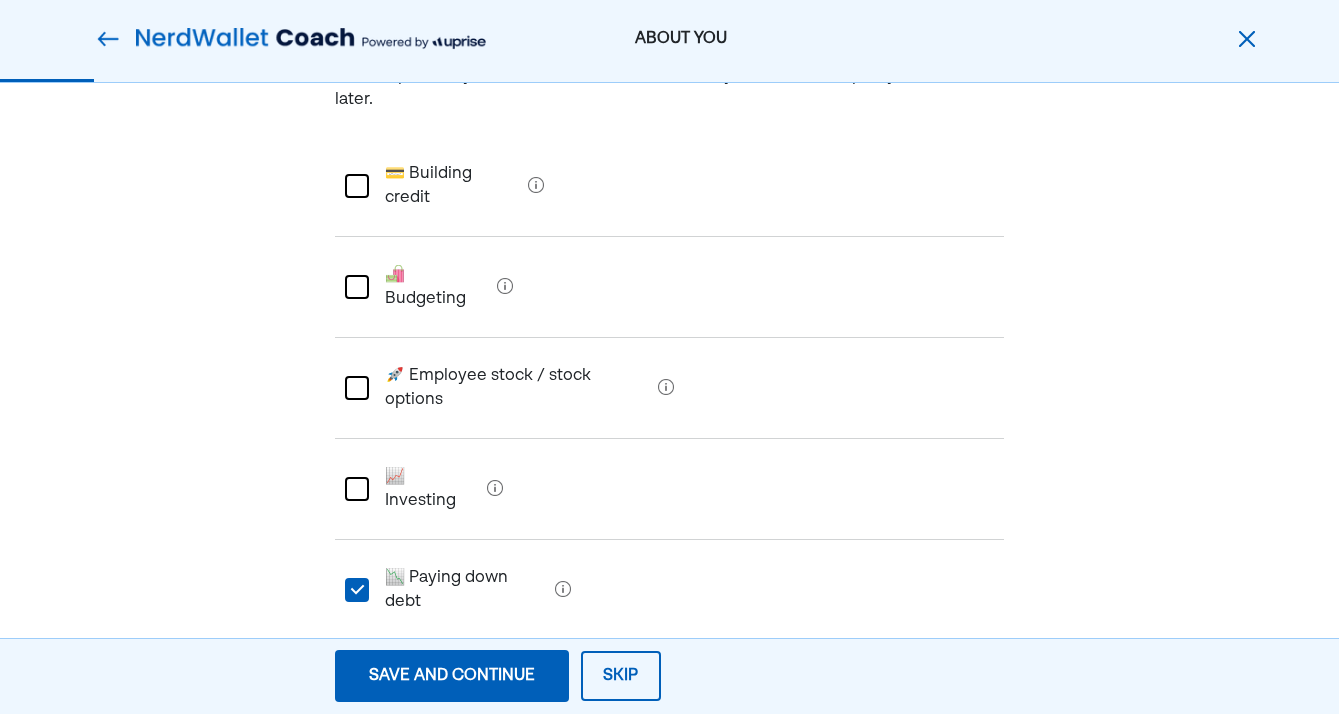 scroll, scrollTop: 196, scrollLeft: 0, axis: vertical 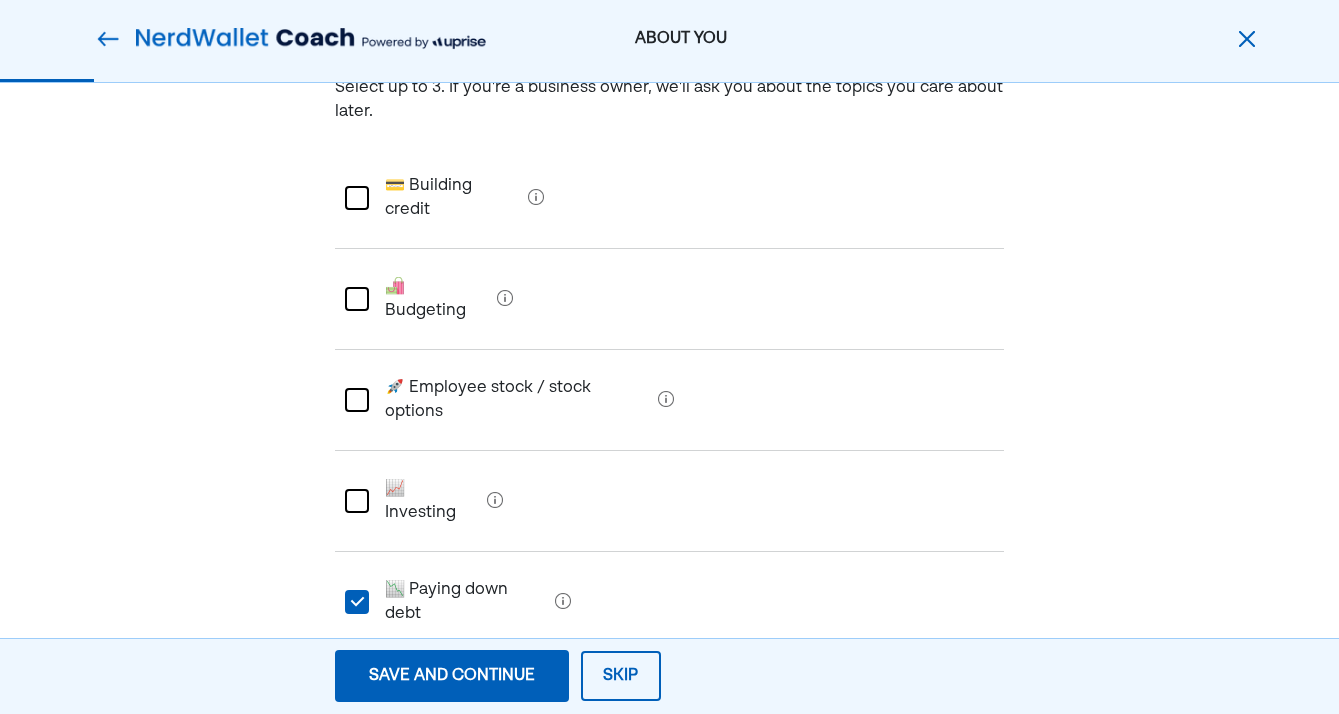 click at bounding box center (357, 299) 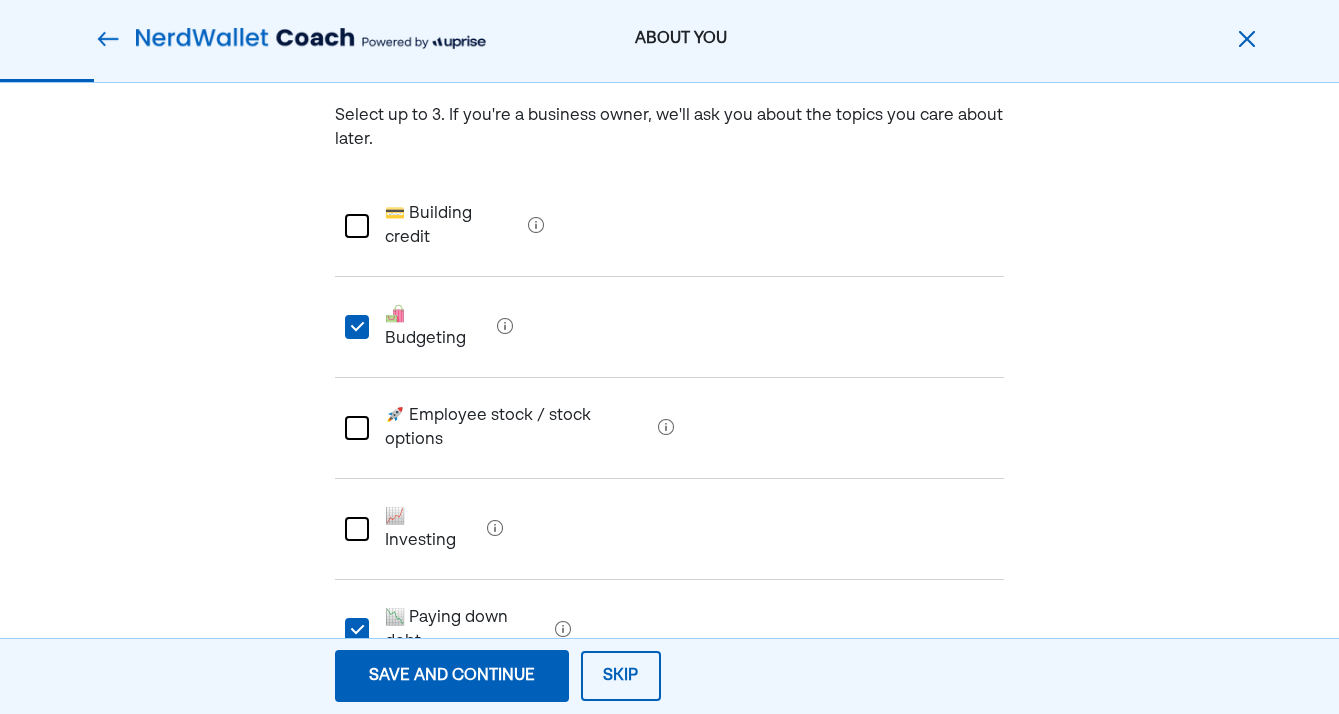 scroll, scrollTop: 173, scrollLeft: 0, axis: vertical 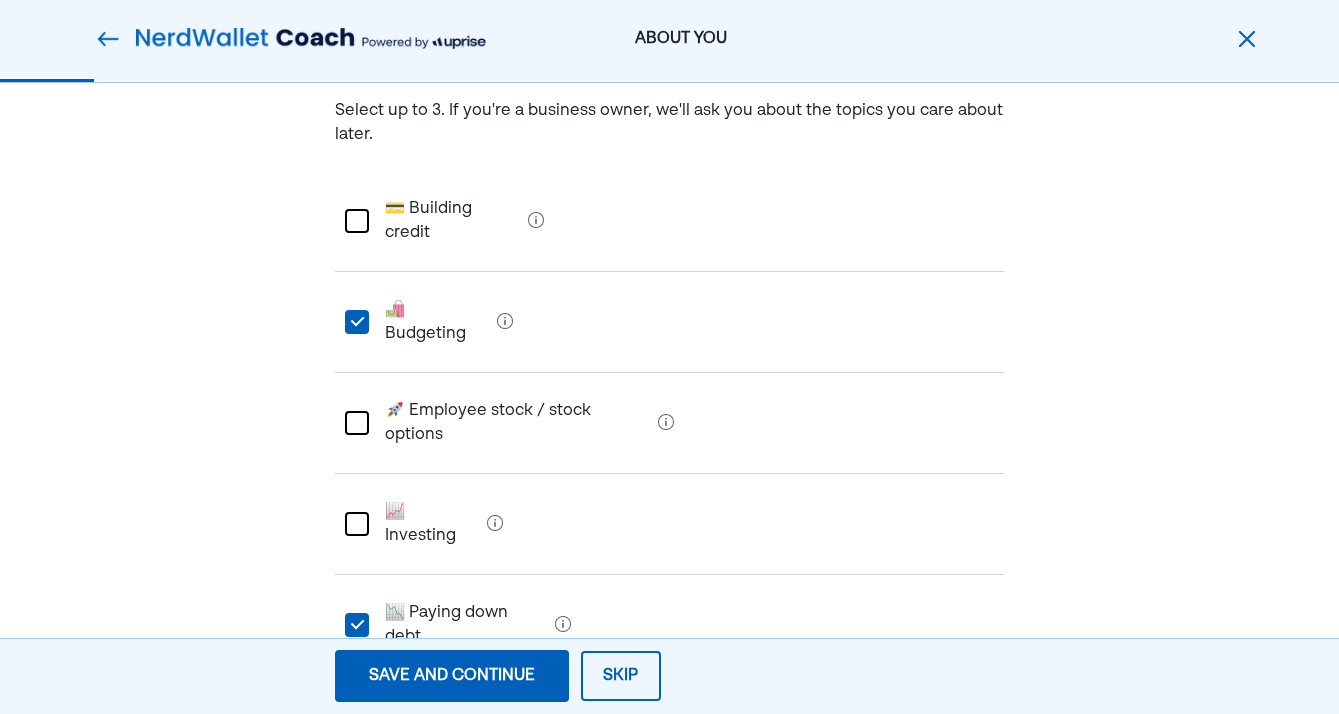 click at bounding box center [357, 524] 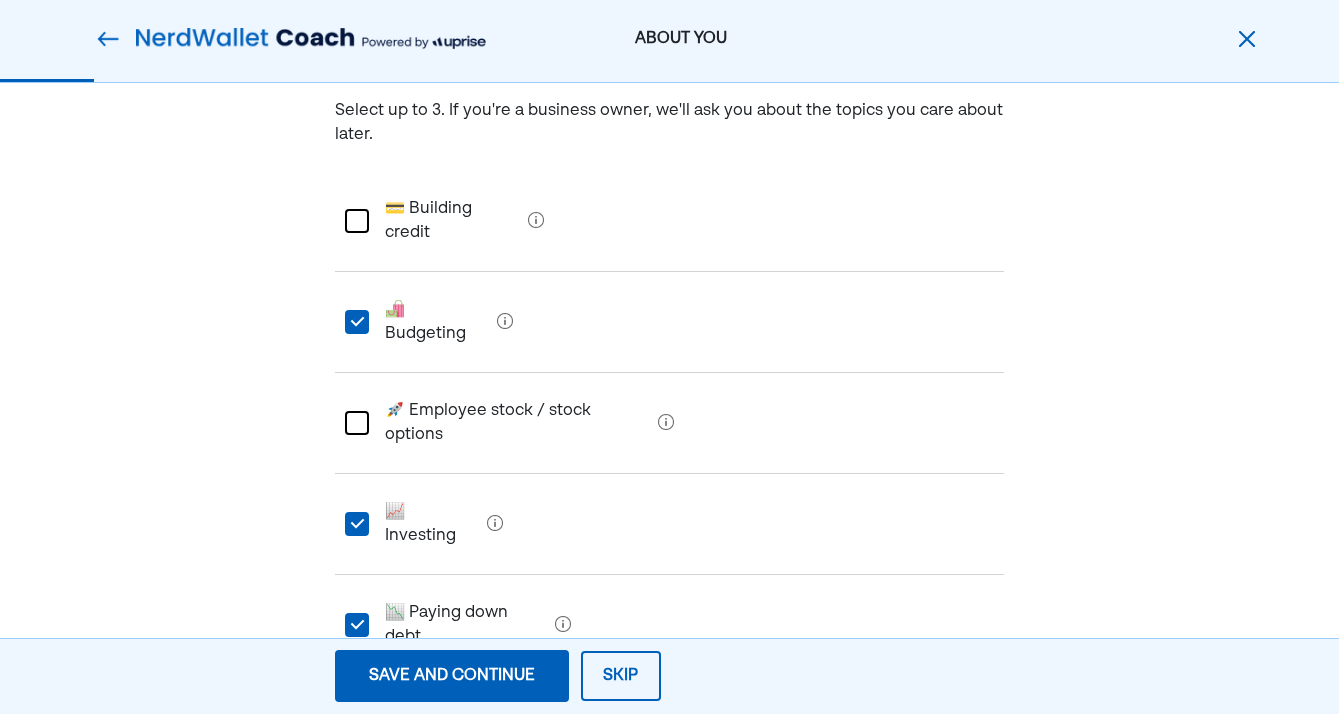 click on "Save and continue" at bounding box center (452, 676) 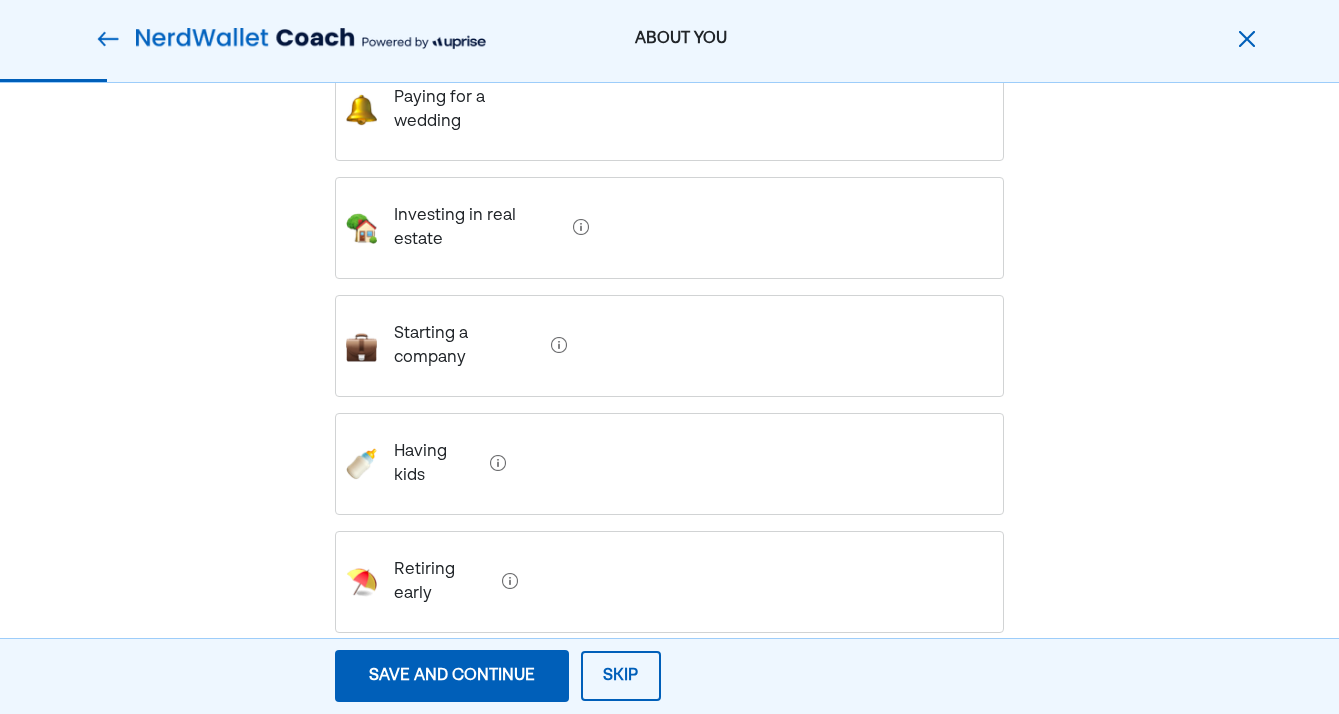 scroll, scrollTop: 574, scrollLeft: 0, axis: vertical 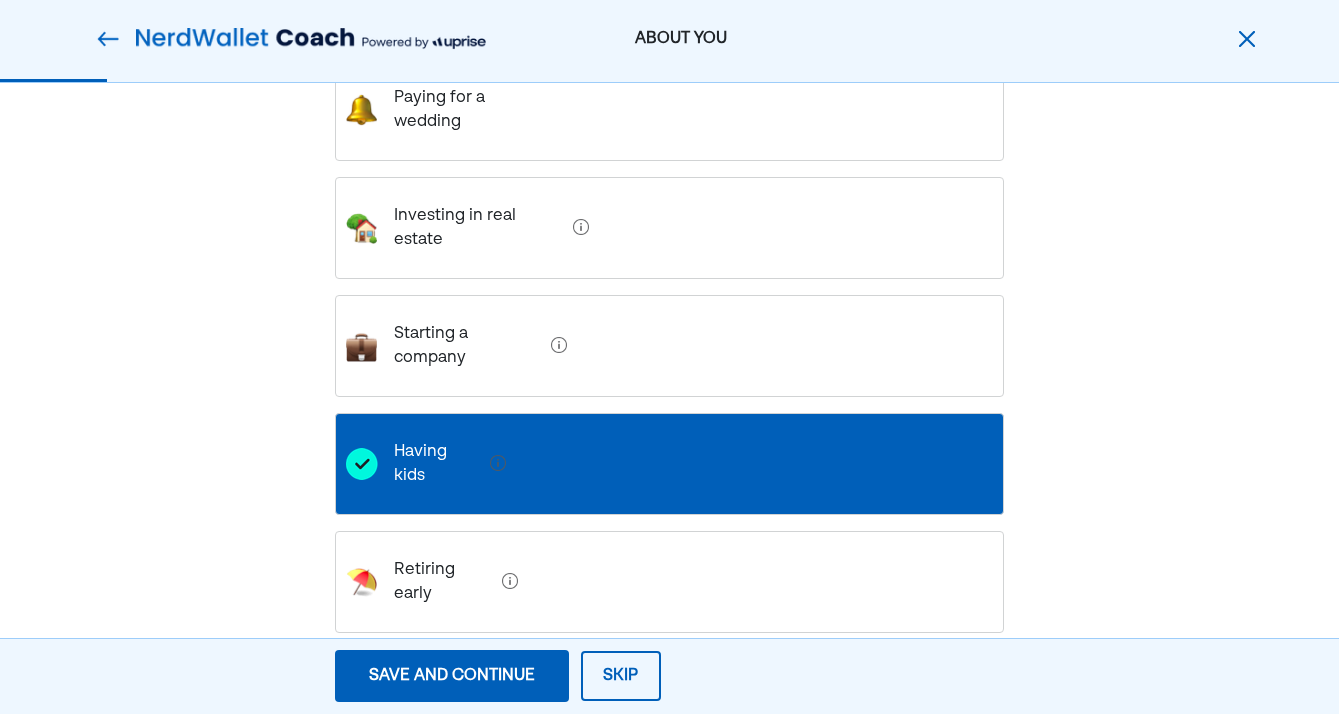 click on "Save and continue" at bounding box center (452, 676) 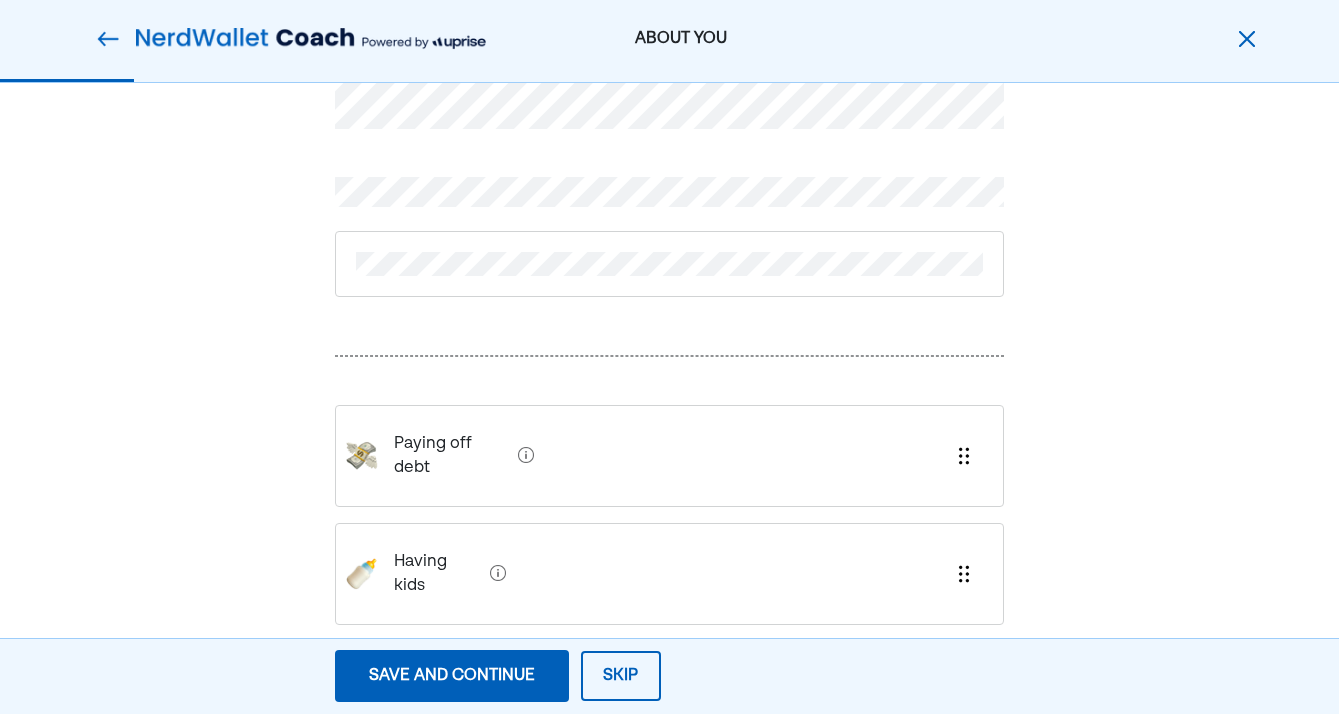 scroll, scrollTop: 113, scrollLeft: 0, axis: vertical 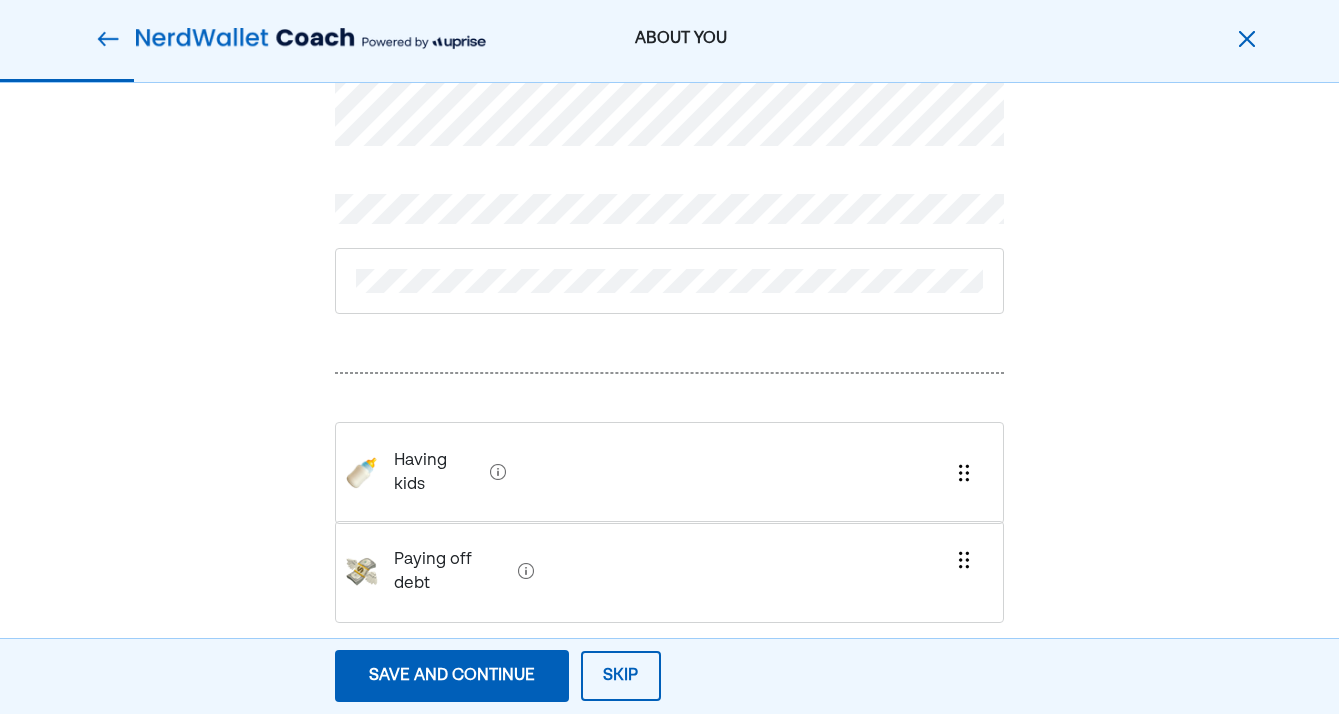 drag, startPoint x: 953, startPoint y: 430, endPoint x: 953, endPoint y: 547, distance: 117 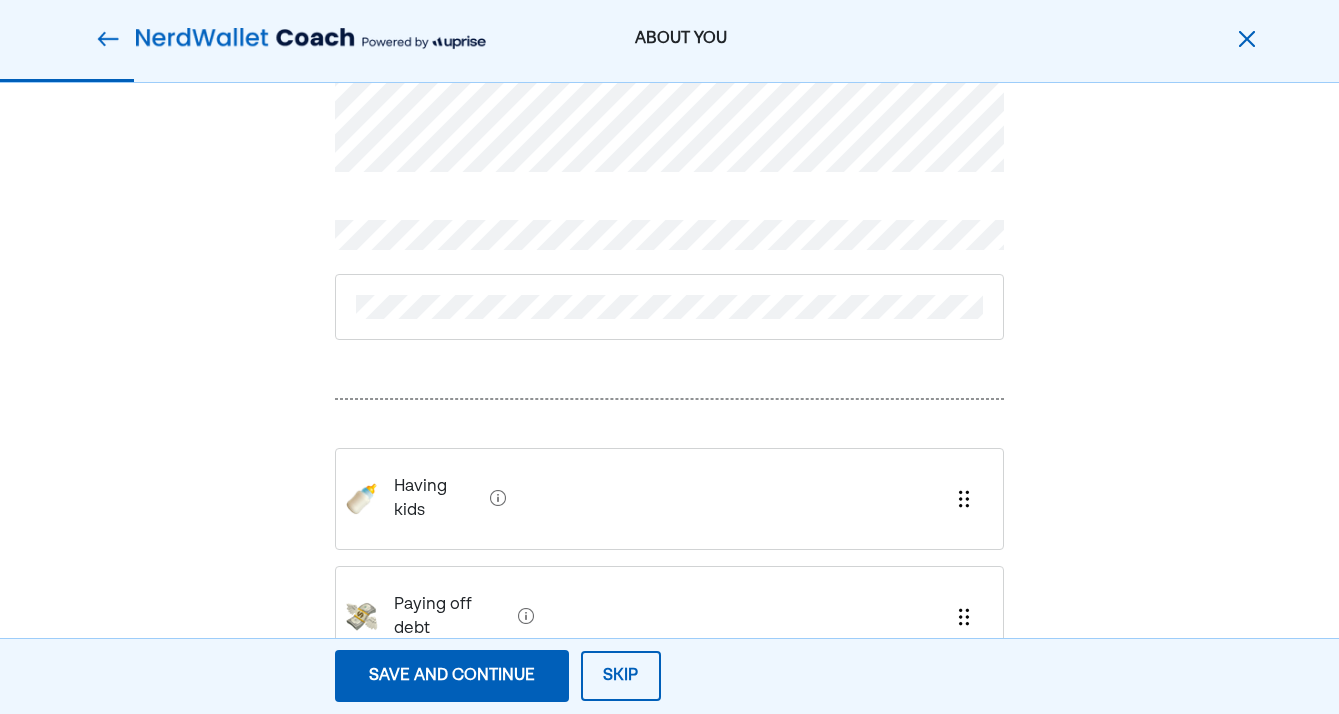 scroll, scrollTop: 89, scrollLeft: 0, axis: vertical 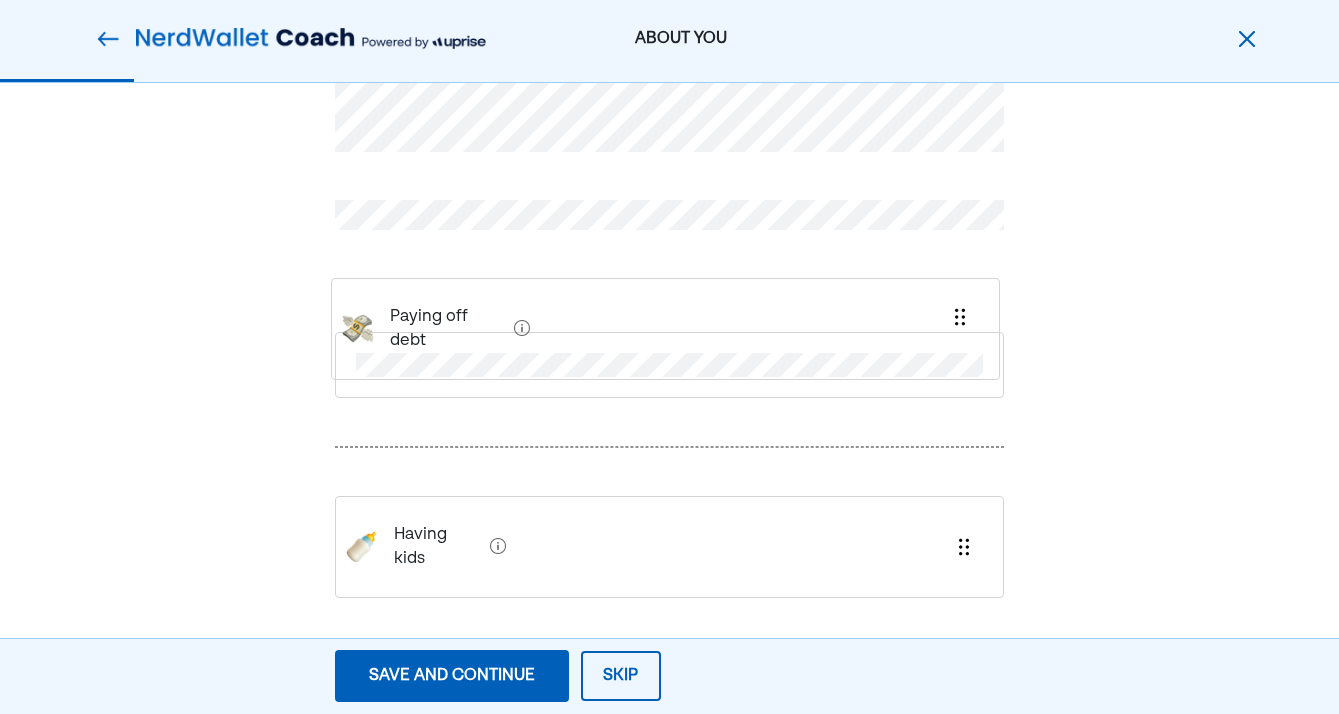 drag, startPoint x: 962, startPoint y: 547, endPoint x: 957, endPoint y: 292, distance: 255.04901 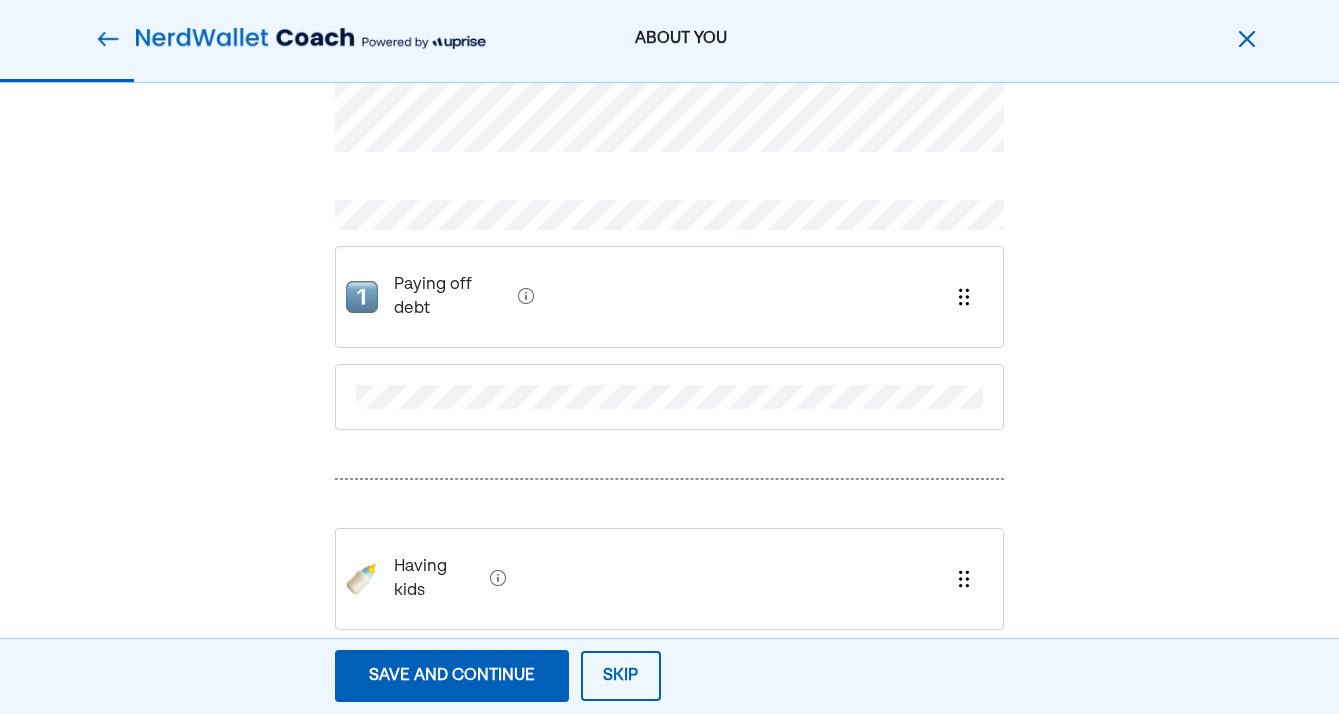 scroll, scrollTop: 92, scrollLeft: 0, axis: vertical 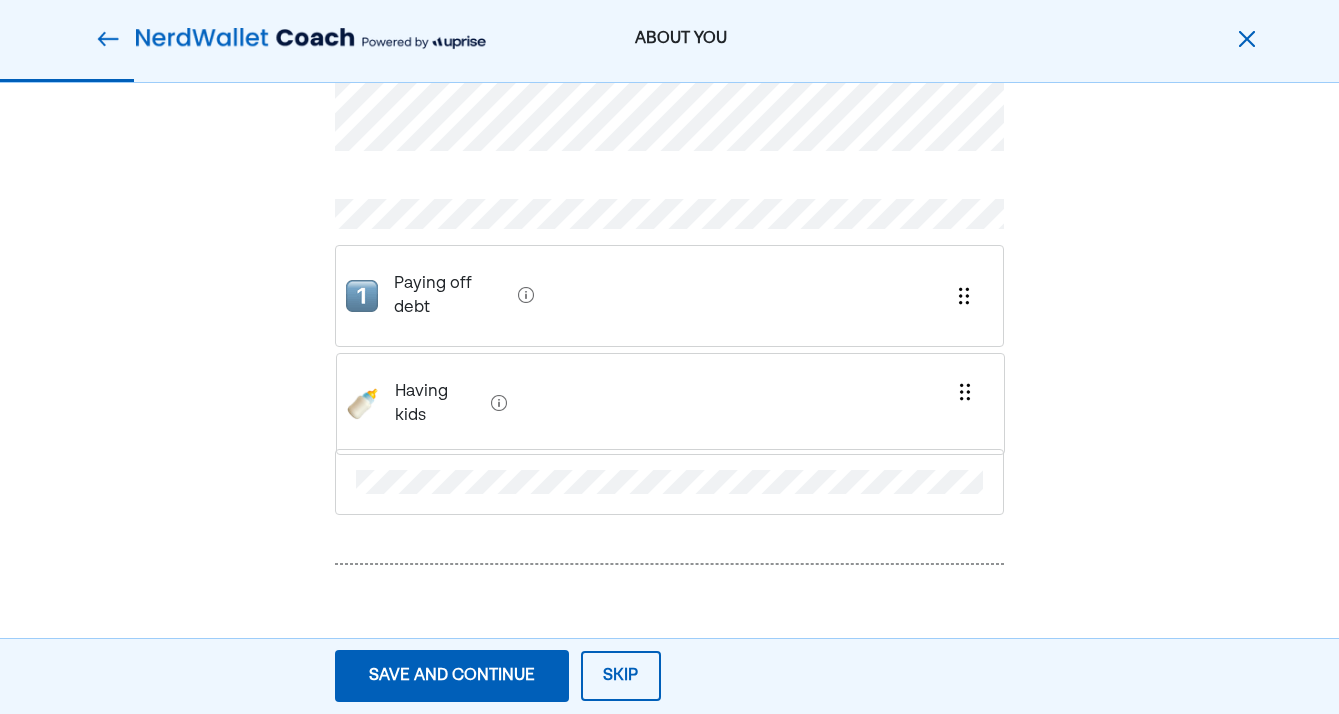 drag, startPoint x: 963, startPoint y: 549, endPoint x: 963, endPoint y: 379, distance: 170 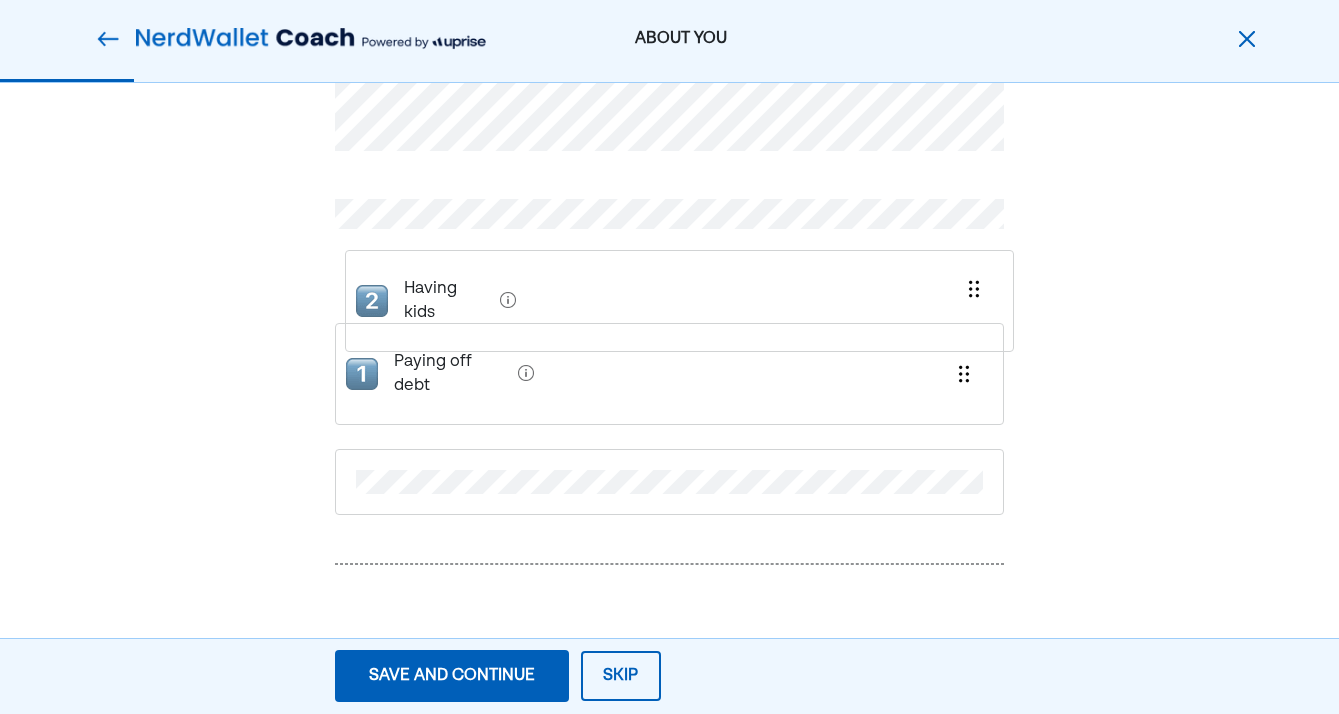 drag, startPoint x: 966, startPoint y: 380, endPoint x: 977, endPoint y: 282, distance: 98.61542 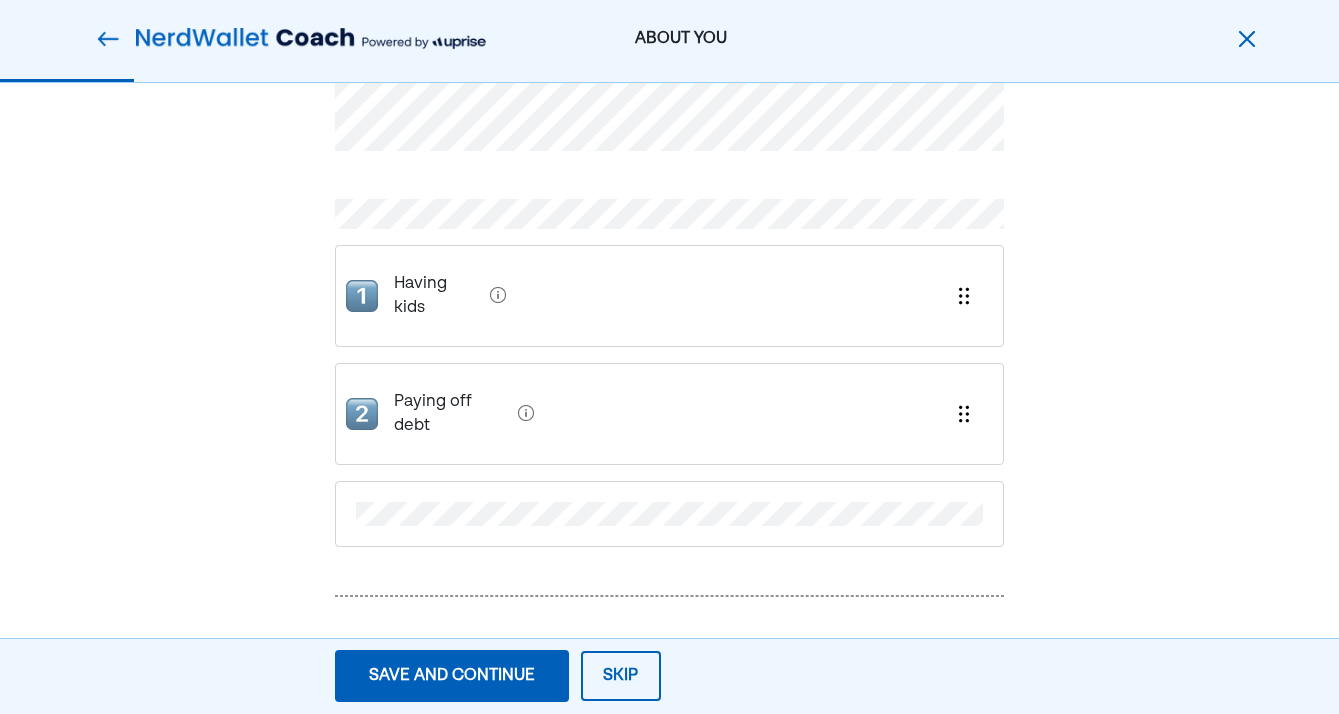 click on "Save and continue" at bounding box center (452, 676) 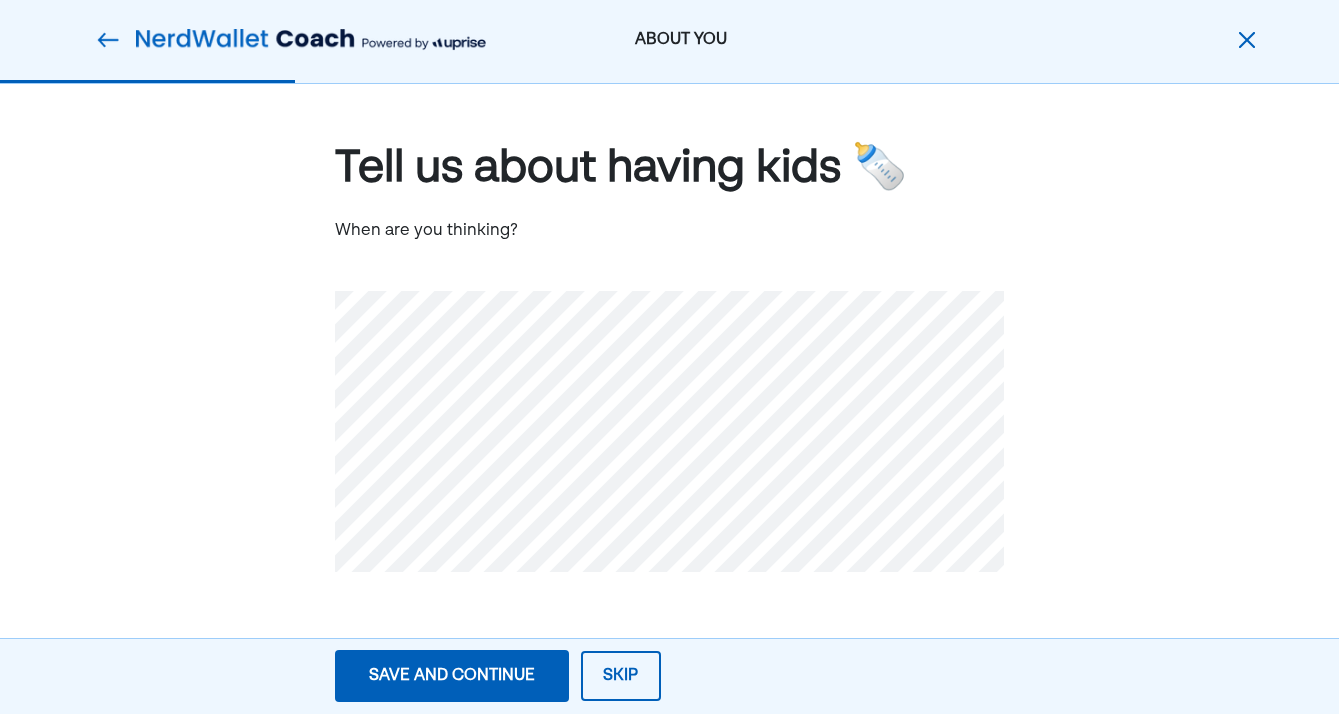 scroll, scrollTop: 0, scrollLeft: 0, axis: both 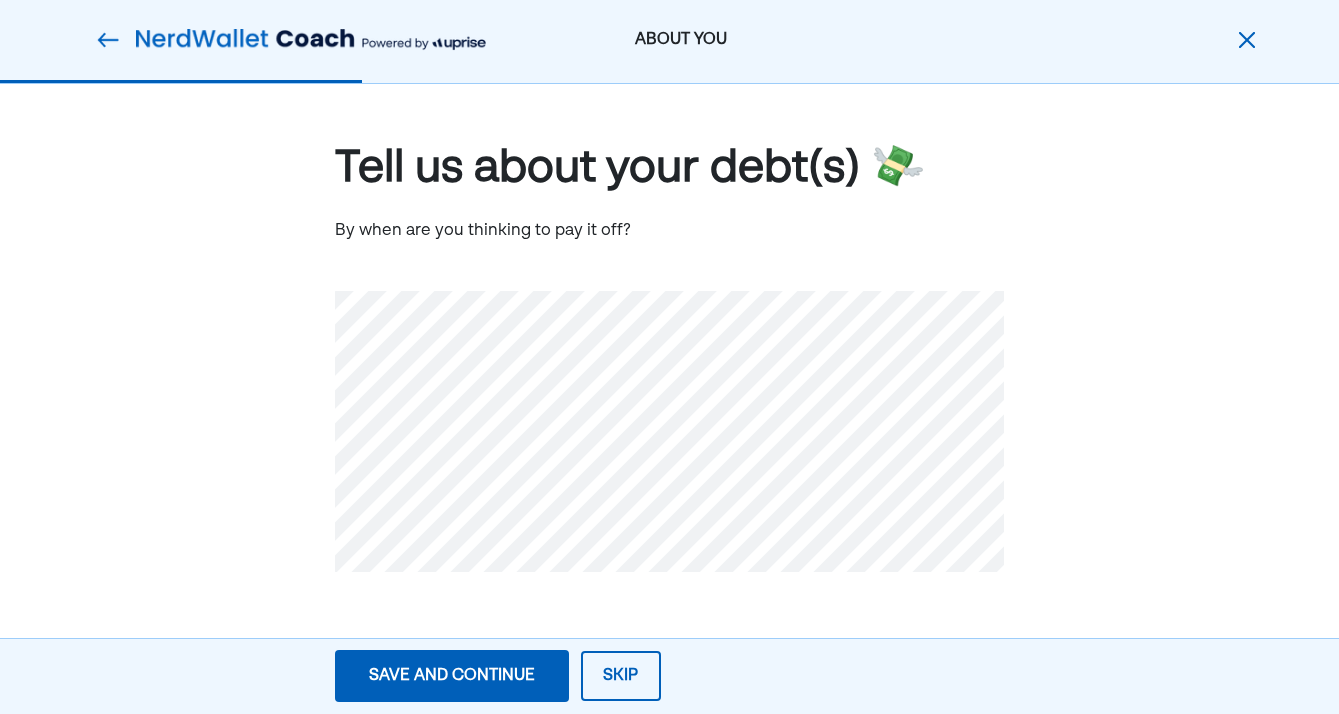 click on "Save and continue" at bounding box center [452, 676] 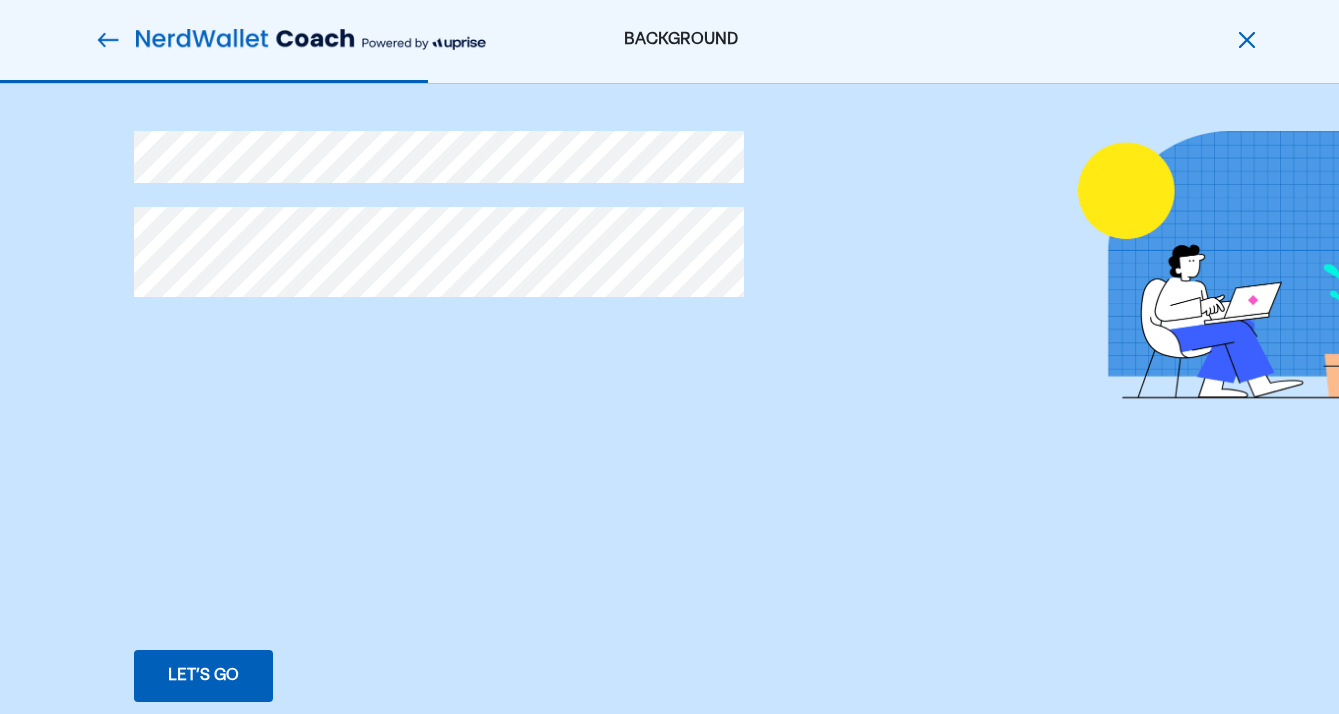 click on "Let’s go Save Let’s go" at bounding box center [203, 676] 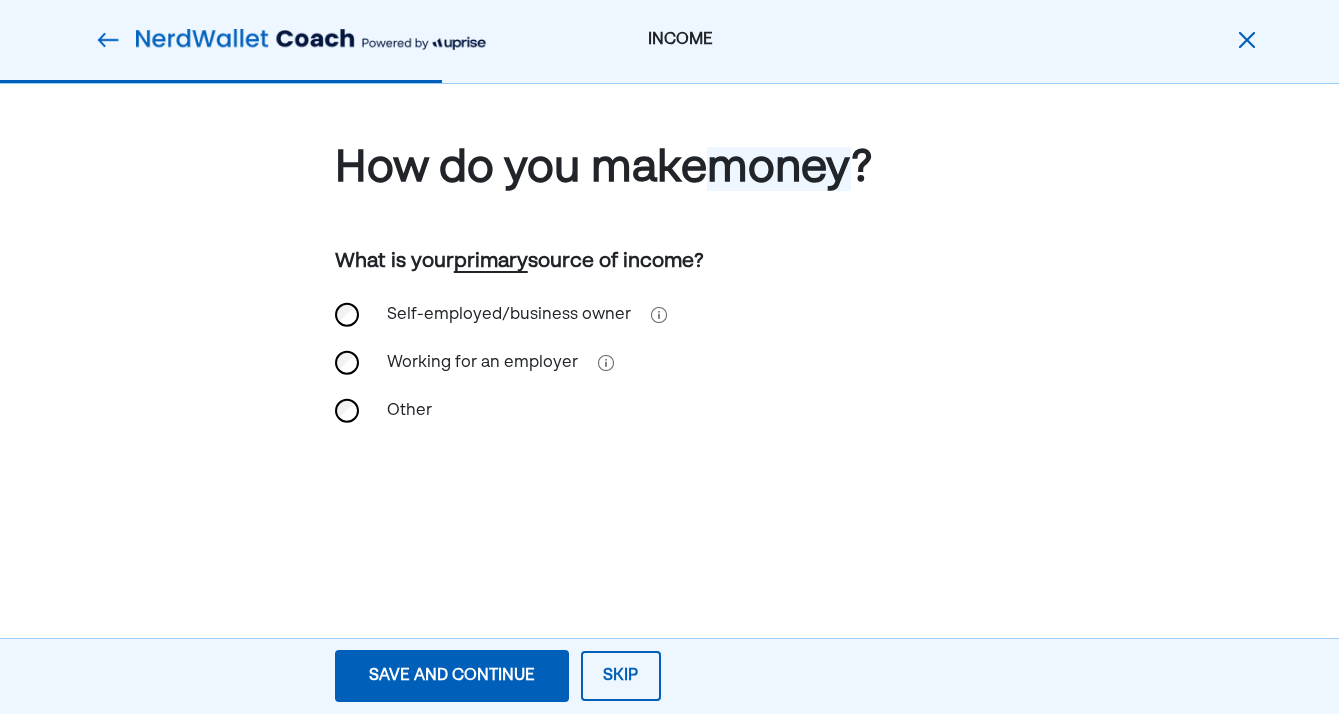 click on "Working for an employer" at bounding box center [670, 363] 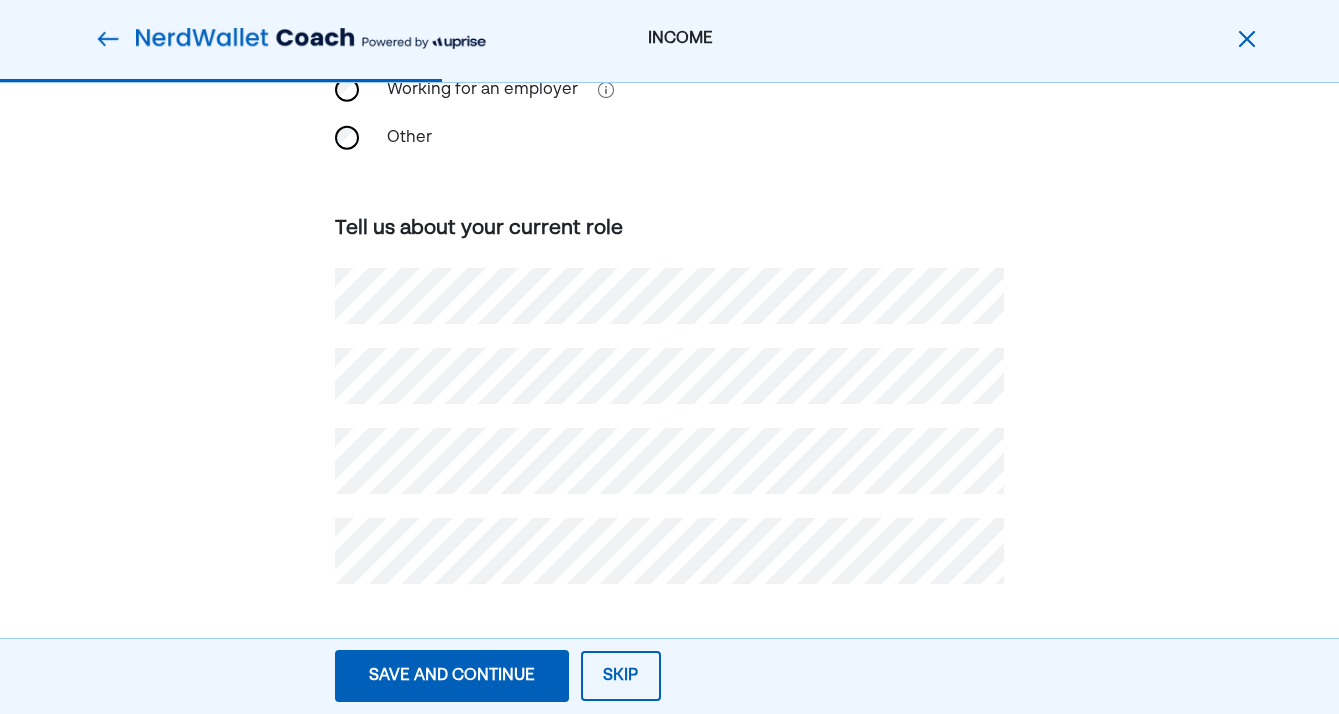 scroll, scrollTop: 273, scrollLeft: 0, axis: vertical 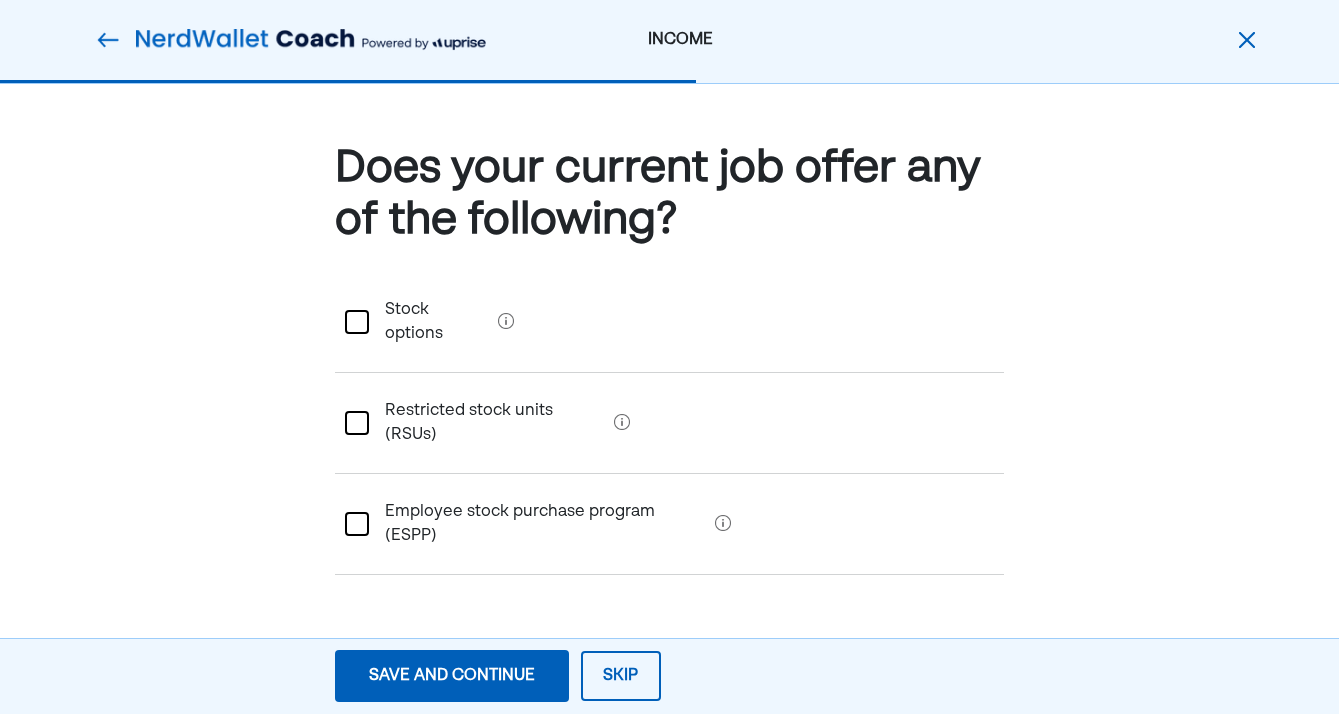 click on "Skip" at bounding box center (621, 676) 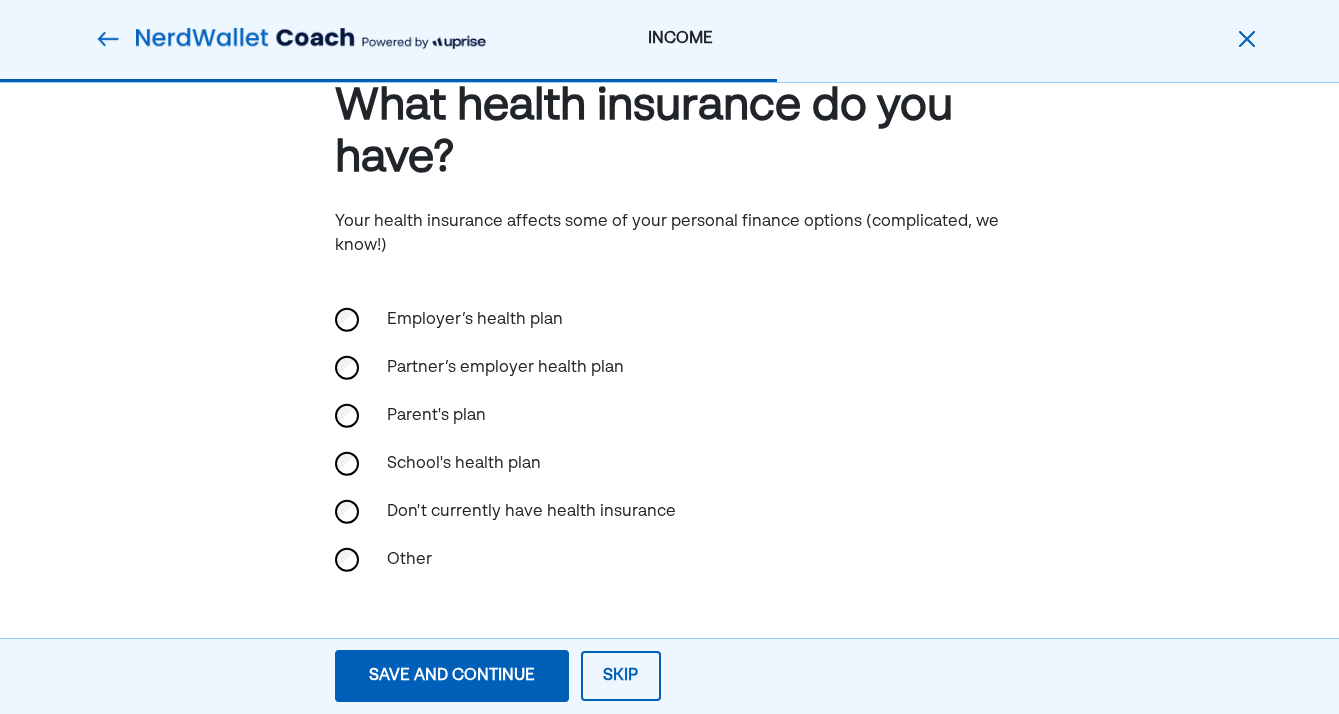 scroll, scrollTop: 61, scrollLeft: 0, axis: vertical 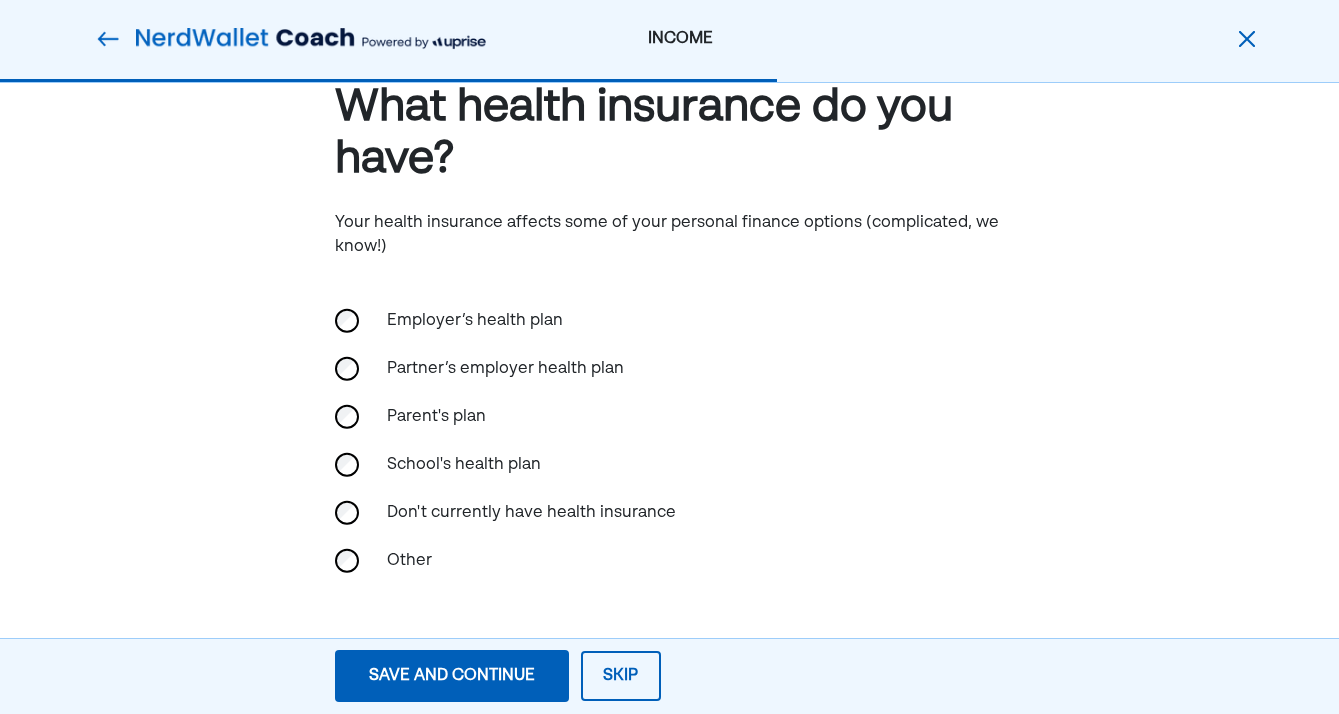 click on "Save and continue" at bounding box center [452, 676] 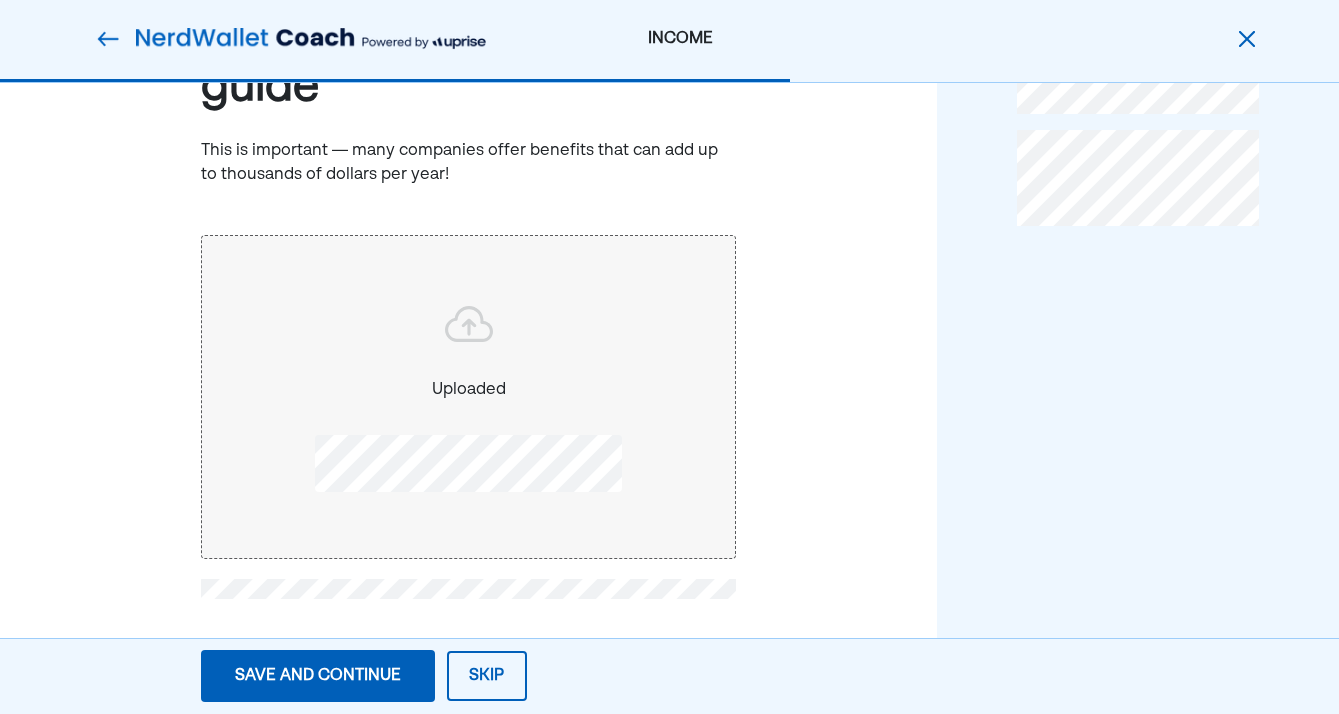scroll, scrollTop: 184, scrollLeft: 0, axis: vertical 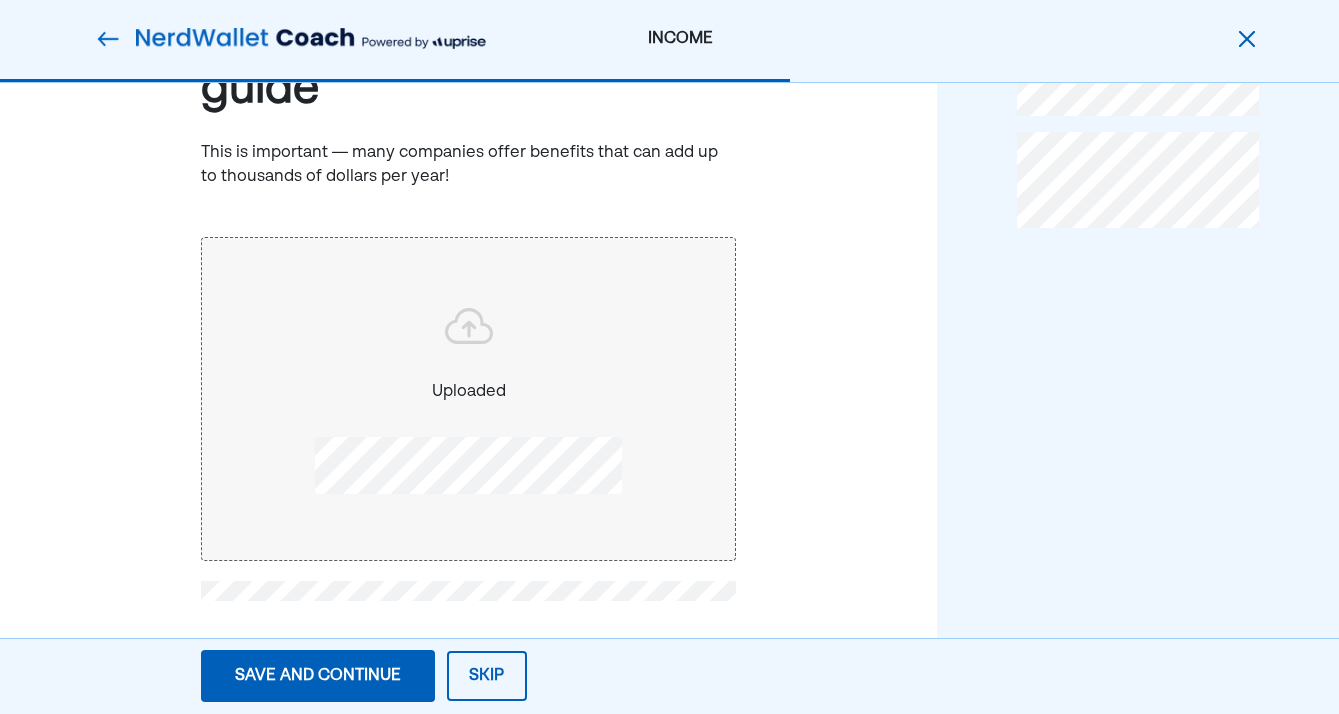 click on "Save and continue" at bounding box center (318, 676) 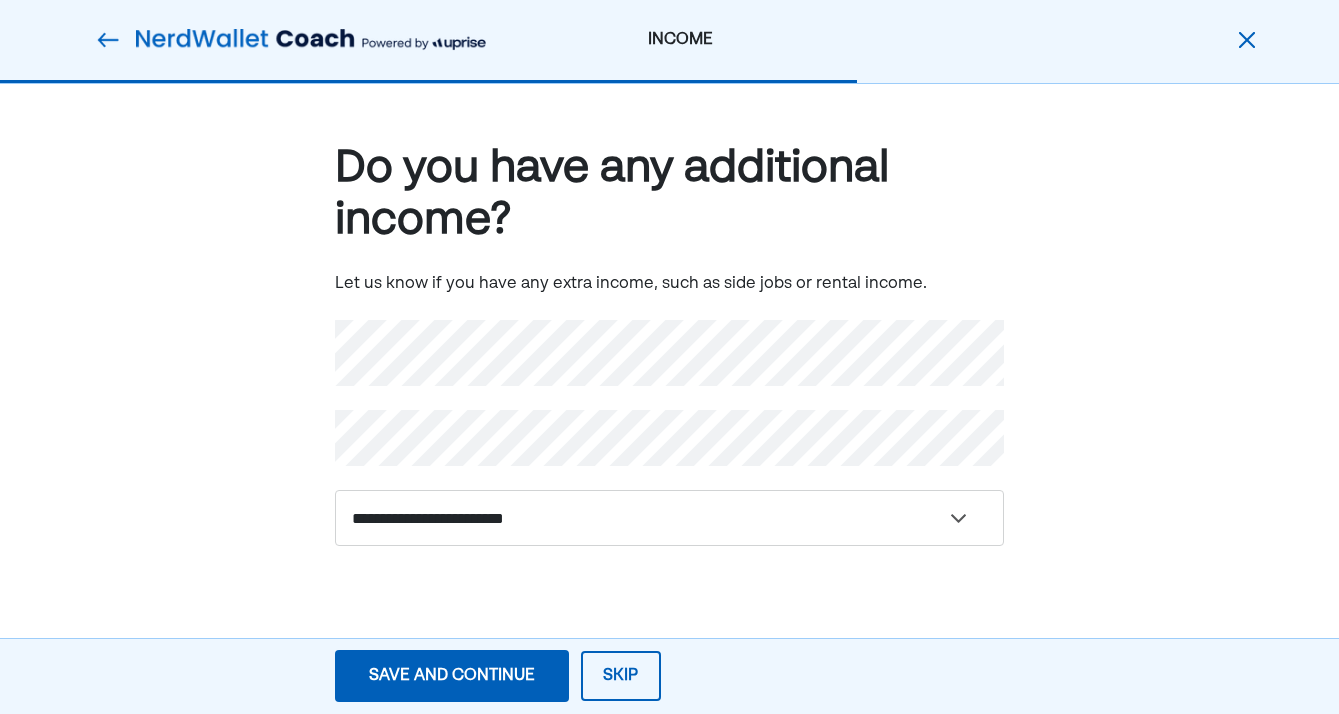 scroll, scrollTop: 0, scrollLeft: 0, axis: both 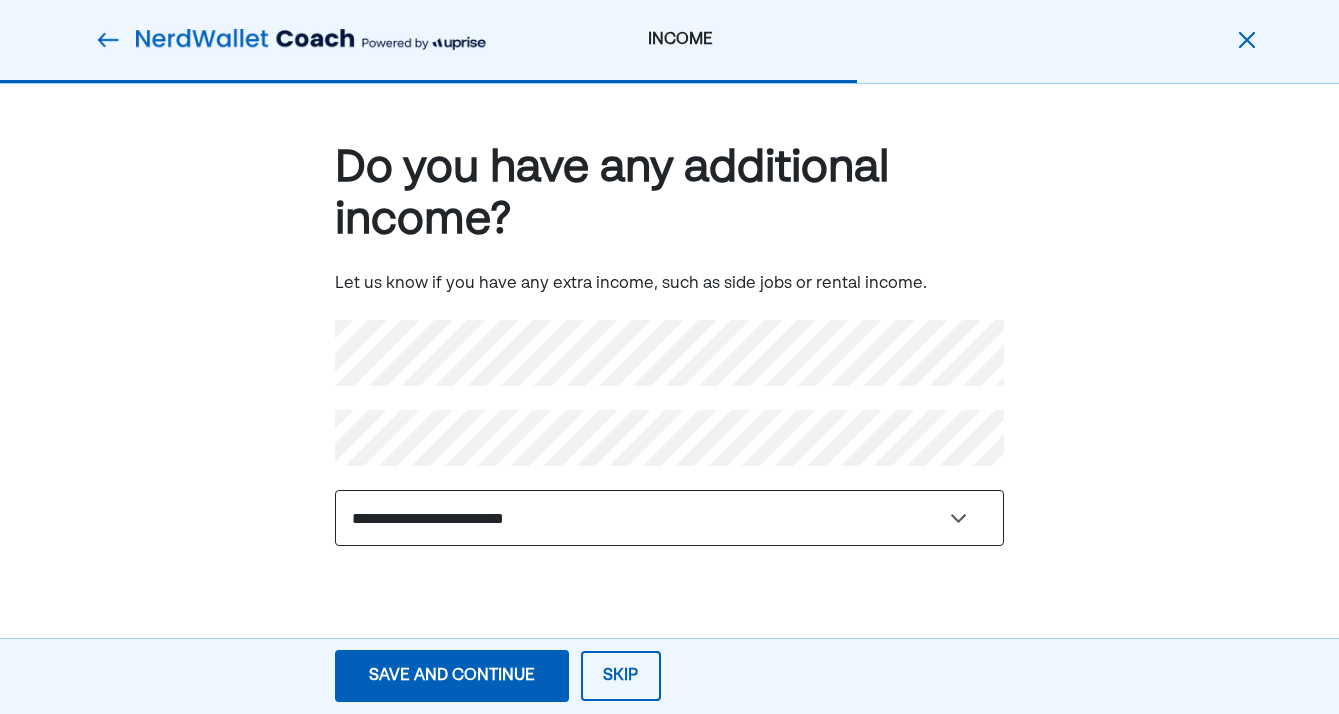 select on "**" 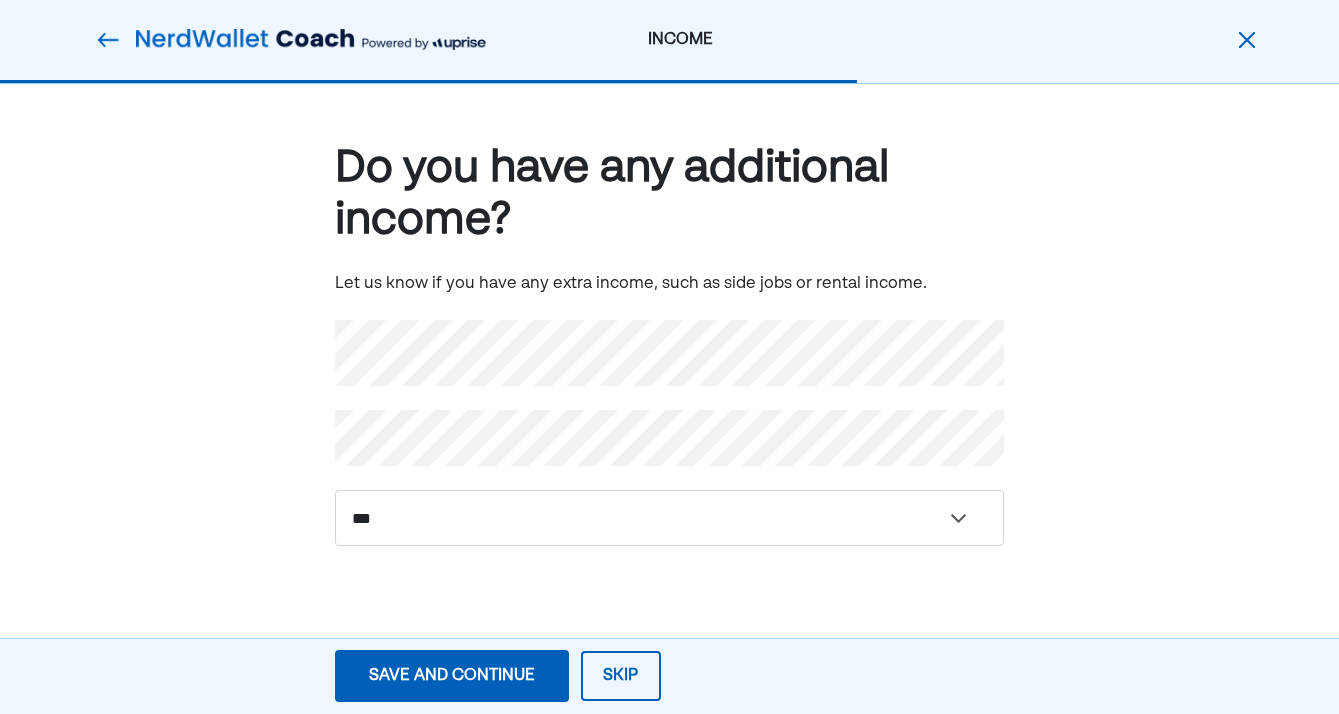 click on "Save and continue" at bounding box center [452, 676] 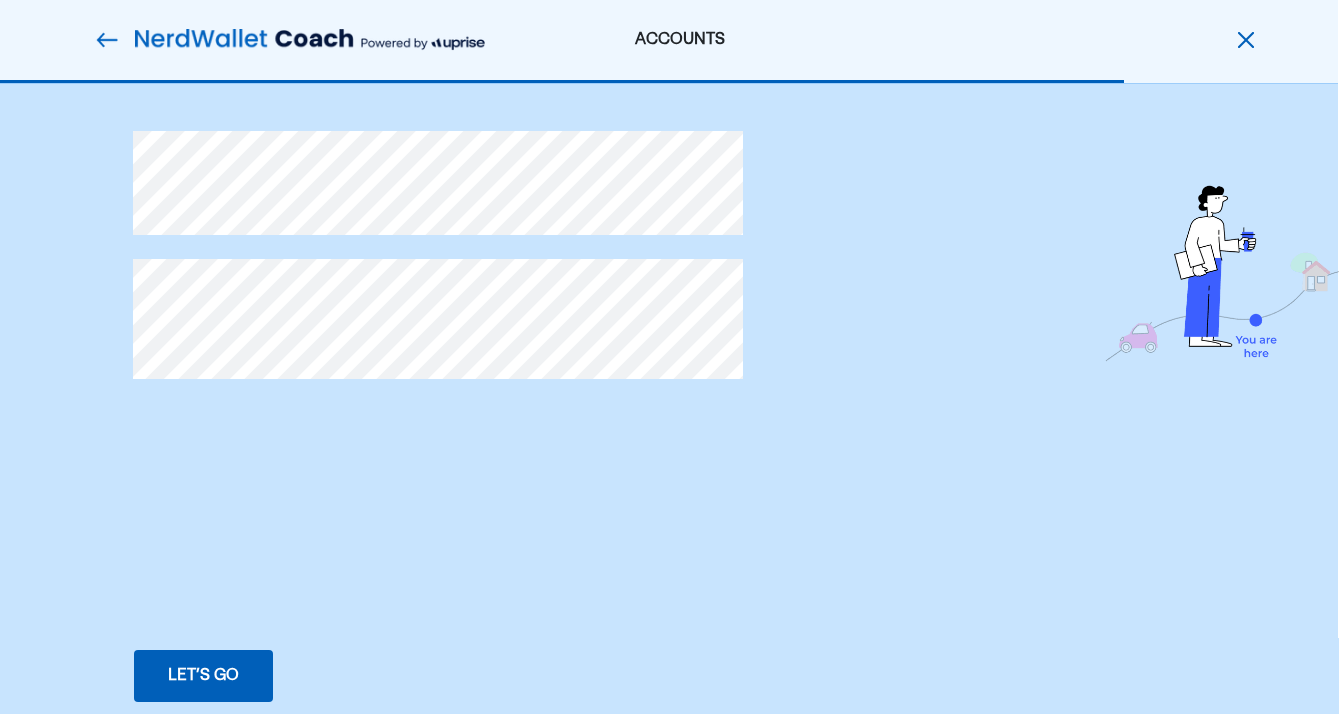 scroll, scrollTop: 0, scrollLeft: 0, axis: both 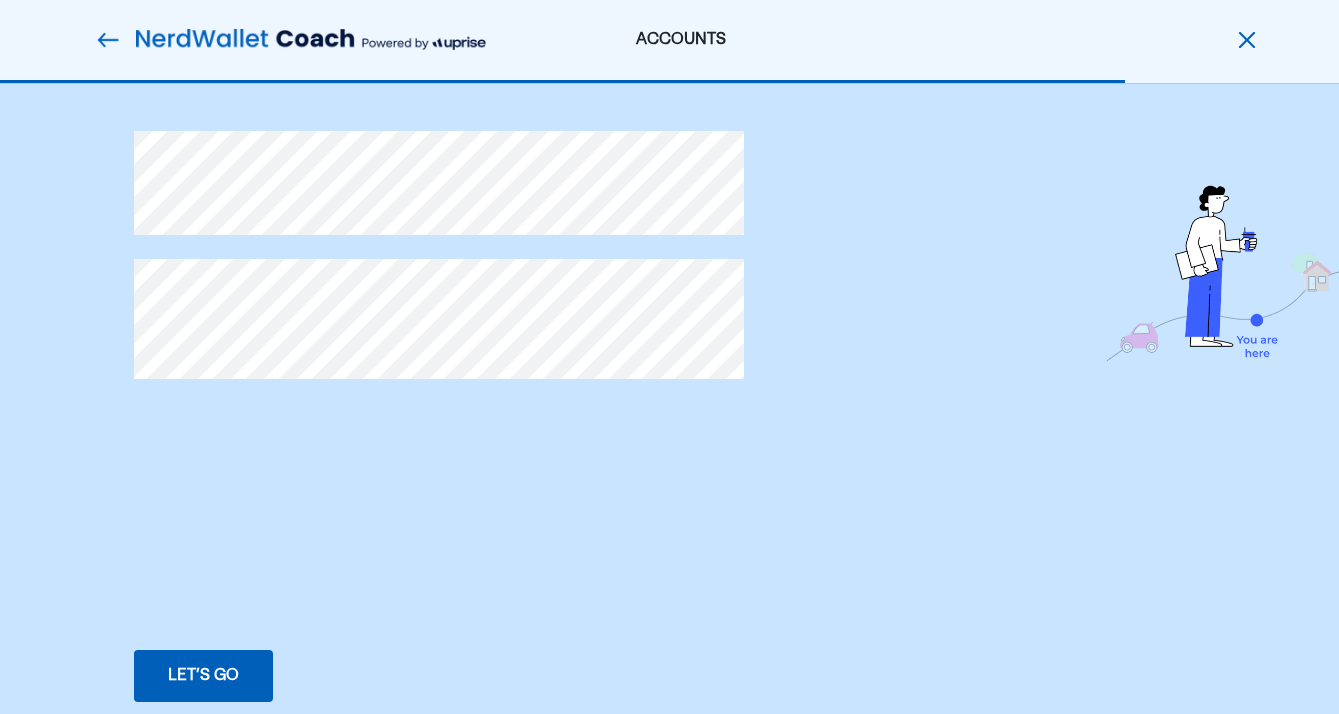 click on "Let’s go Save Let’s go" at bounding box center [203, 676] 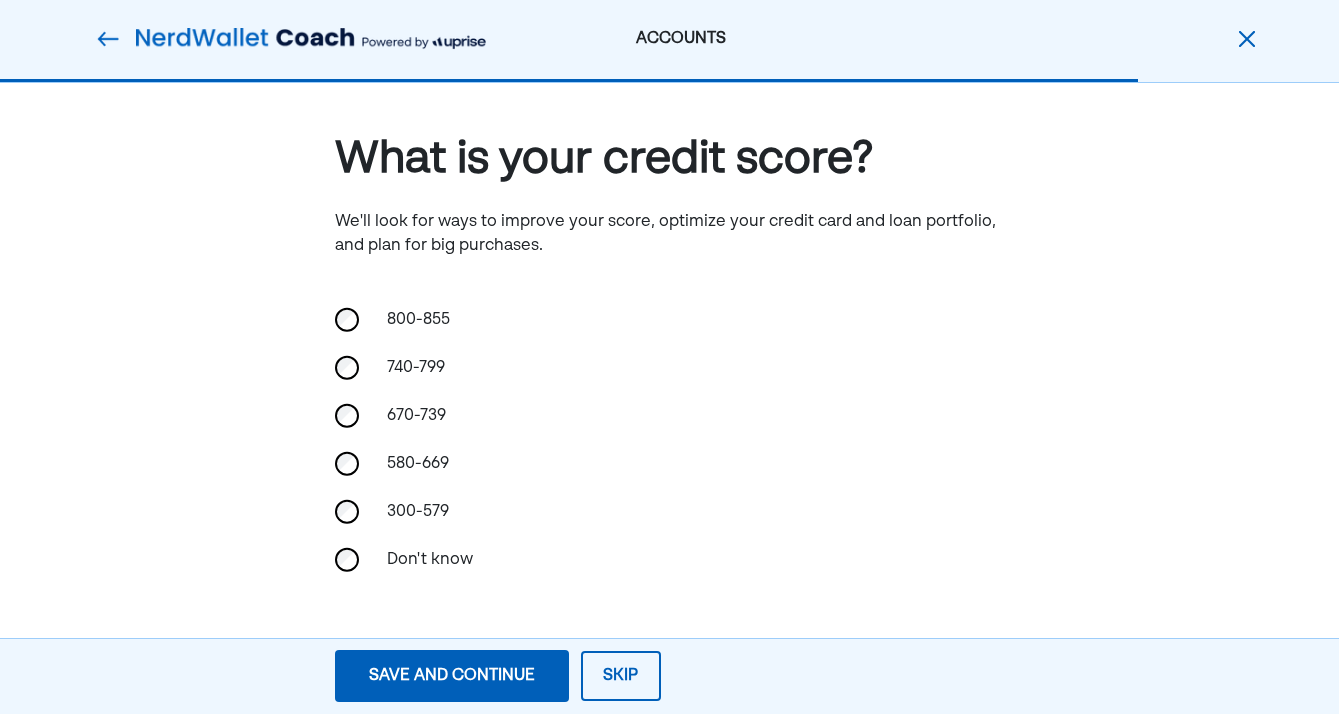 scroll, scrollTop: 9, scrollLeft: 0, axis: vertical 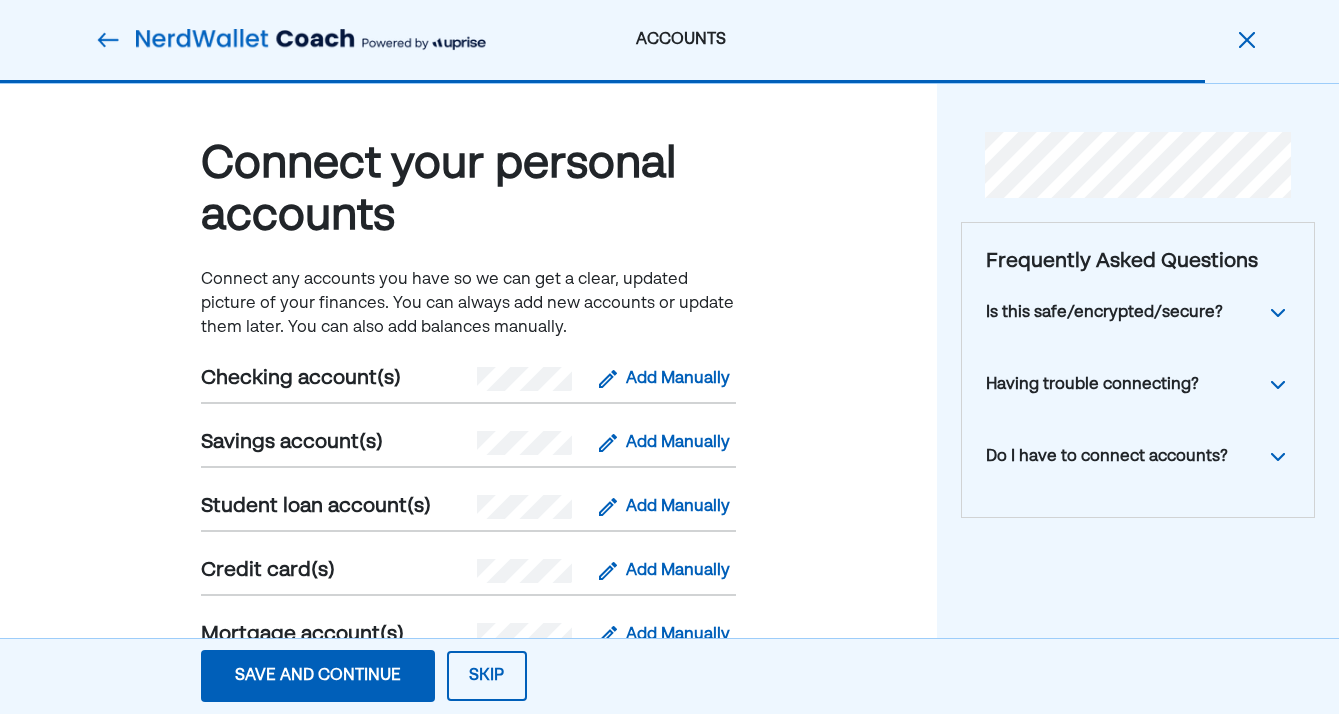 click at bounding box center (1278, 313) 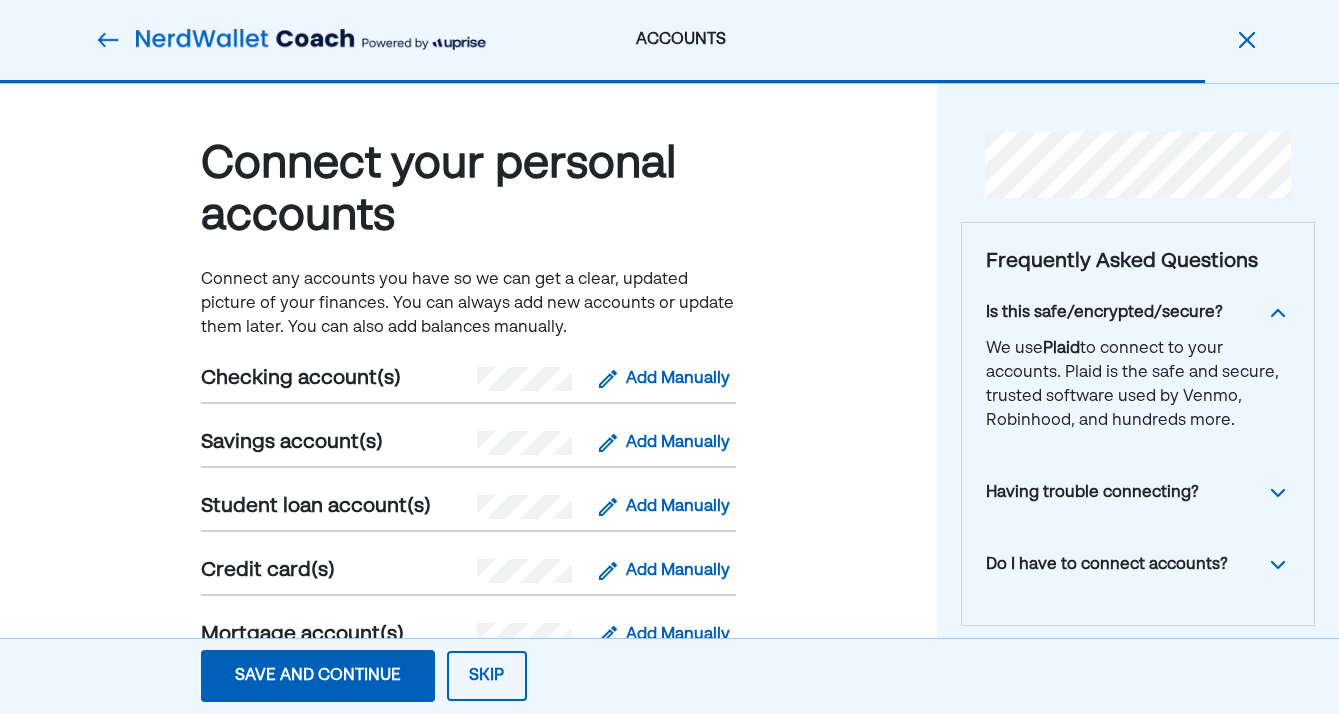 click at bounding box center (1278, 313) 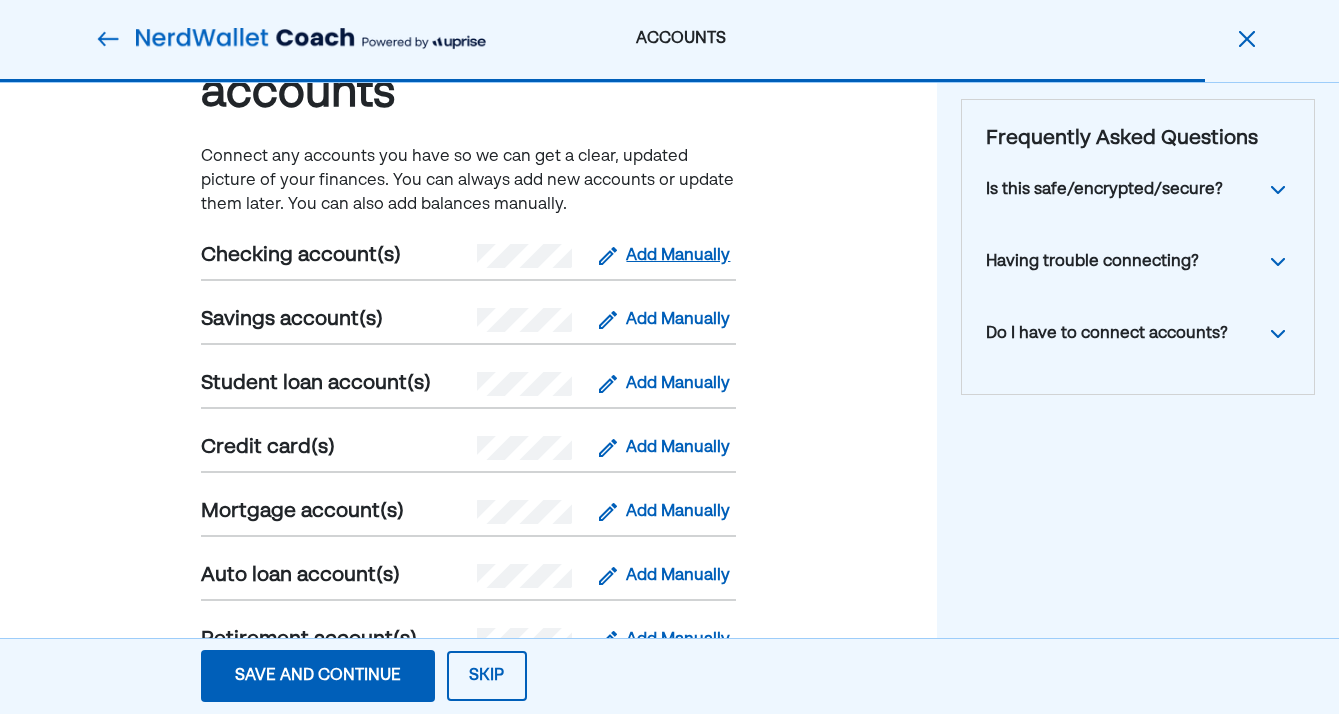 scroll, scrollTop: 124, scrollLeft: 0, axis: vertical 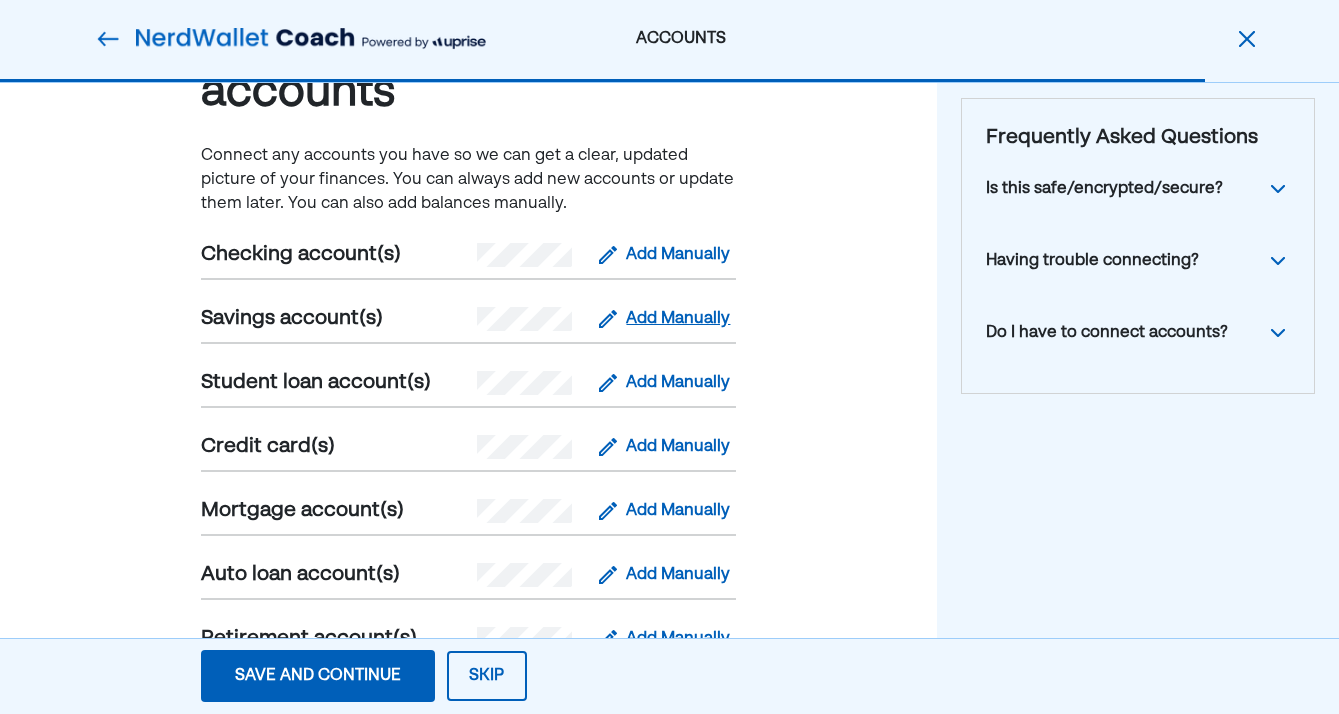 click on "Add Manually" at bounding box center (678, 319) 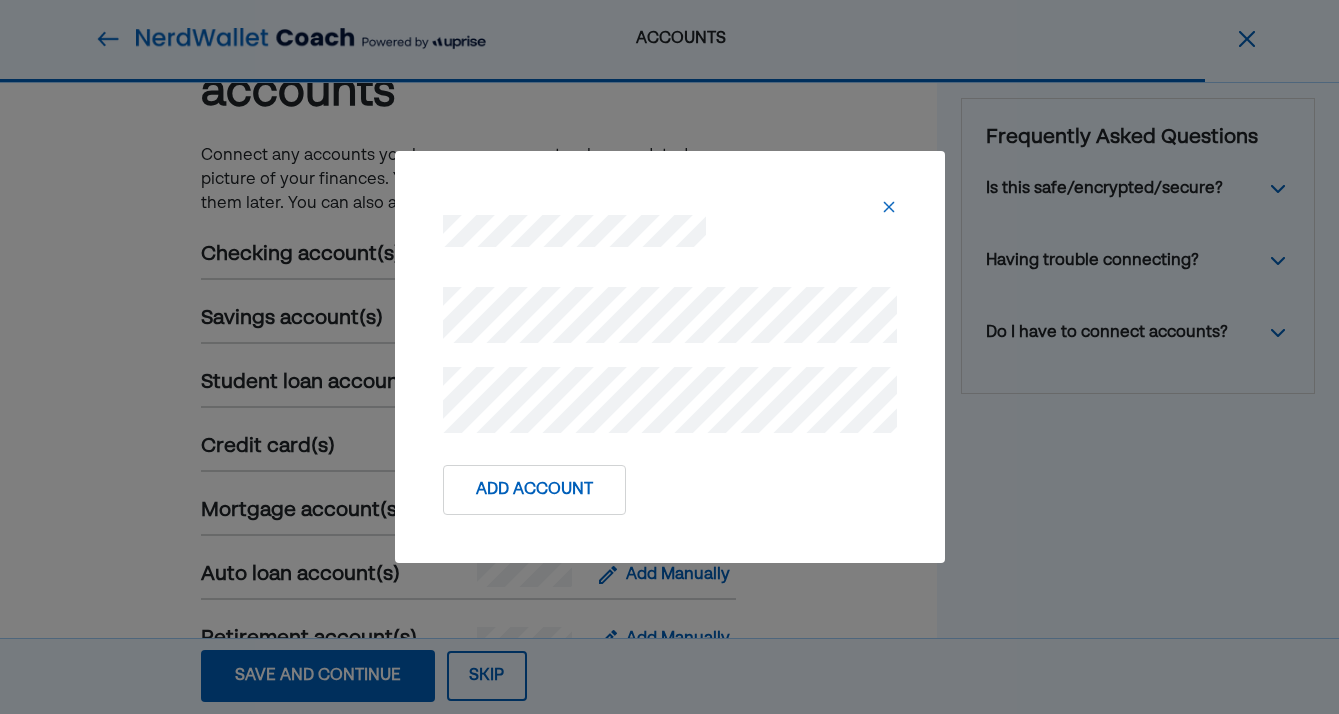 click on "Add Account" at bounding box center [534, 490] 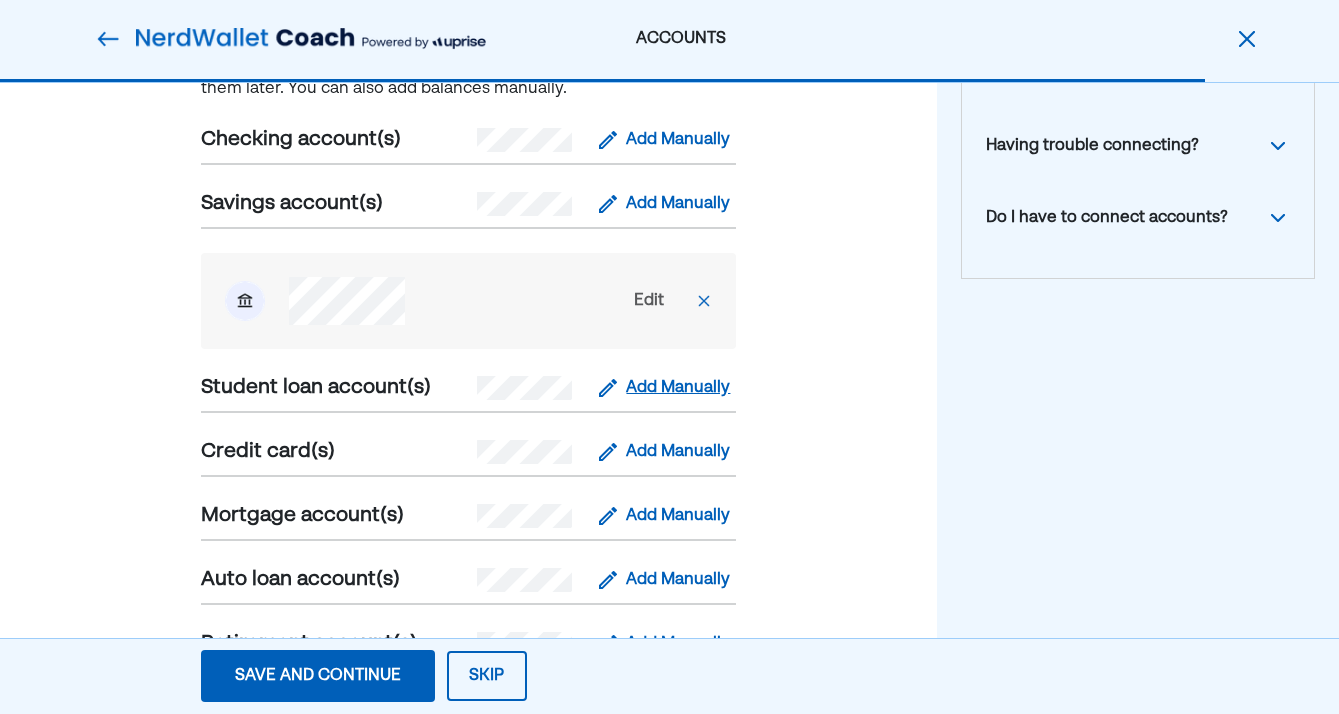 scroll, scrollTop: 240, scrollLeft: 0, axis: vertical 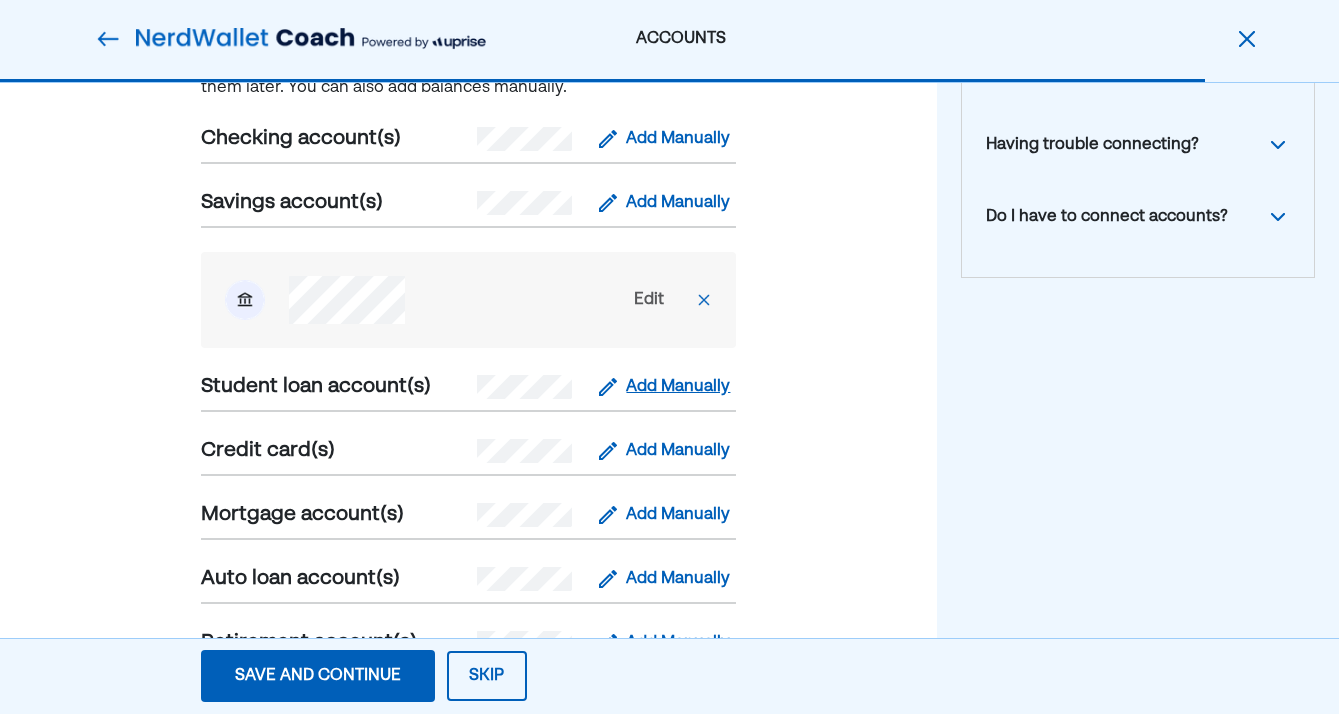 click on "Add Manually" at bounding box center [678, 387] 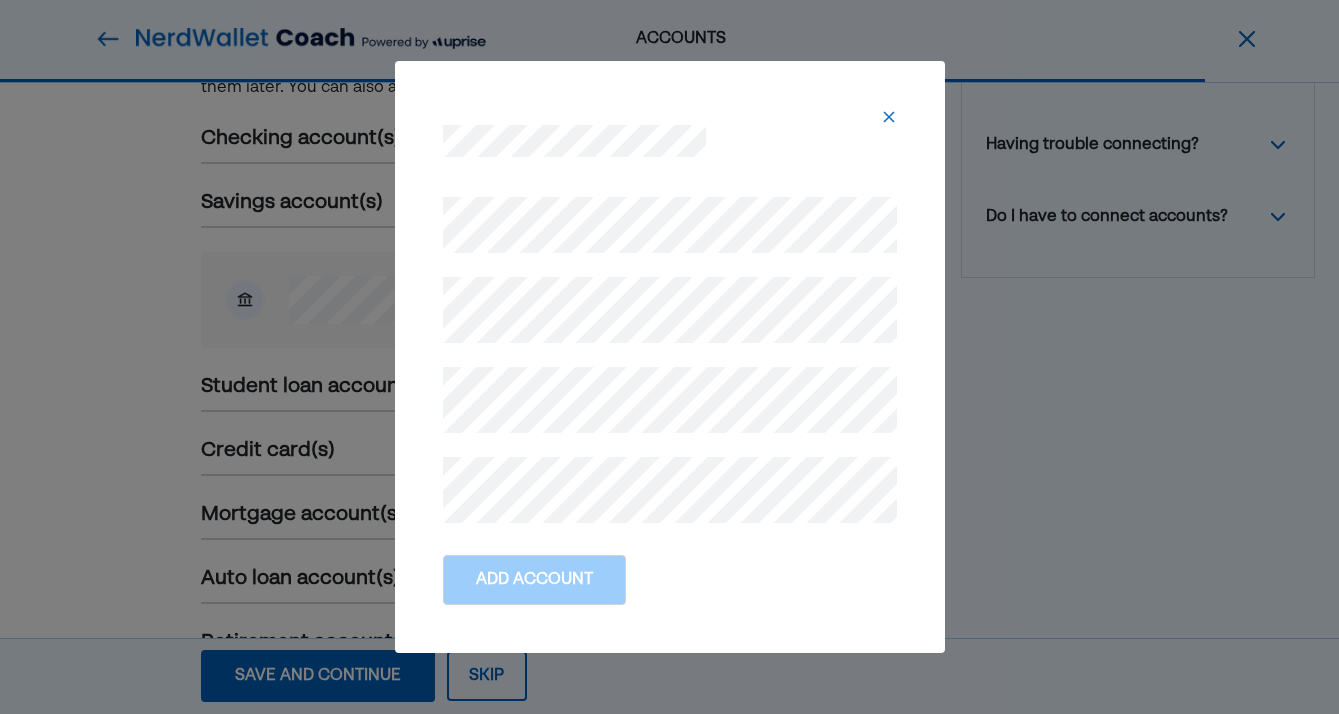 click on "Add Account" at bounding box center (669, 357) 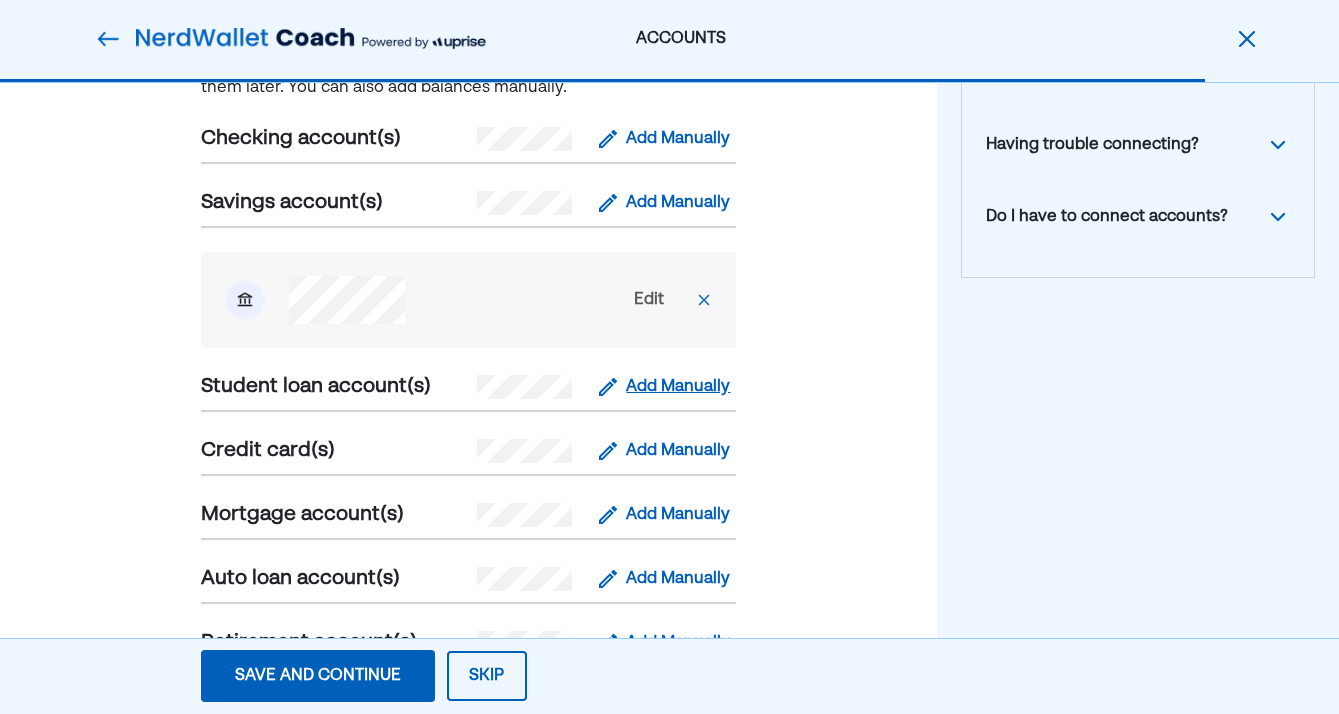 click on "Add Manually" at bounding box center [678, 387] 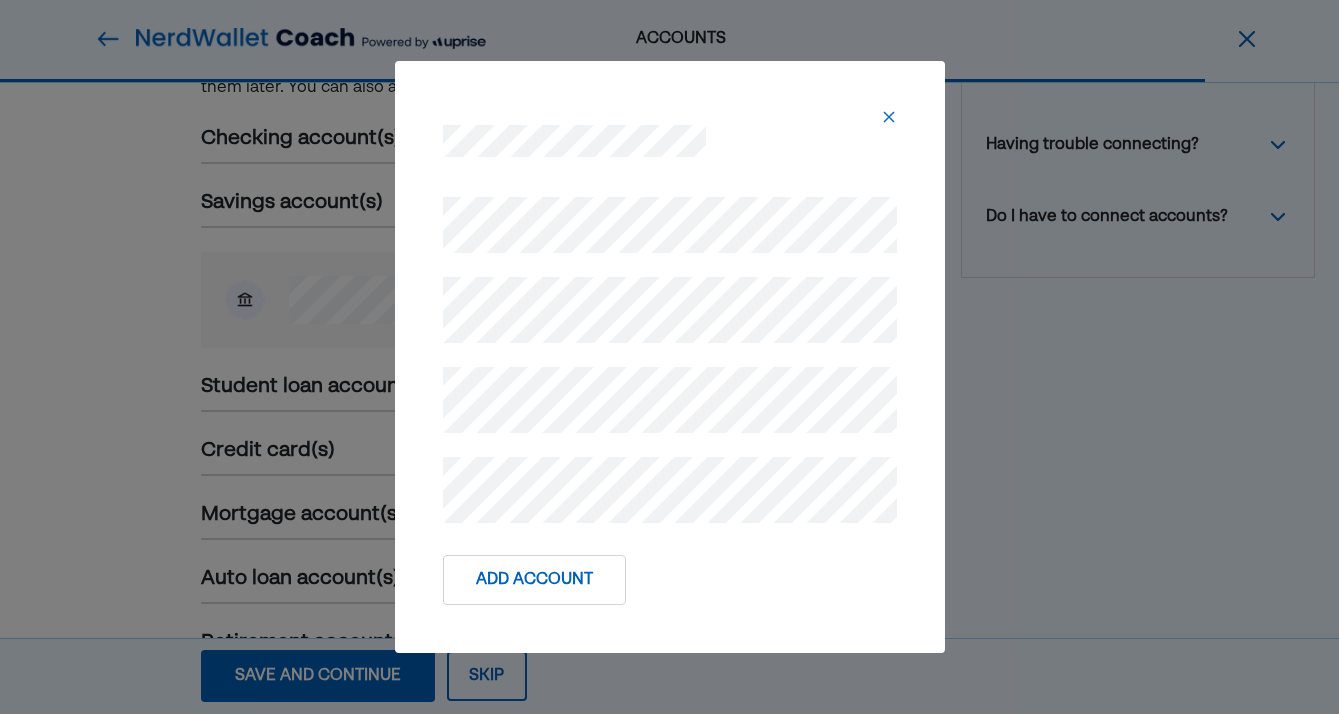 click at bounding box center (670, 360) 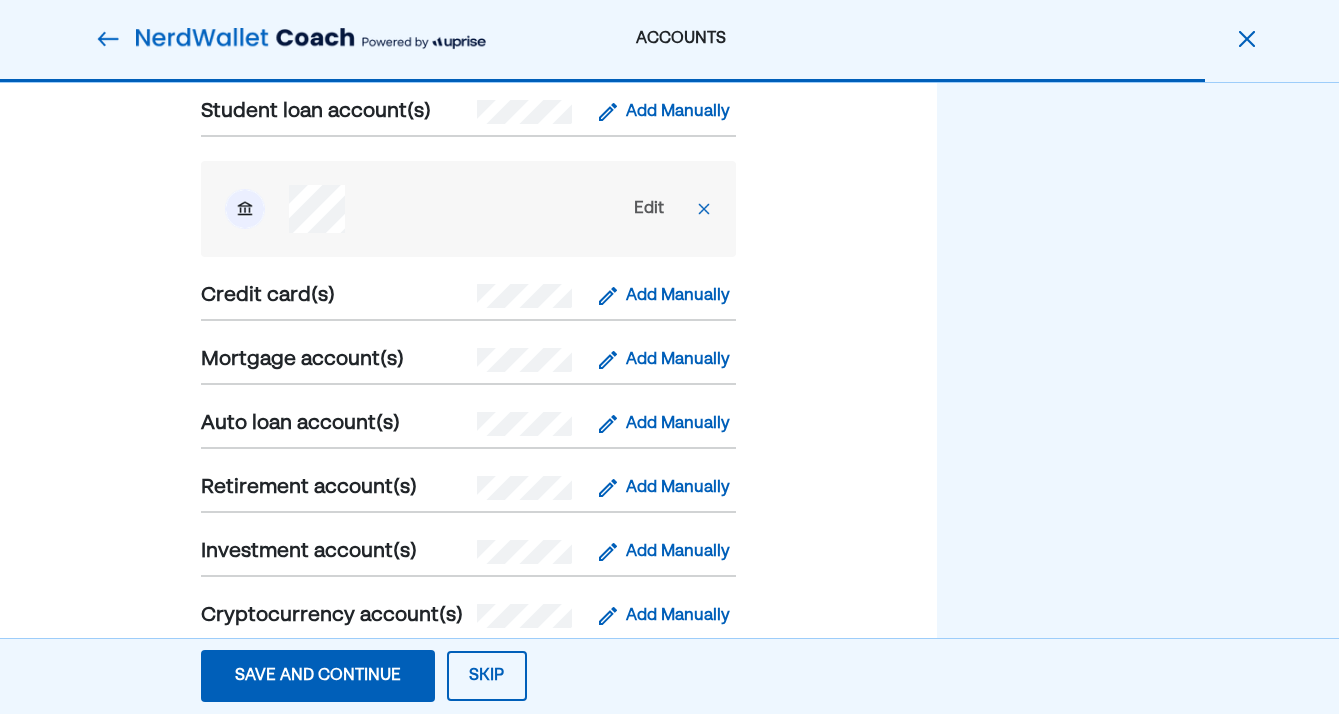 scroll, scrollTop: 533, scrollLeft: 0, axis: vertical 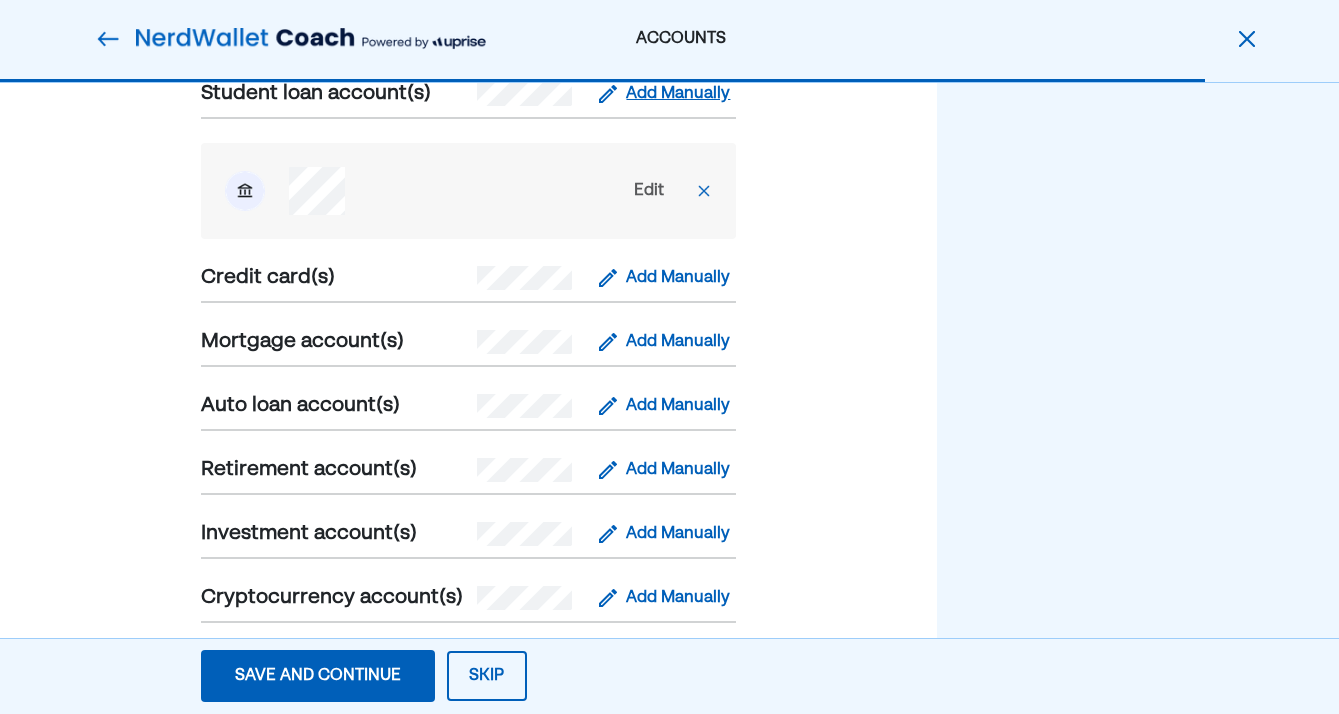click on "Add Manually" at bounding box center [678, 94] 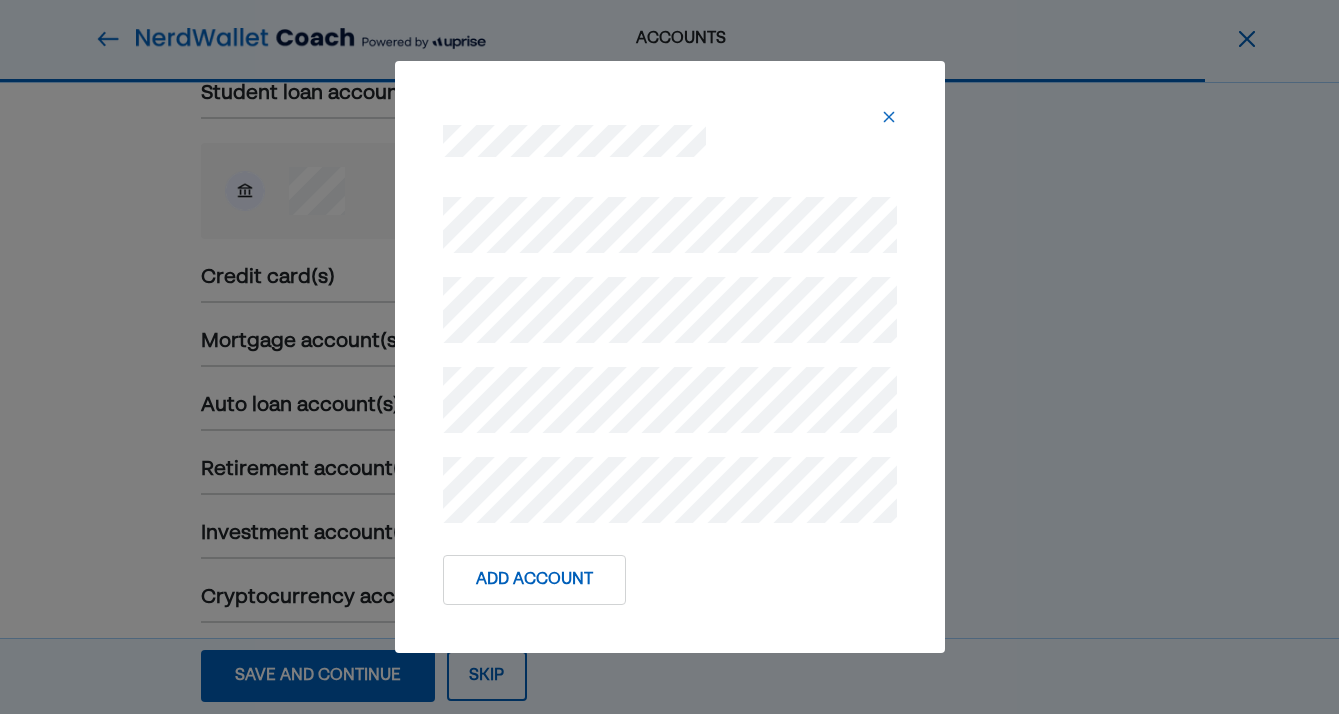 click at bounding box center (889, 117) 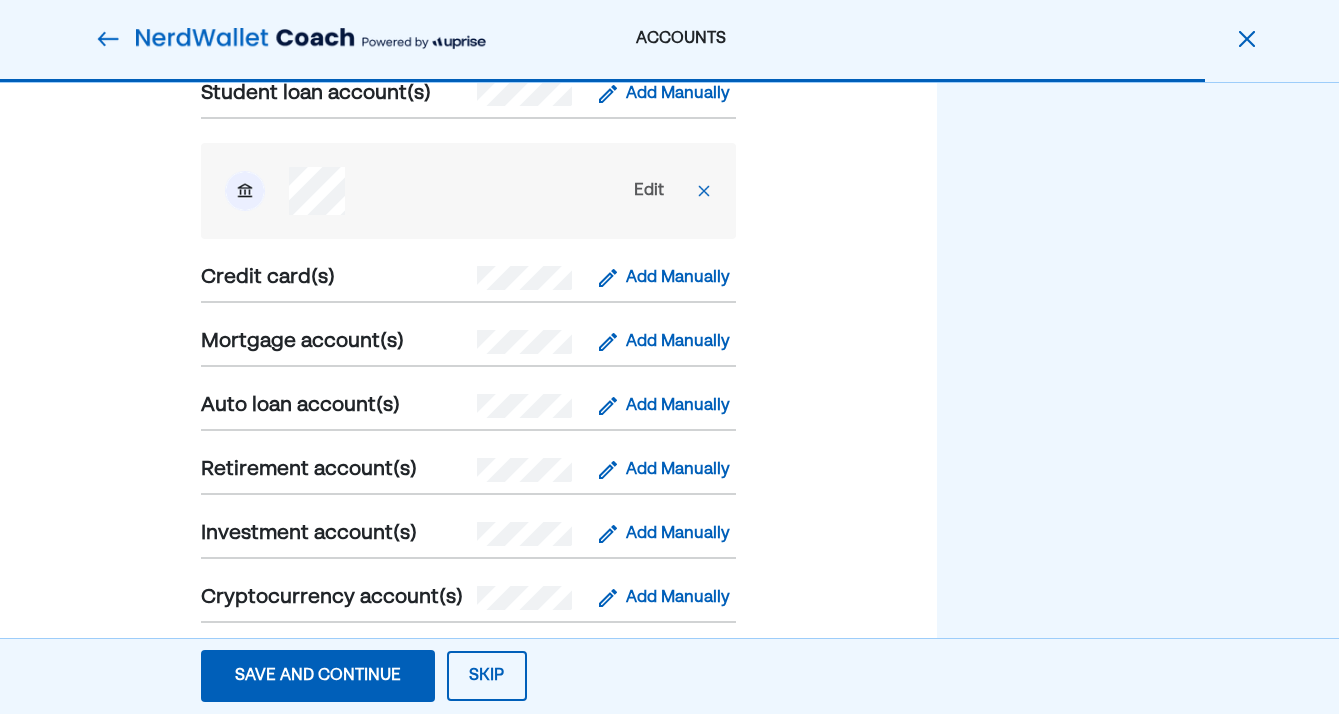 click on "Edit" at bounding box center [649, 191] 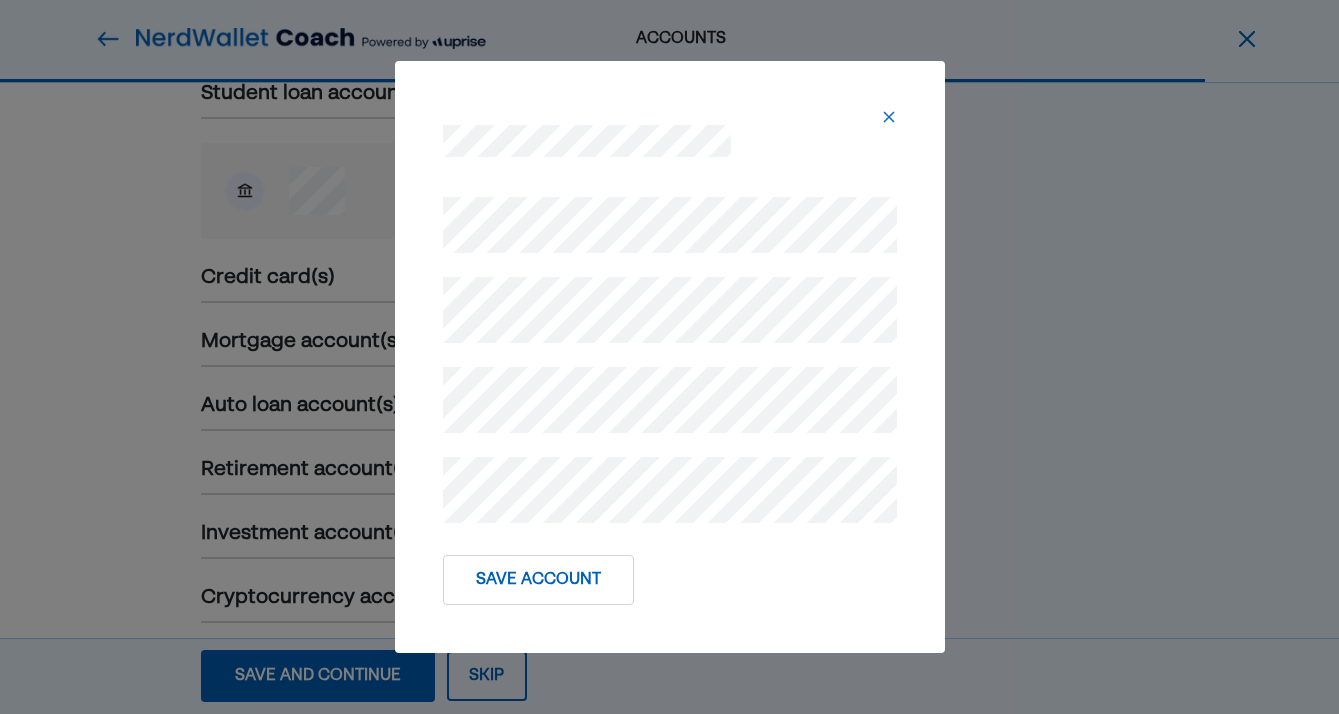 scroll, scrollTop: 841, scrollLeft: 0, axis: vertical 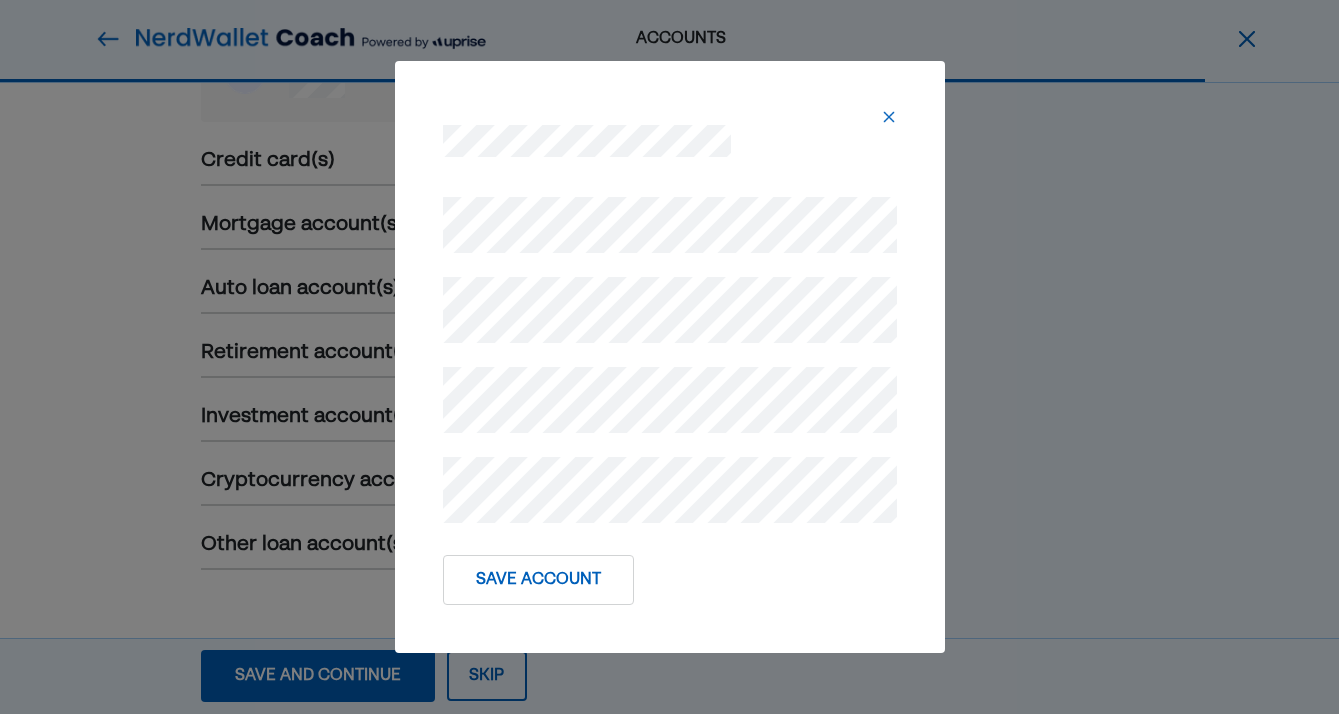click on "Save Account" at bounding box center (538, 580) 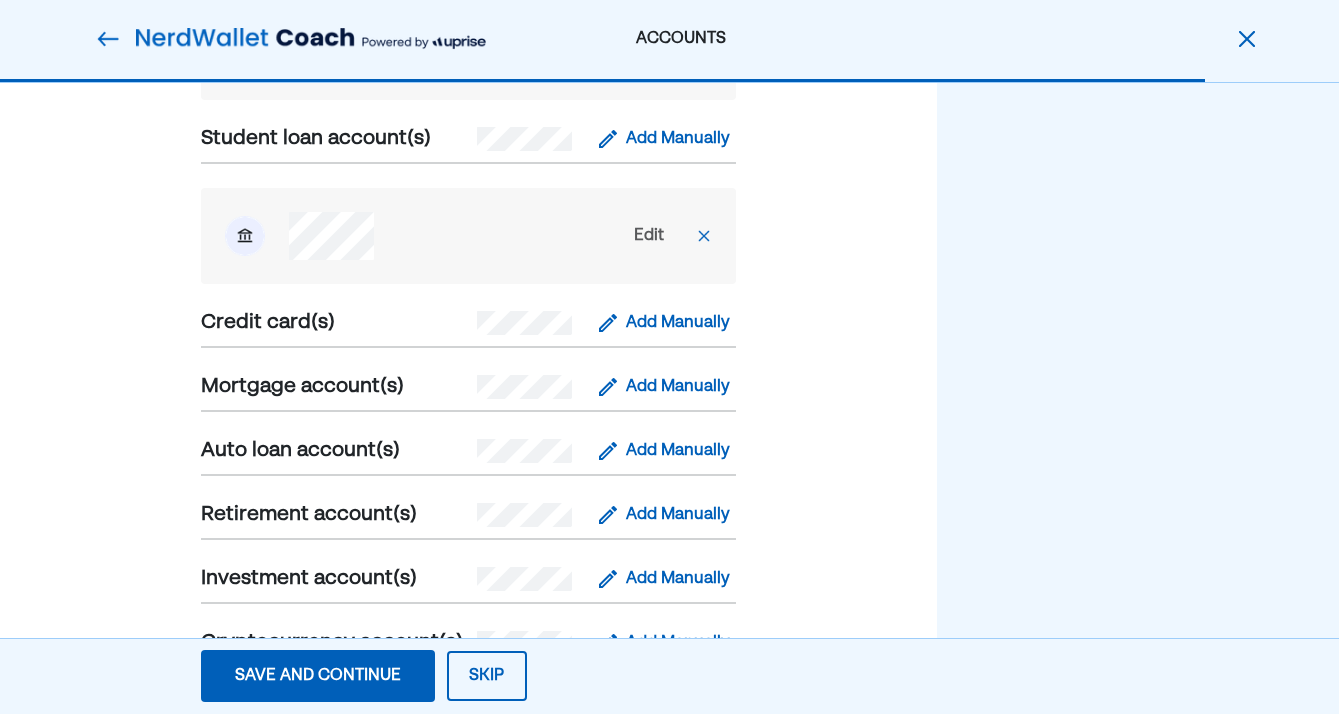 scroll, scrollTop: 464, scrollLeft: 0, axis: vertical 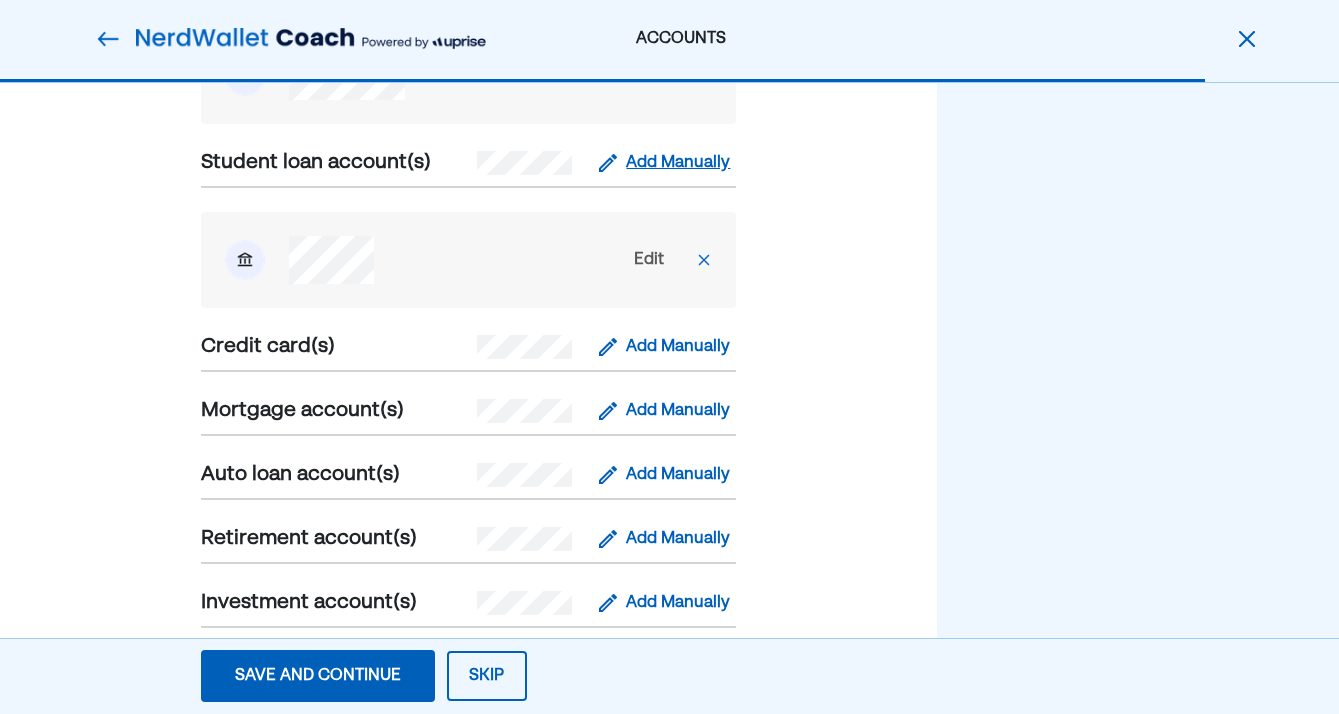 click on "Add Manually" at bounding box center (678, 163) 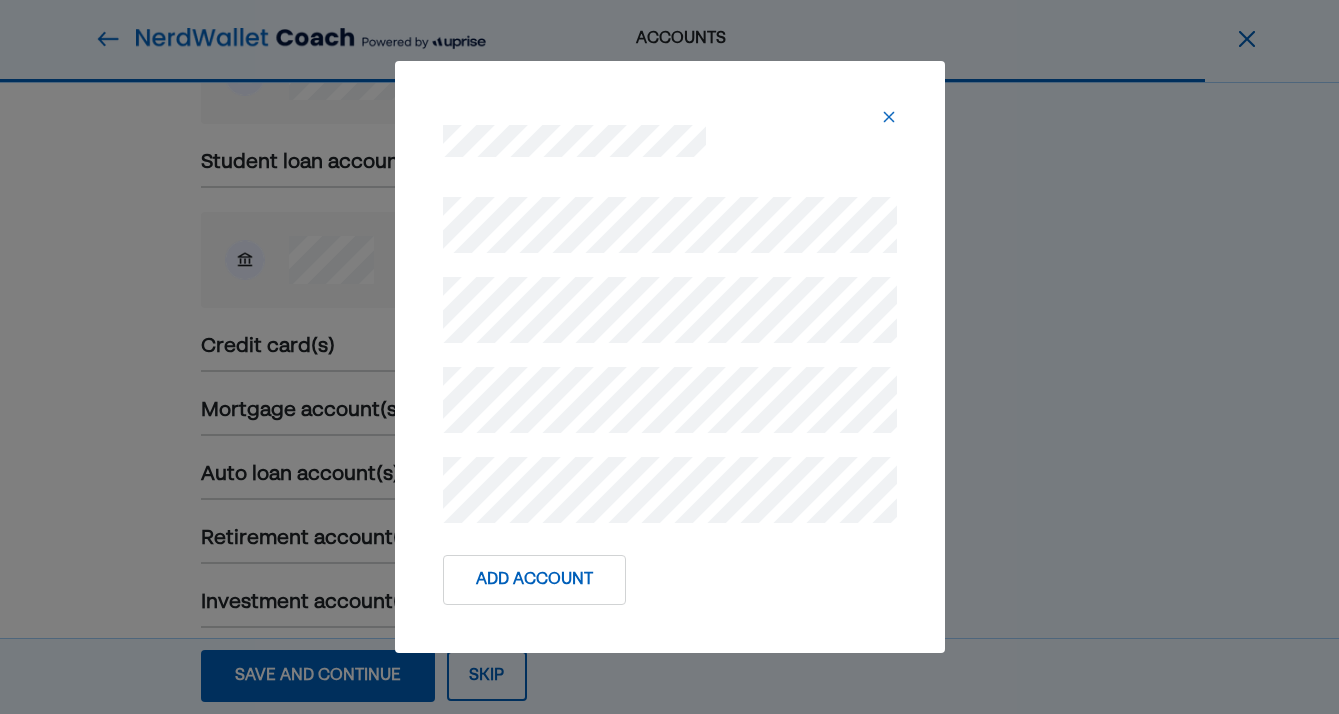 click on "Add Account" at bounding box center (534, 580) 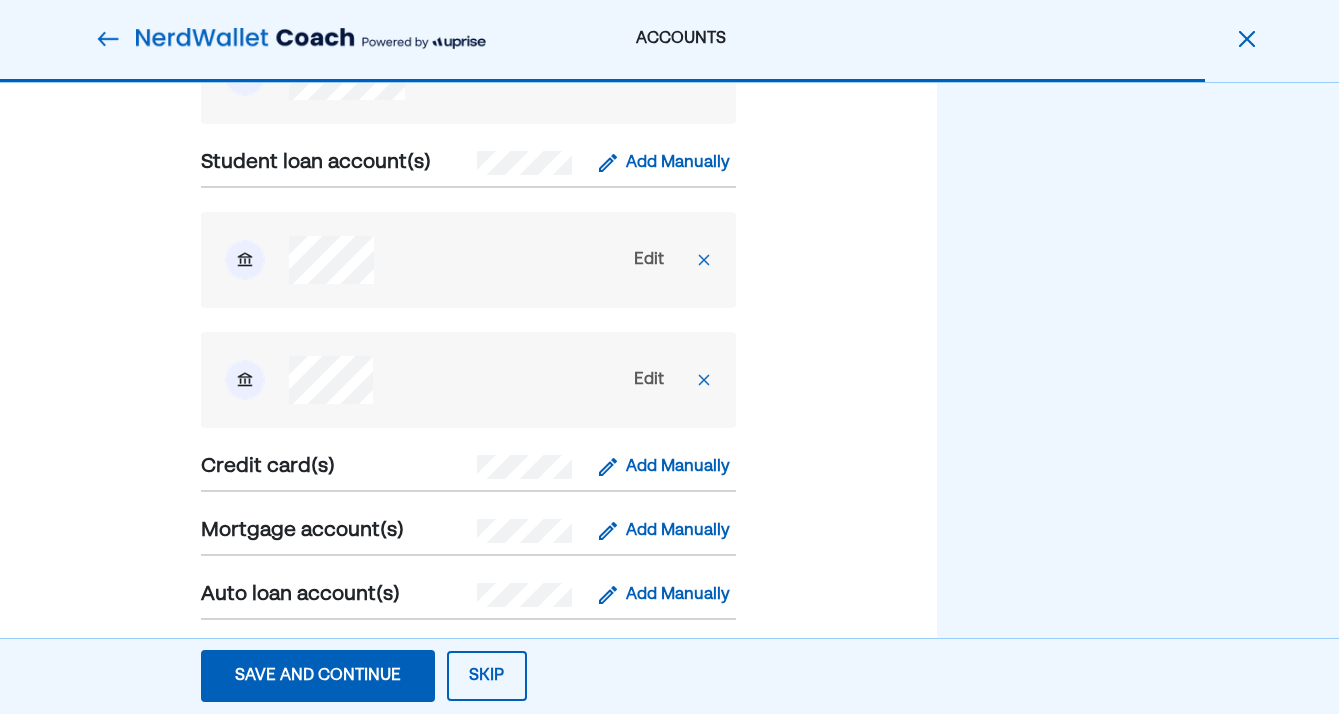 scroll, scrollTop: 483, scrollLeft: 0, axis: vertical 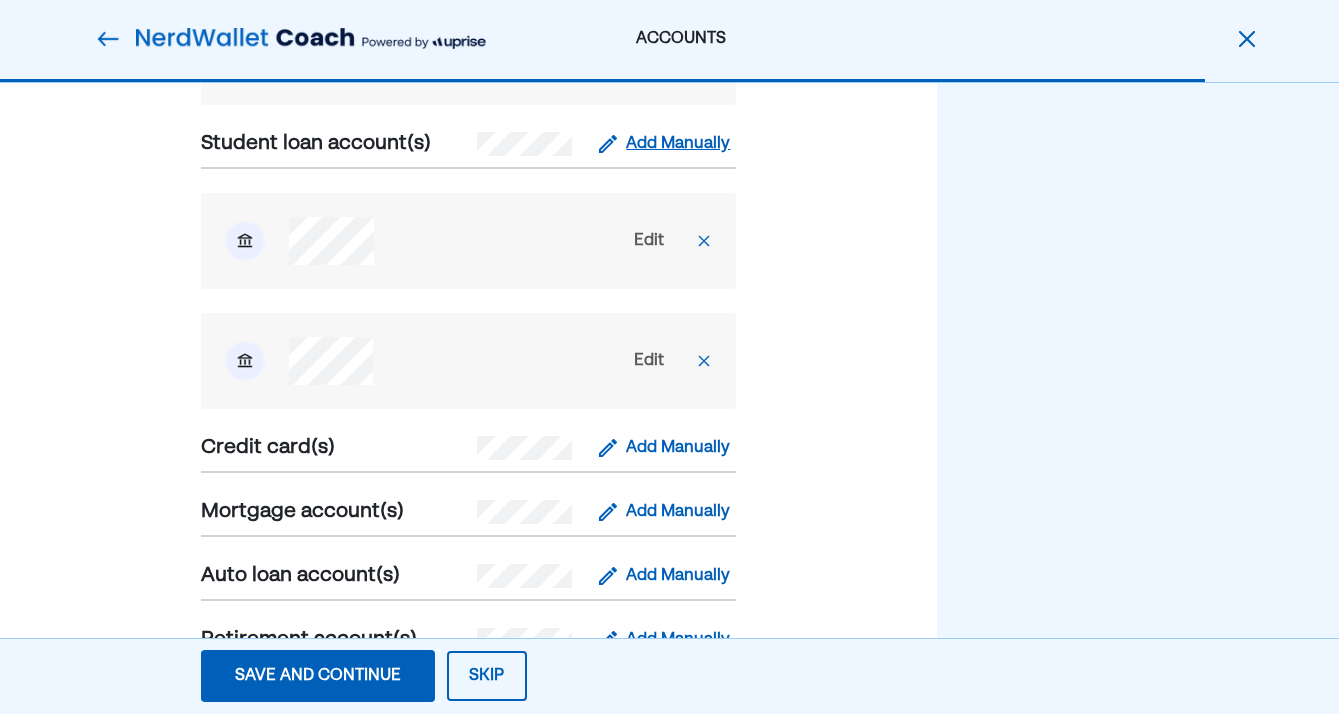 click on "Add Manually" at bounding box center [678, 144] 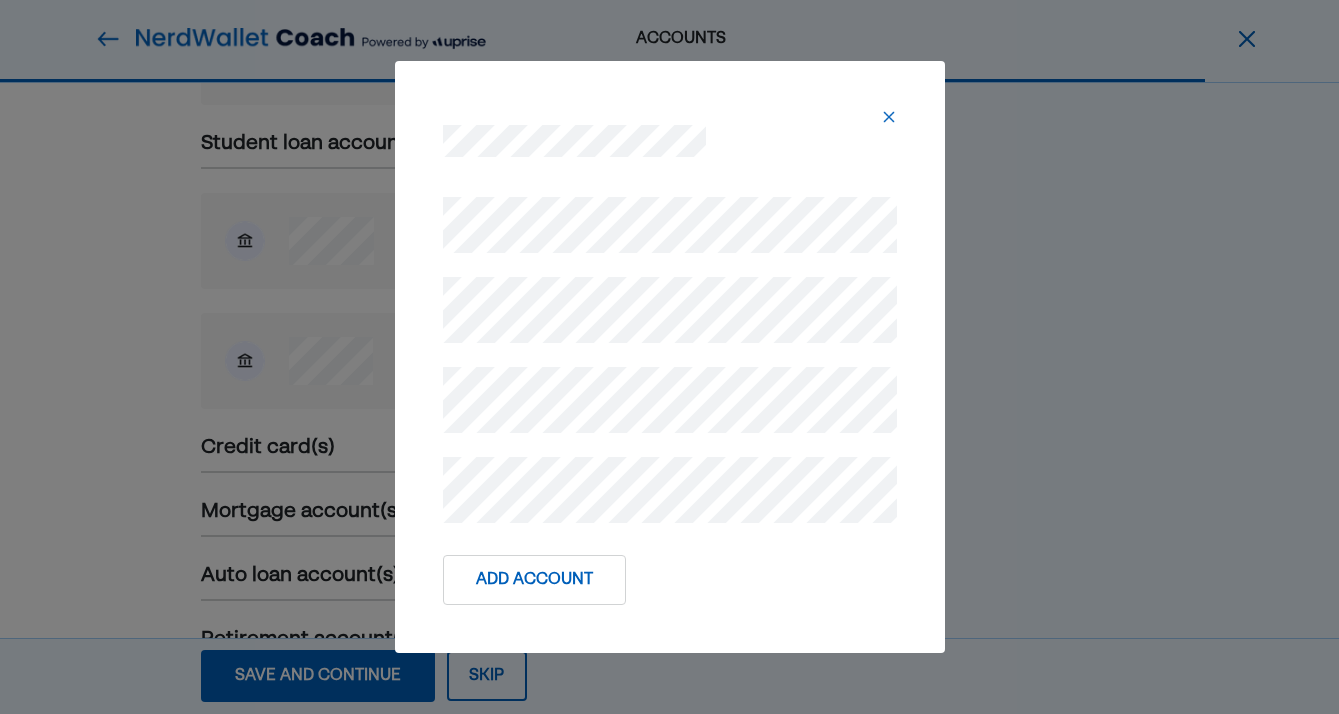 click on "Add Account" at bounding box center (534, 580) 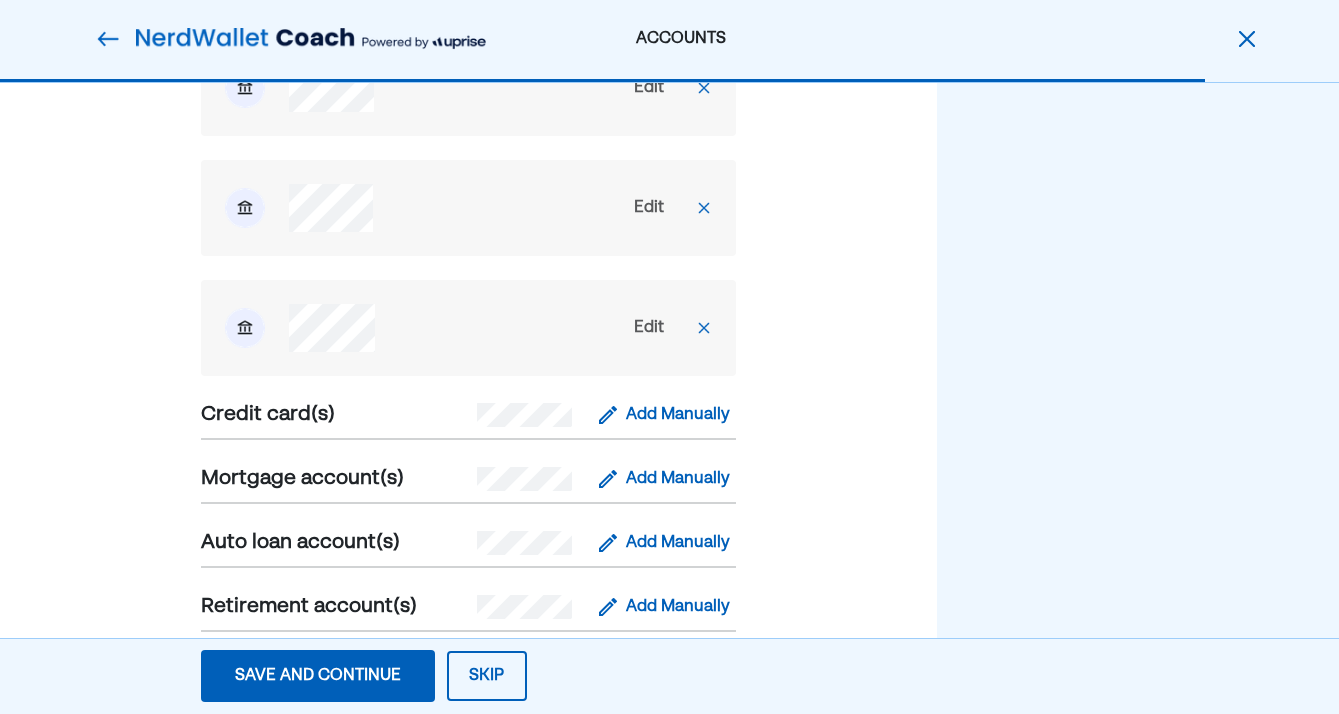 scroll, scrollTop: 530, scrollLeft: 0, axis: vertical 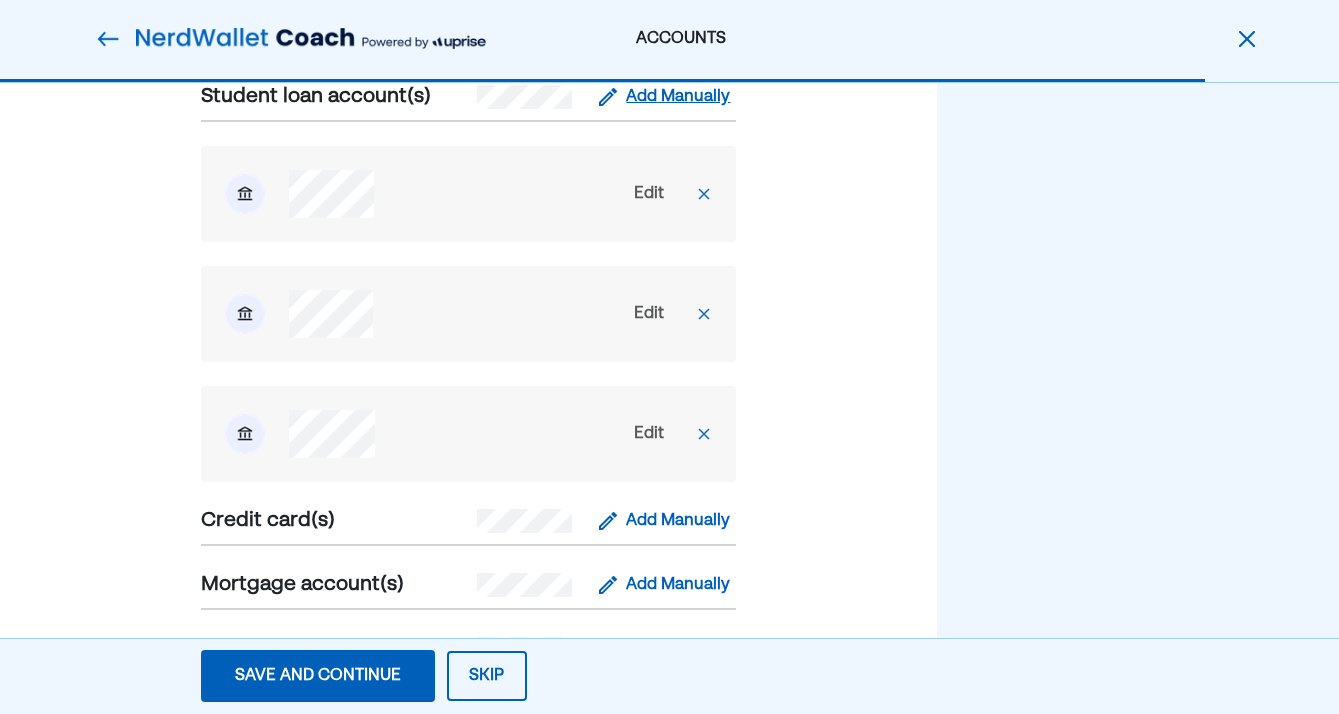 click on "Add Manually" at bounding box center [678, 97] 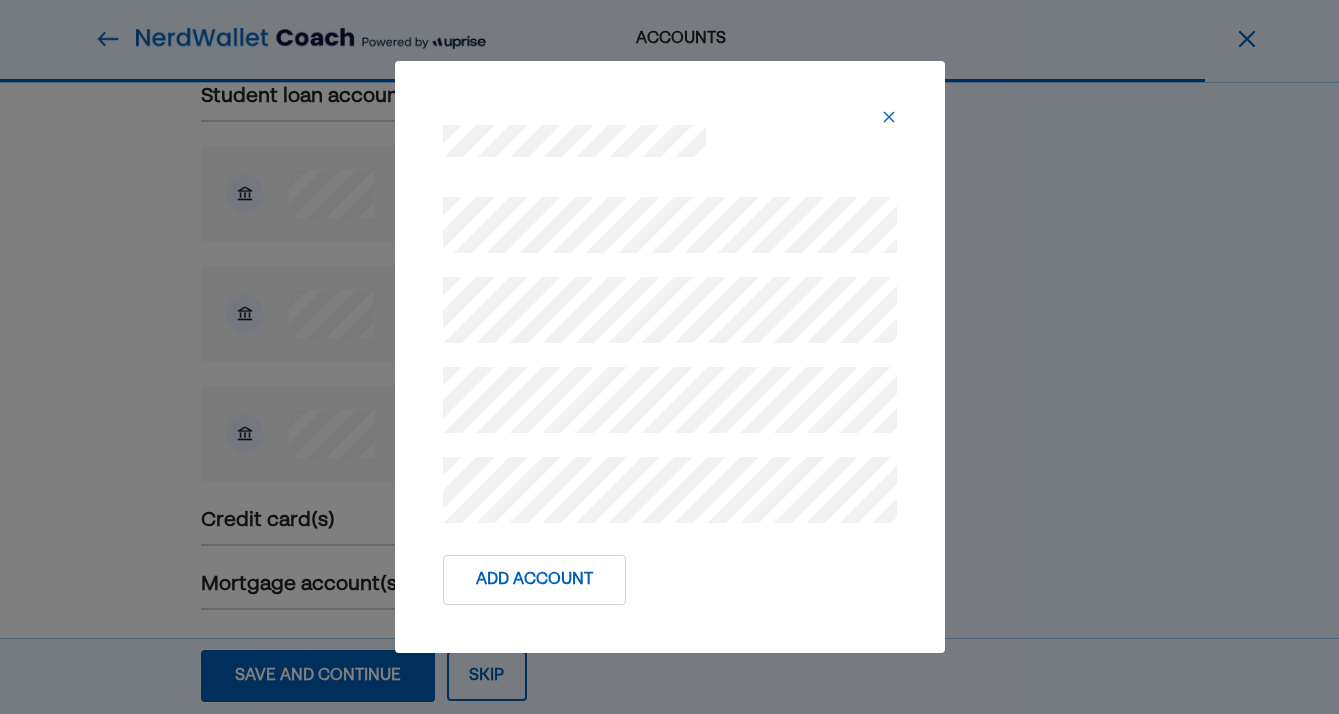 click on "Add Account" at bounding box center (534, 580) 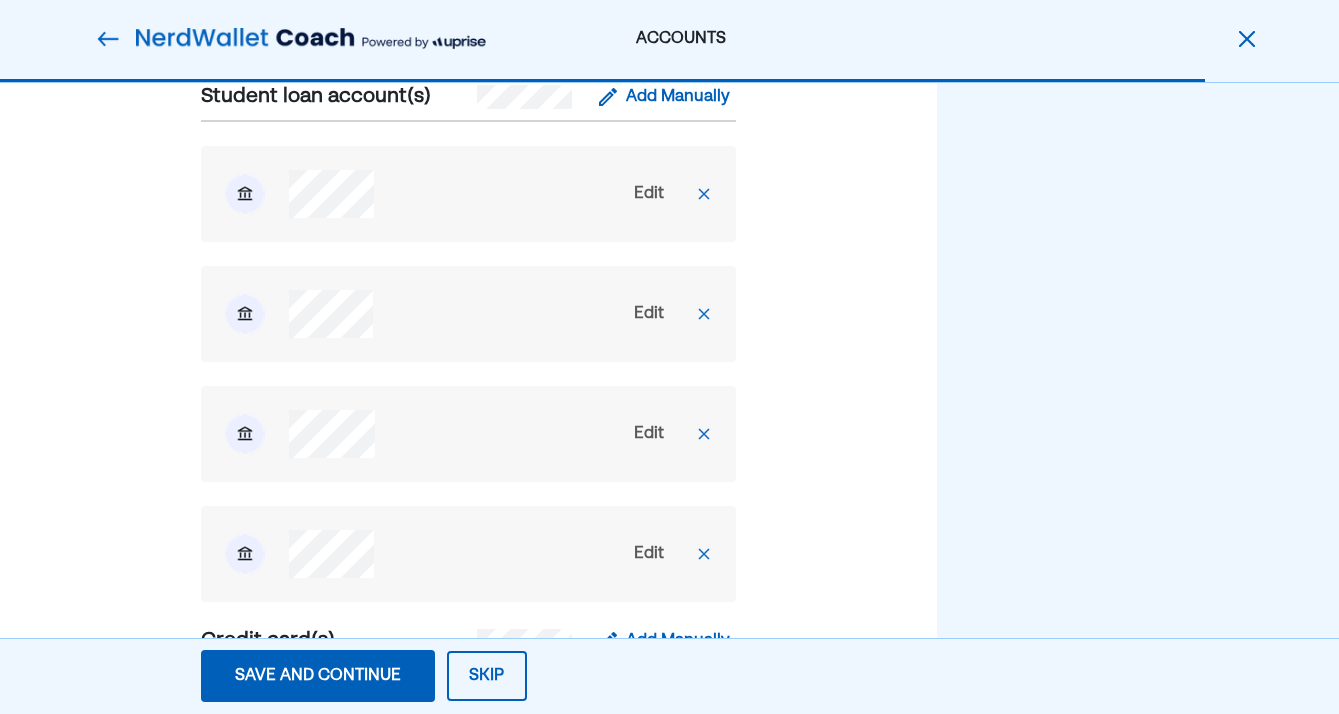 scroll, scrollTop: 557, scrollLeft: 0, axis: vertical 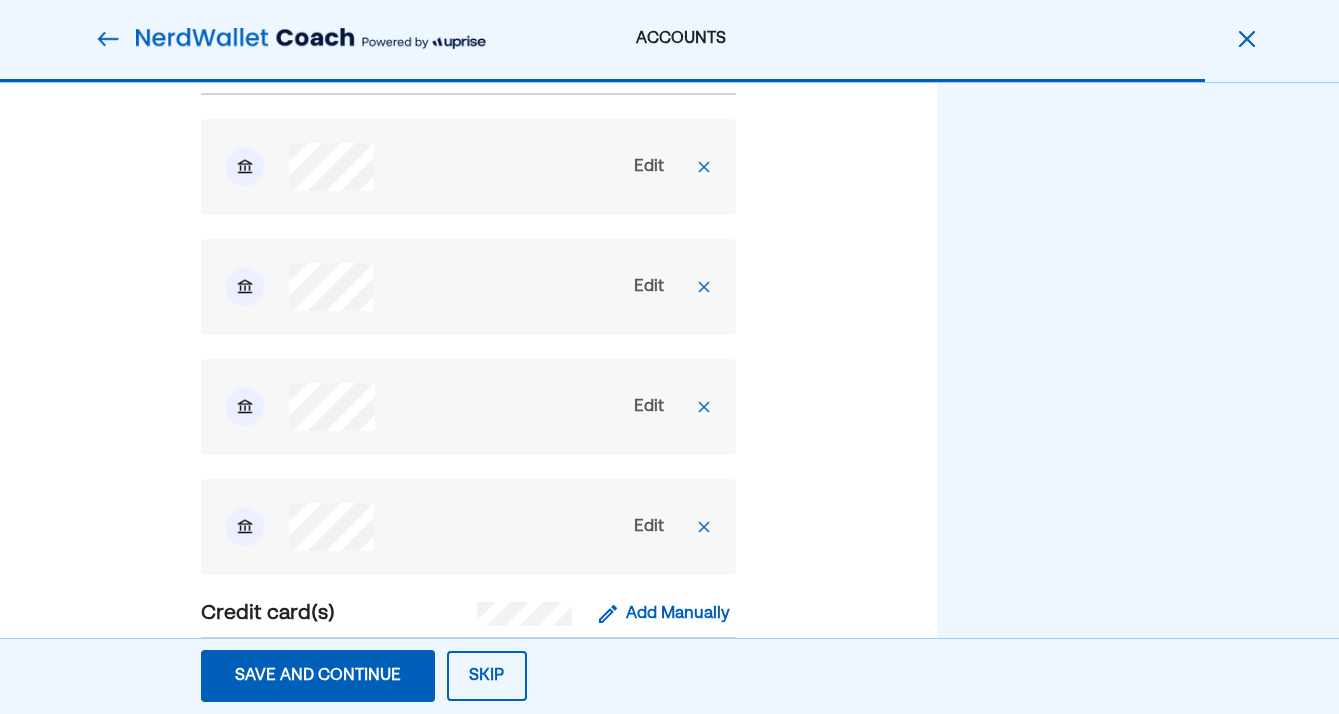 click on "Add Manually" at bounding box center (678, 70) 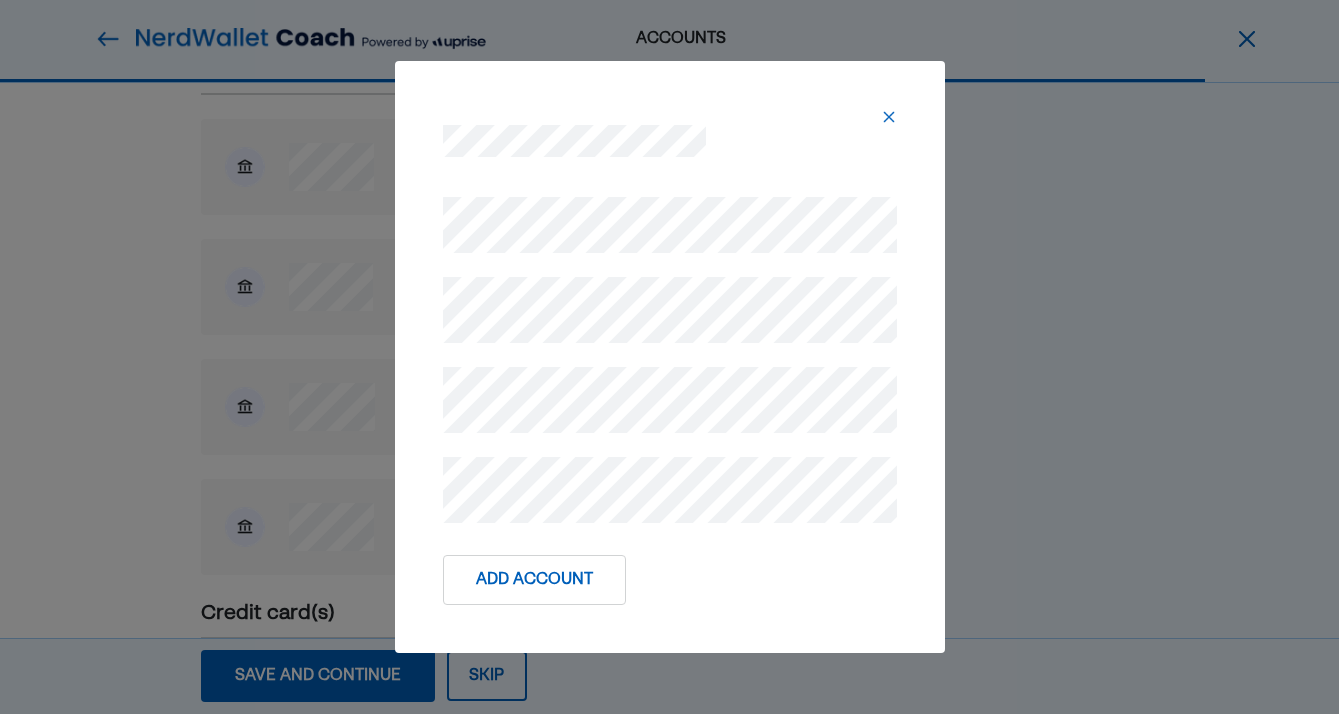 click on "Add Account" at bounding box center (534, 580) 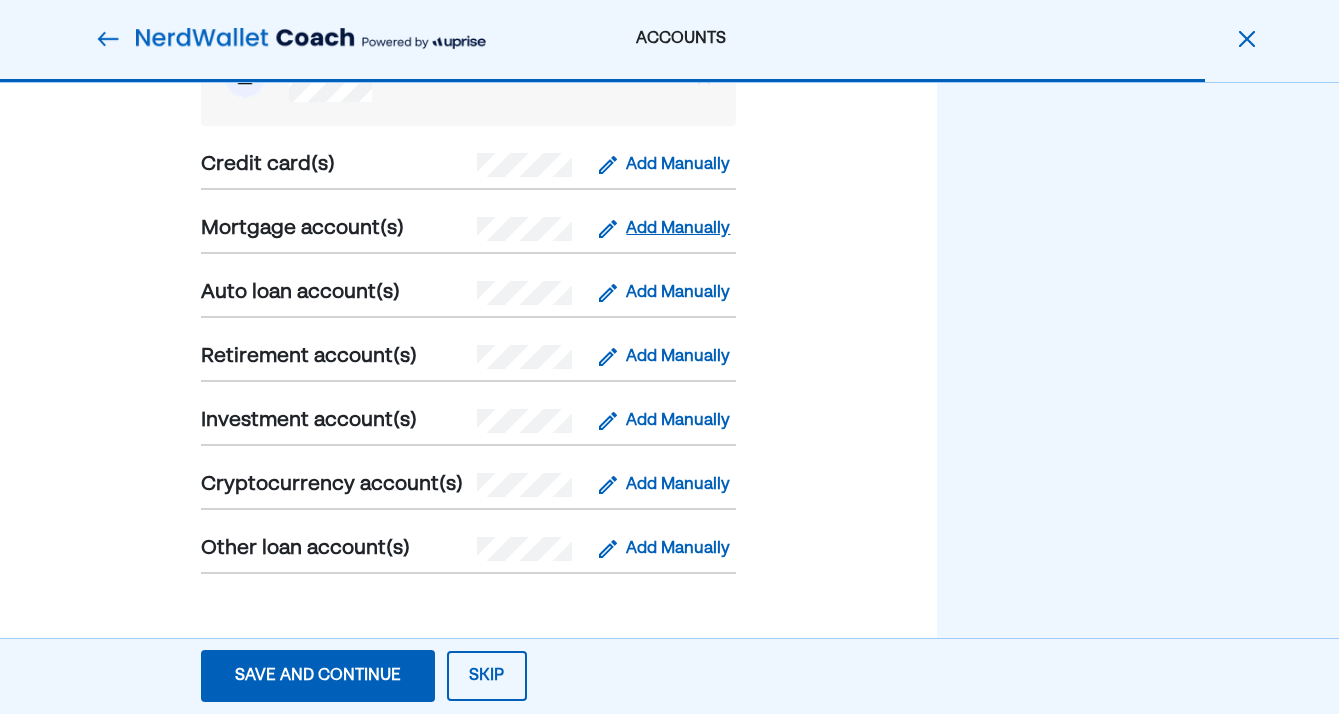 scroll, scrollTop: 1116, scrollLeft: 0, axis: vertical 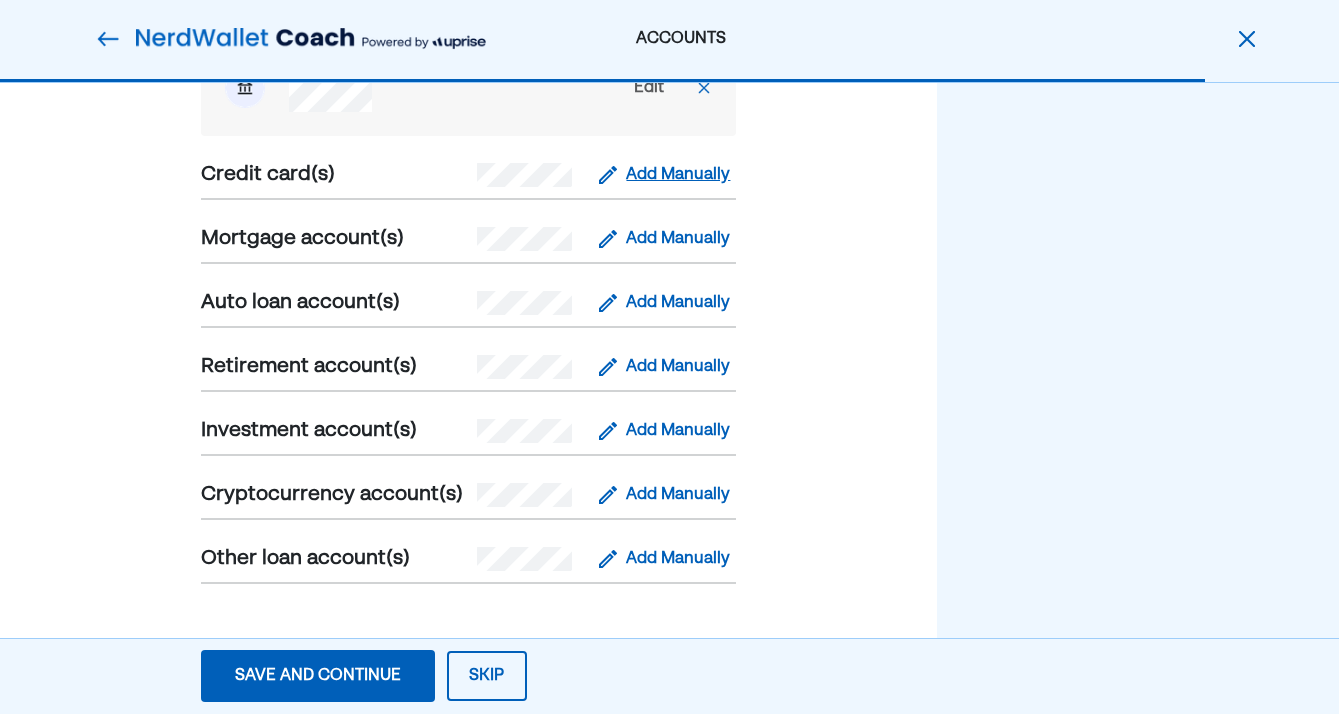 click on "Add Manually" at bounding box center [678, 175] 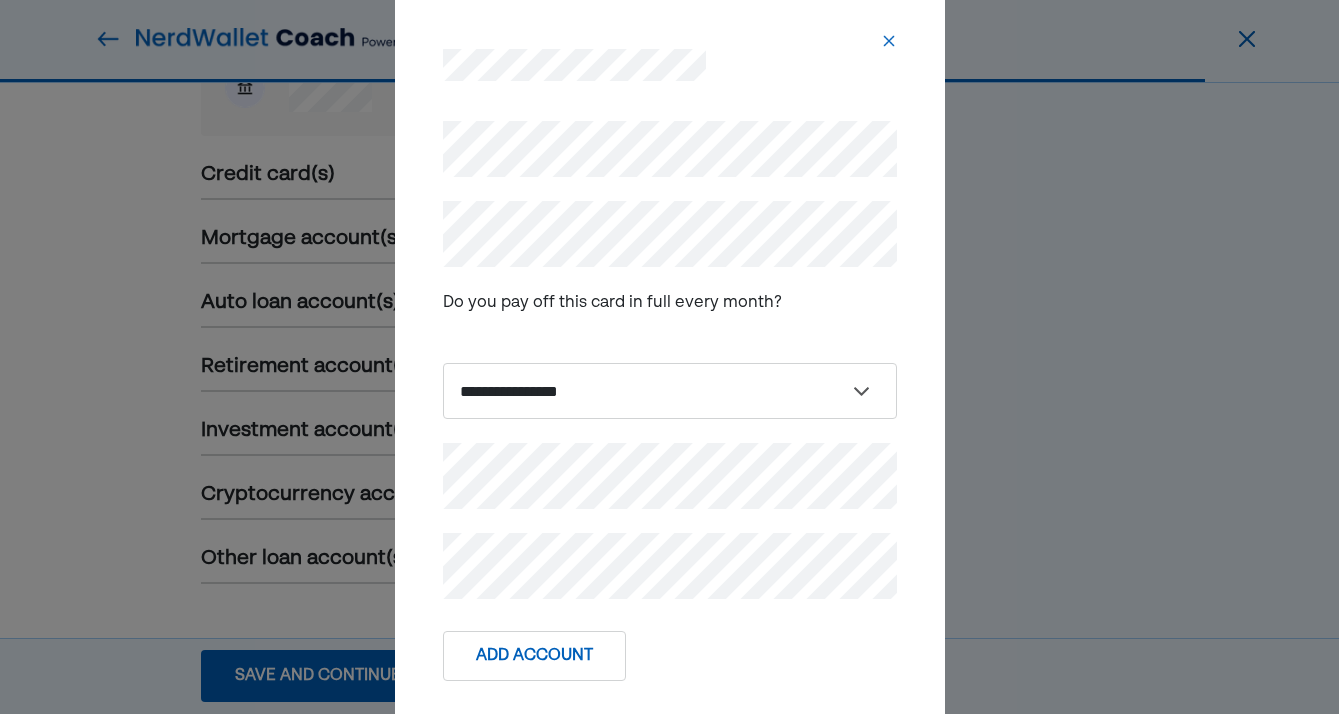 scroll, scrollTop: 1088, scrollLeft: 0, axis: vertical 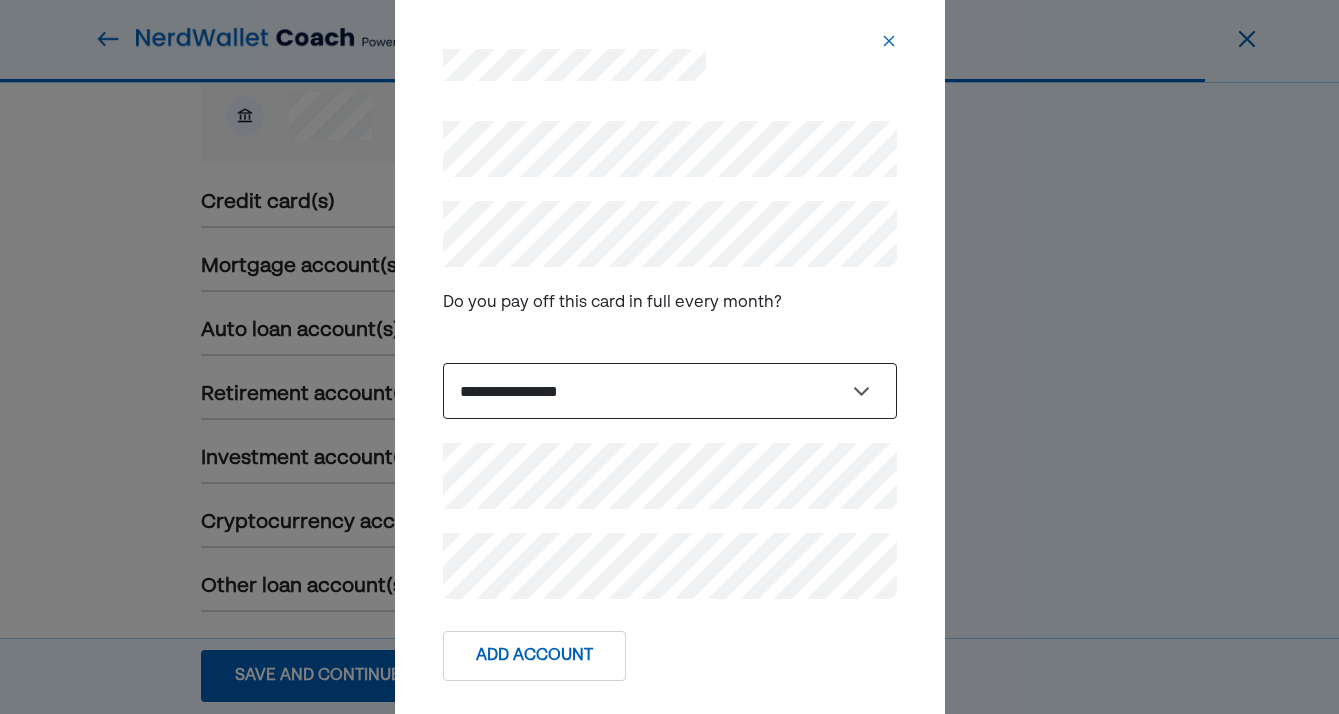 select on "****" 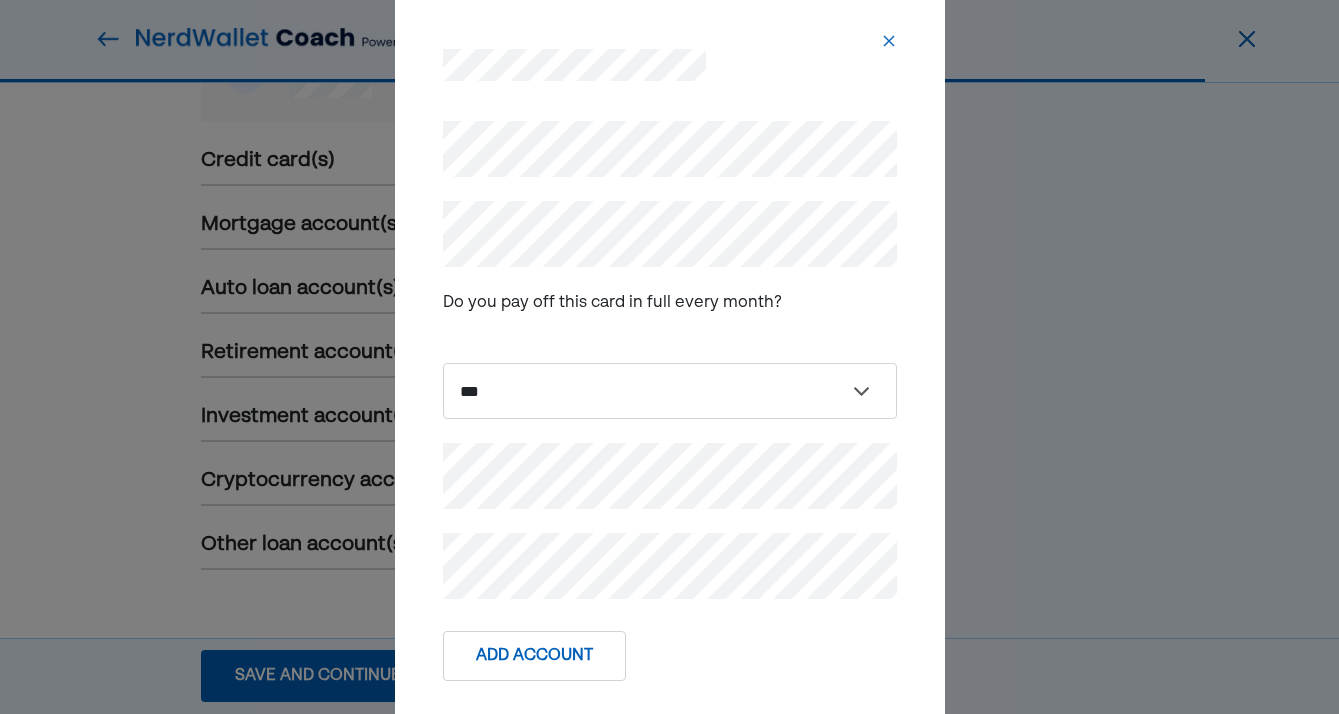scroll, scrollTop: 1321, scrollLeft: 0, axis: vertical 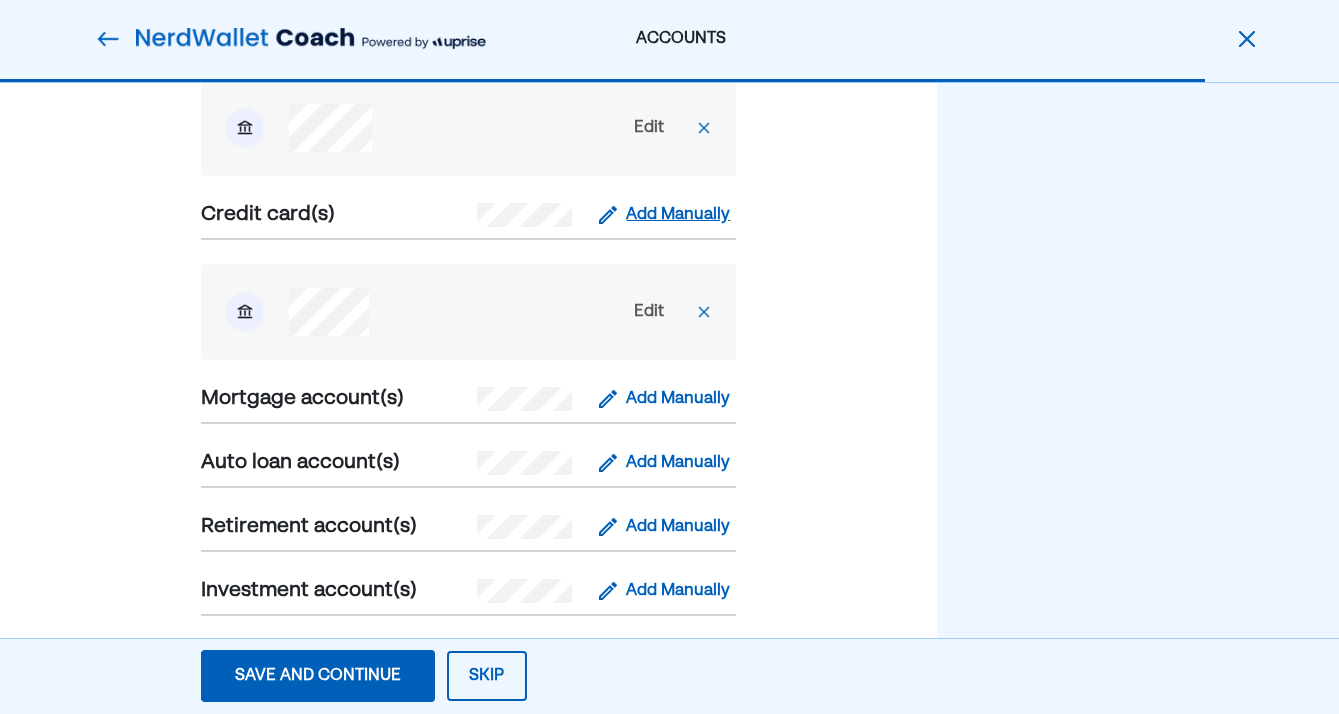 click on "Add Manually" at bounding box center [678, 215] 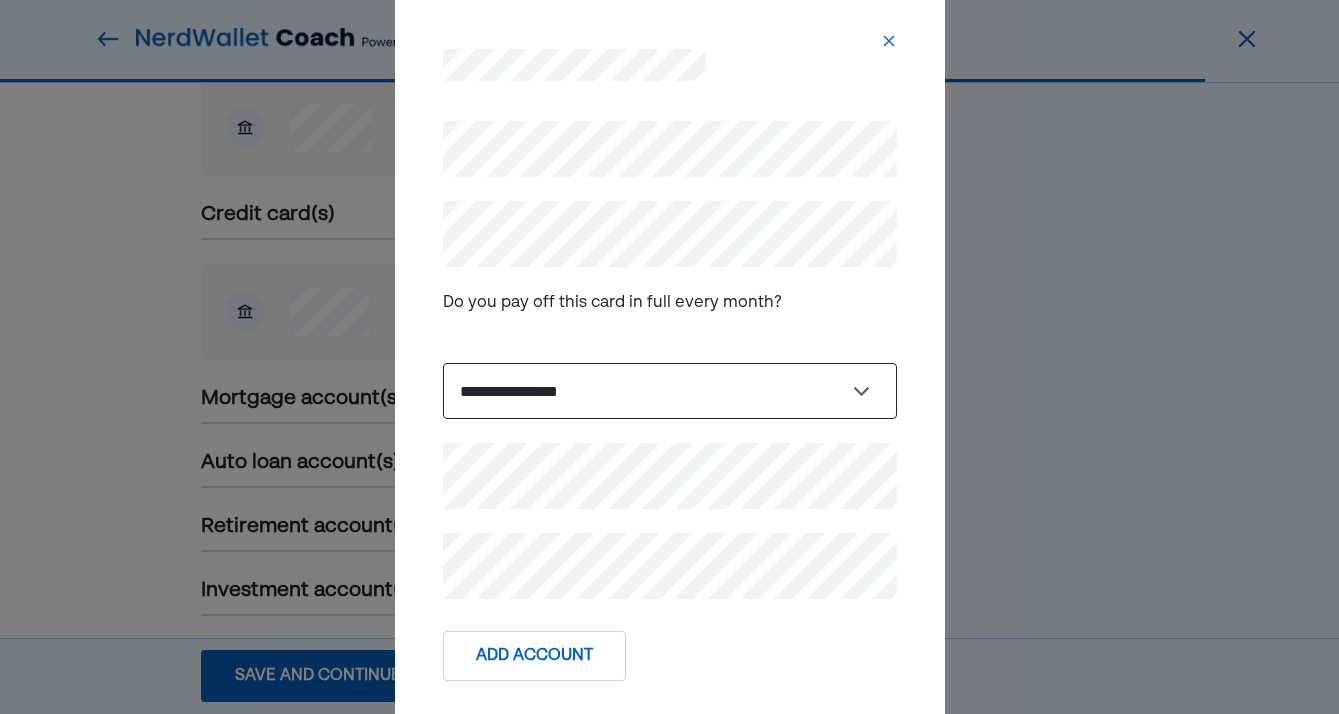 select on "****" 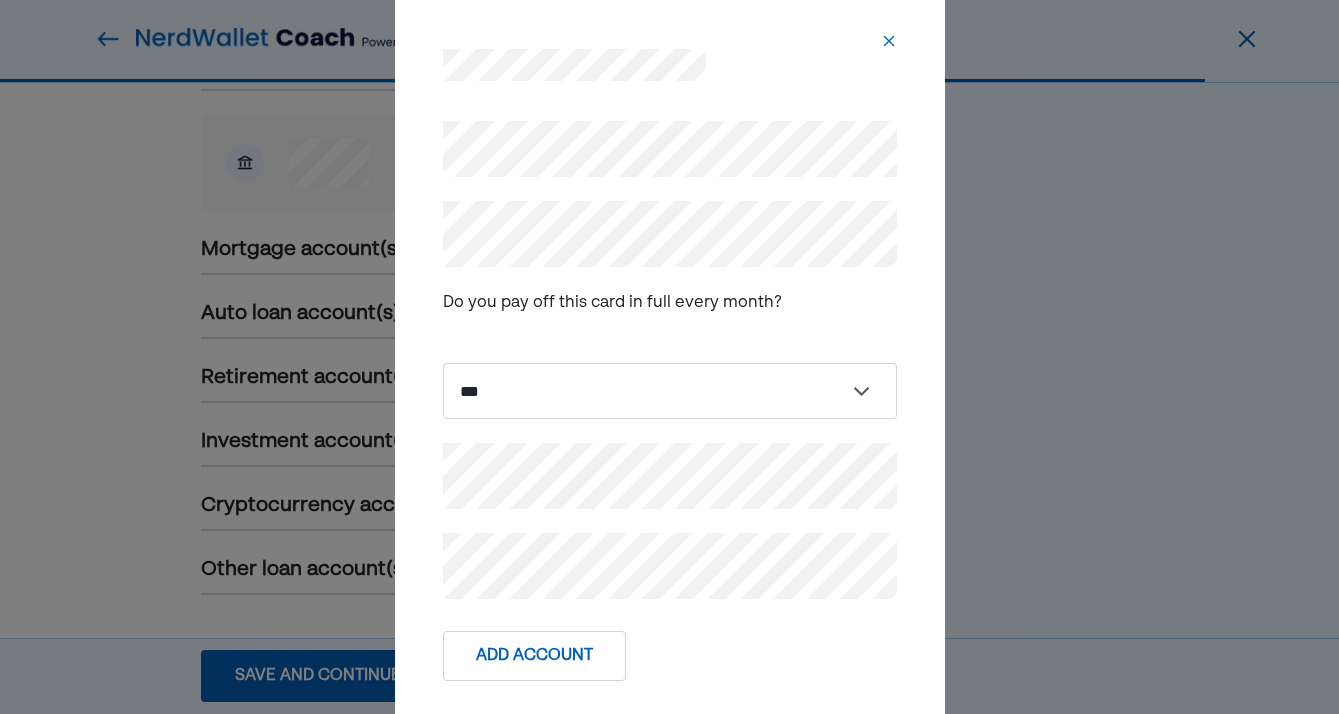 scroll, scrollTop: 1233, scrollLeft: 0, axis: vertical 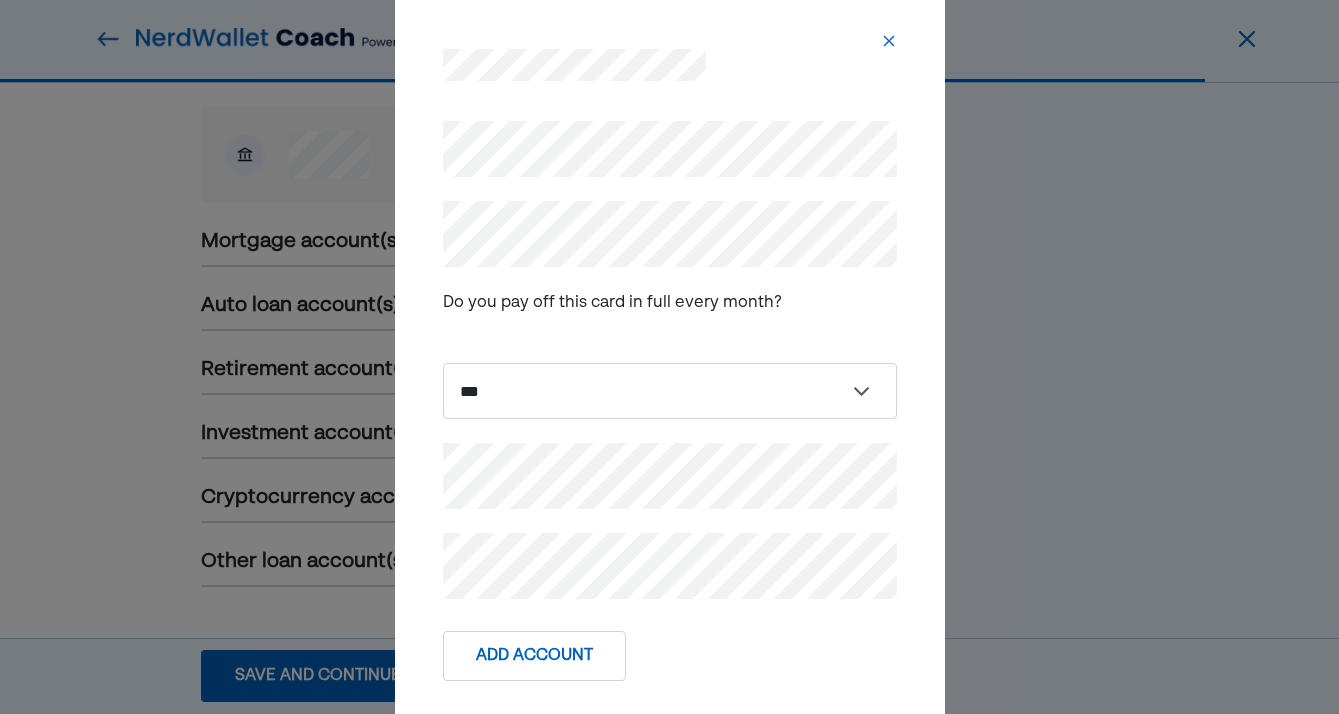 click on "Add Account" at bounding box center (534, 656) 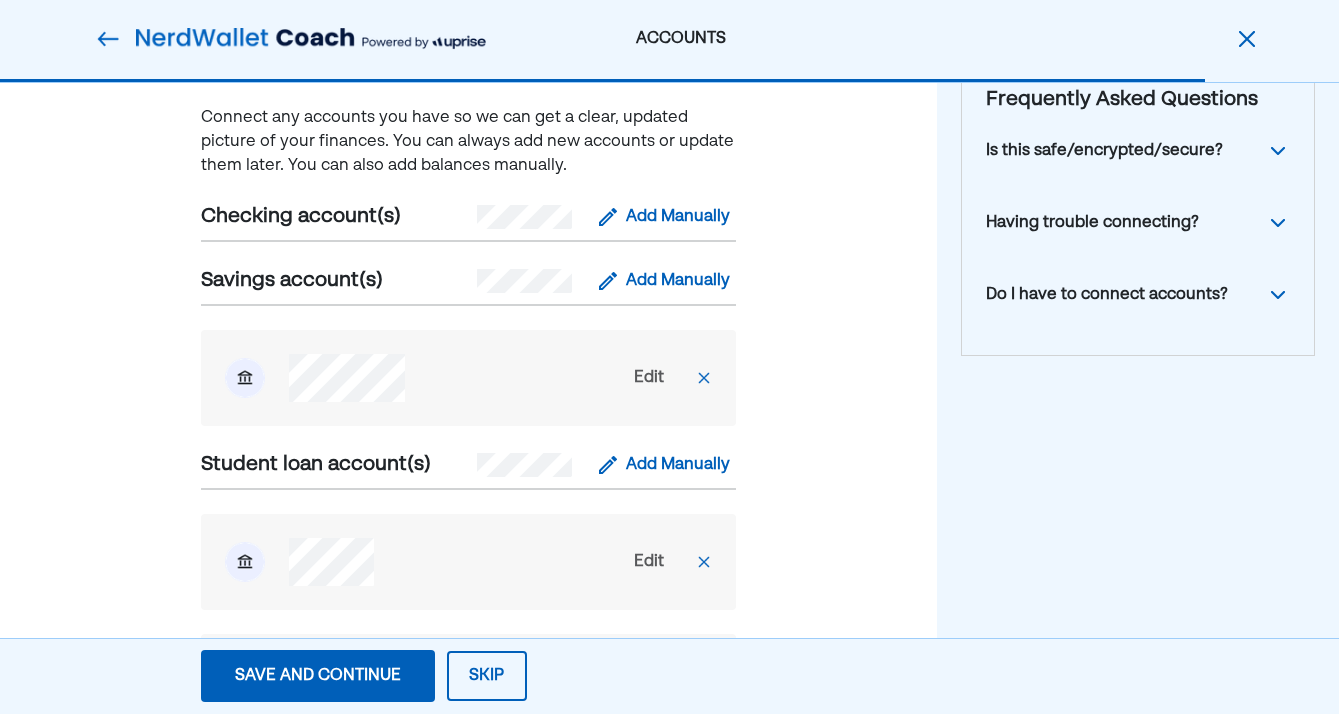 scroll, scrollTop: 164, scrollLeft: 0, axis: vertical 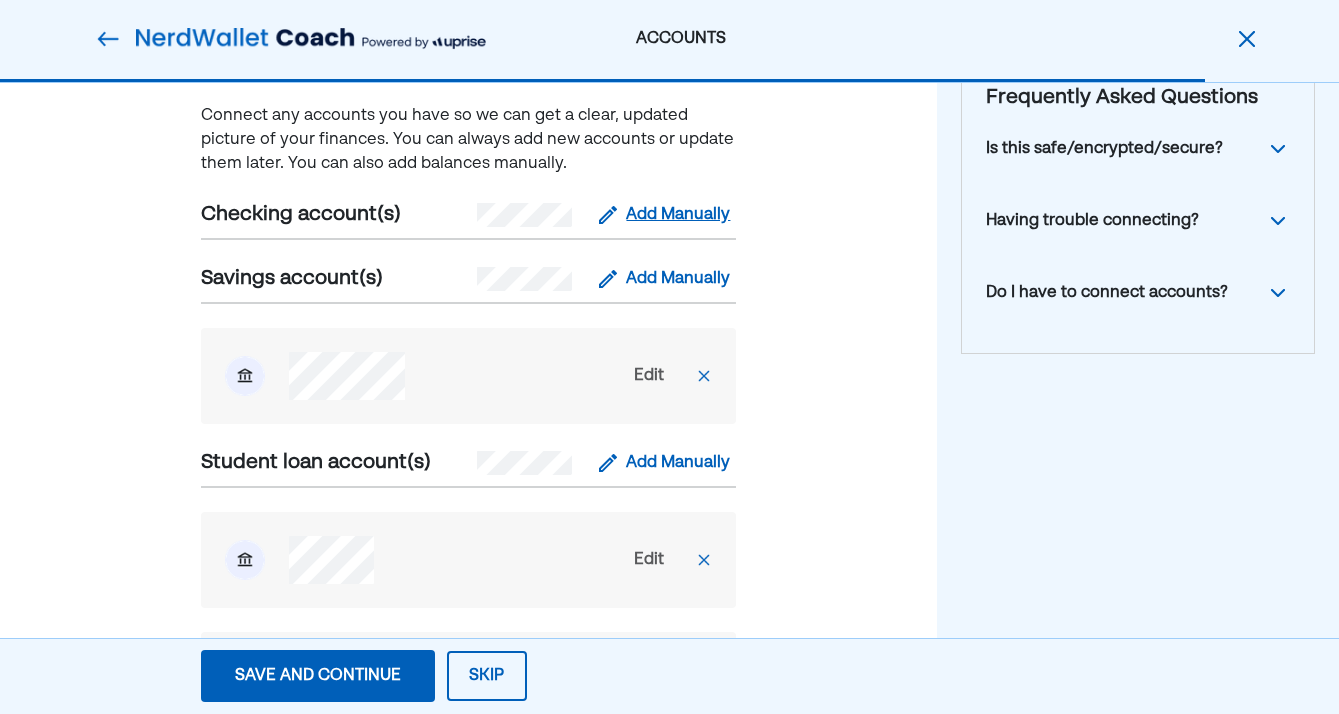 click on "Add Manually" at bounding box center (678, 215) 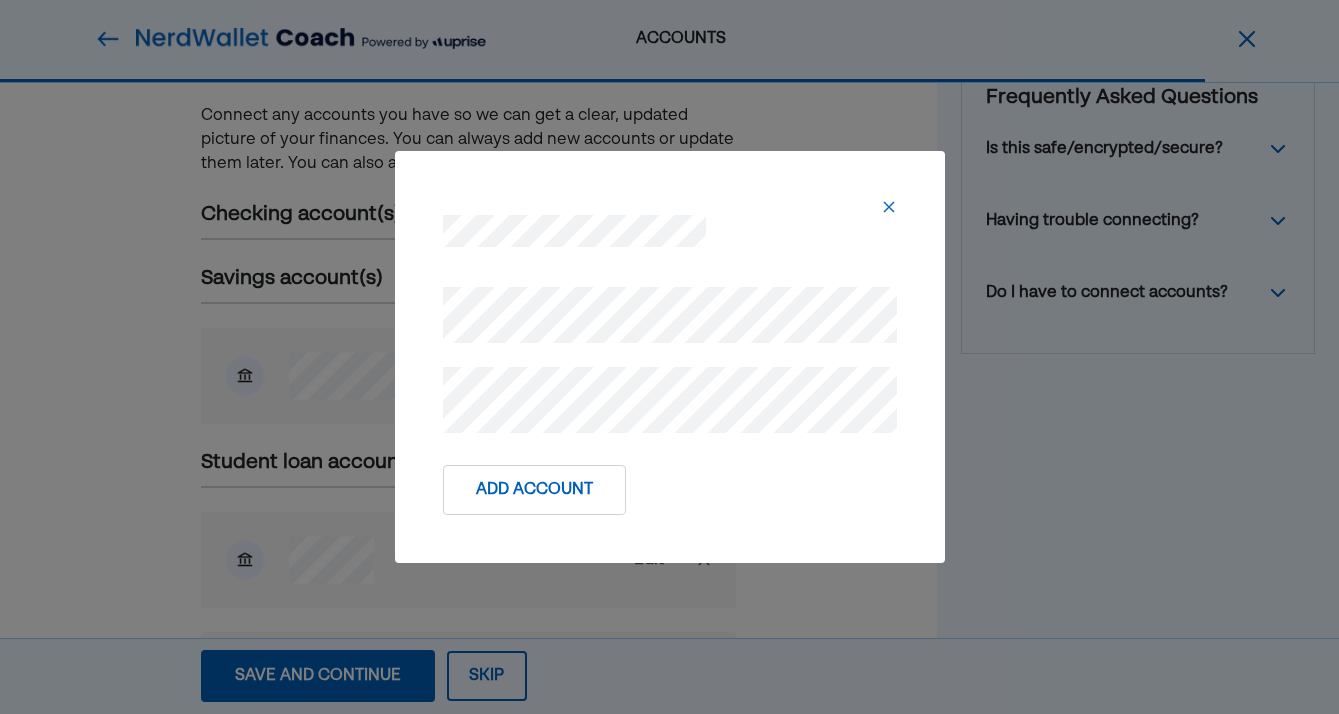 click on "Add Account" at bounding box center [534, 490] 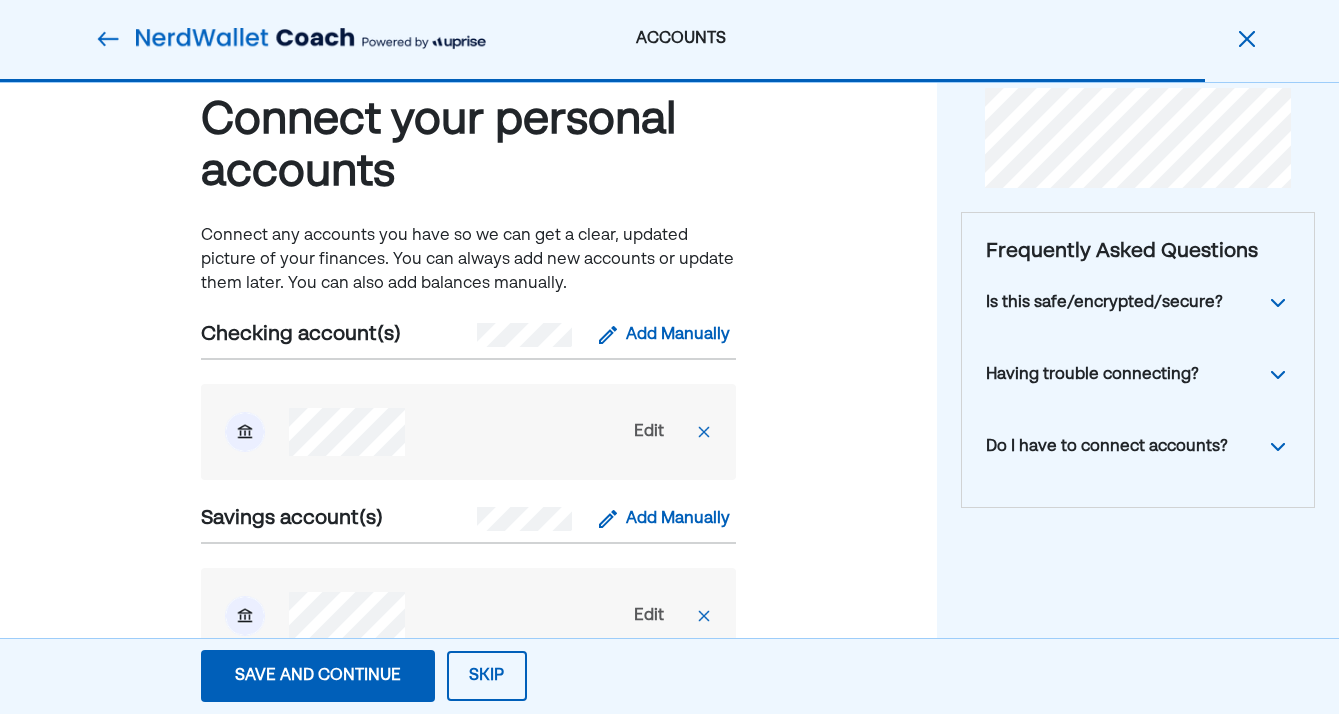 scroll, scrollTop: 50, scrollLeft: 0, axis: vertical 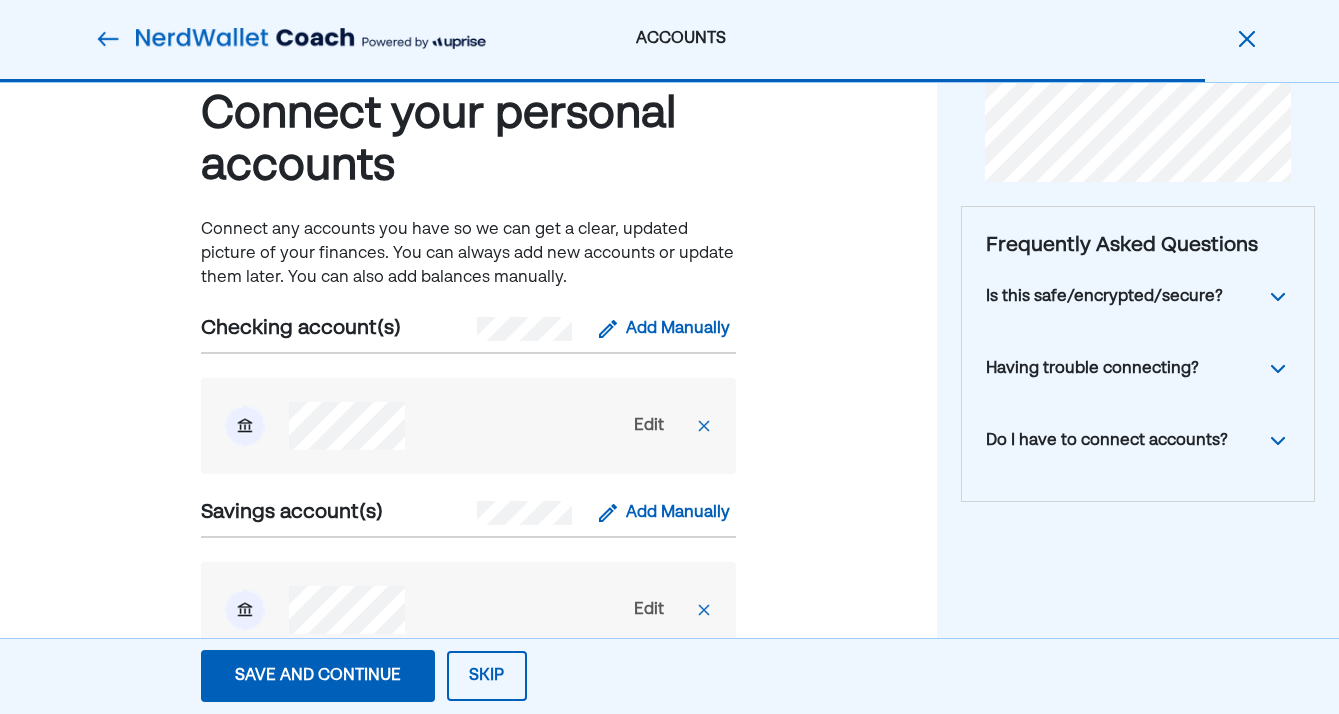click on "Save and continue" at bounding box center [318, 676] 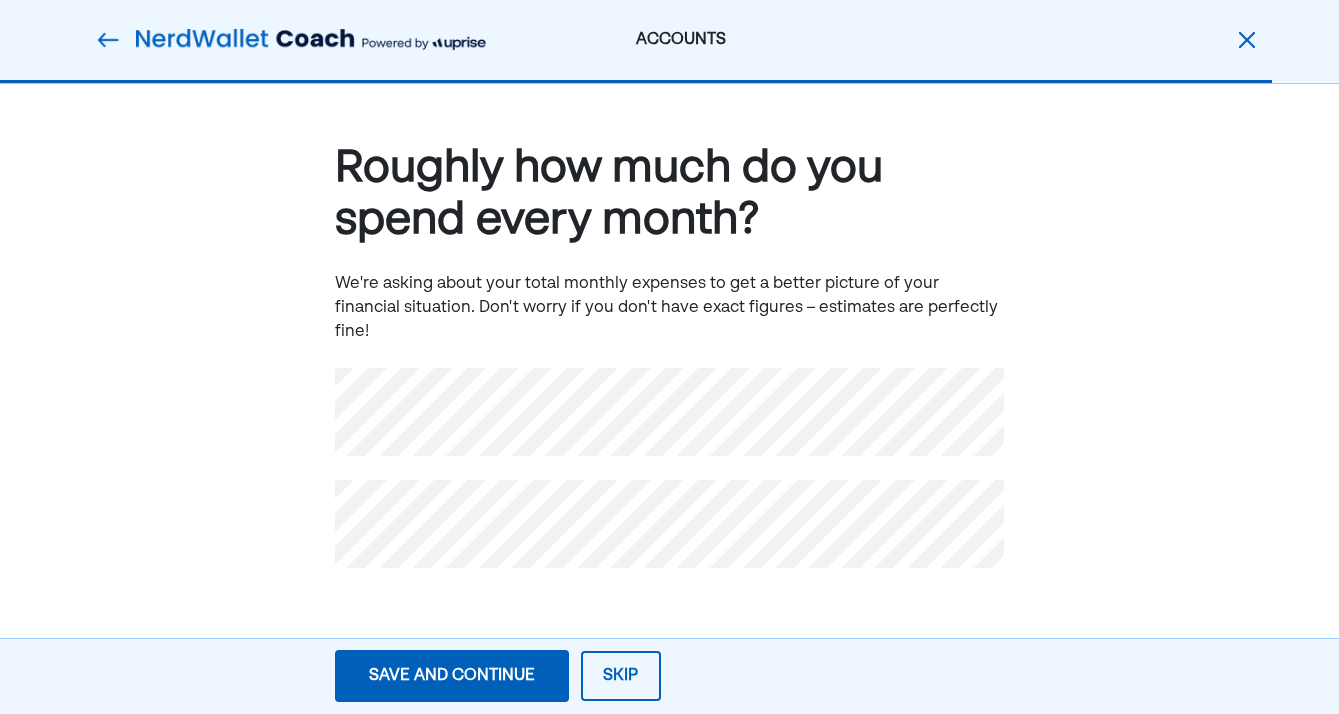 scroll, scrollTop: 0, scrollLeft: 0, axis: both 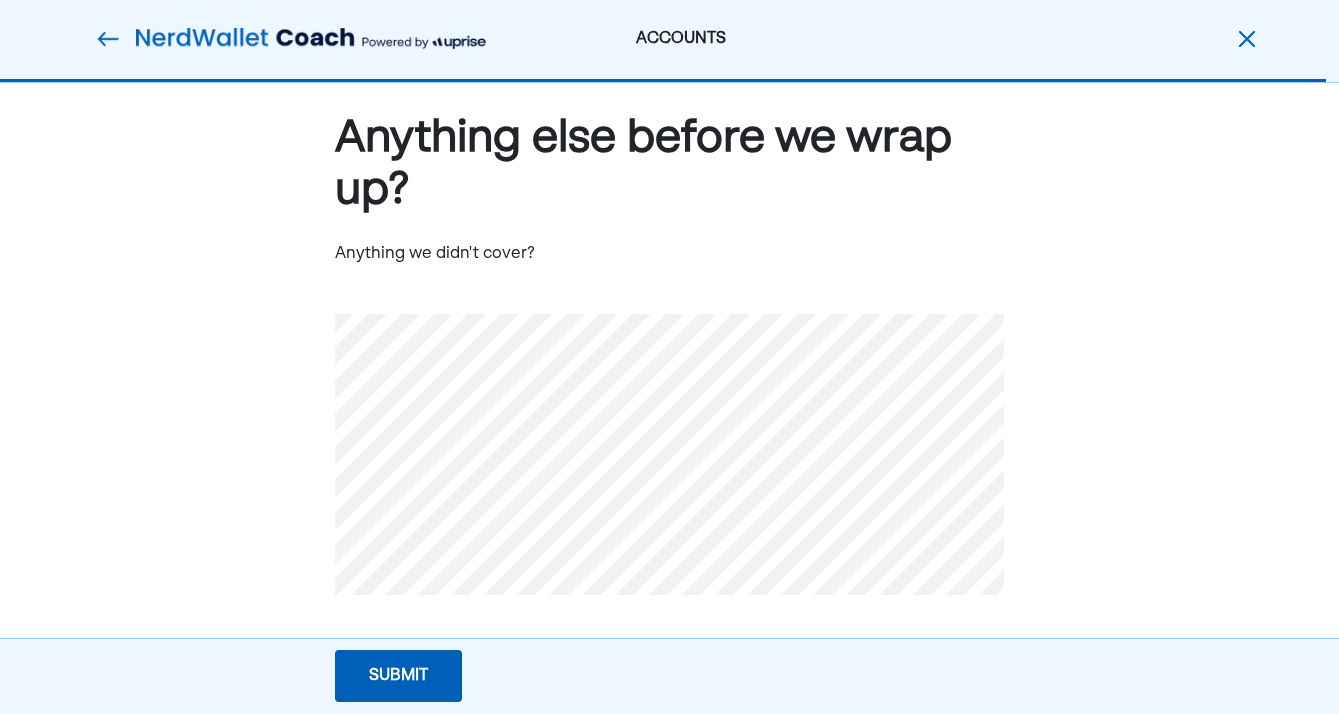 click on "Submit" at bounding box center (398, 676) 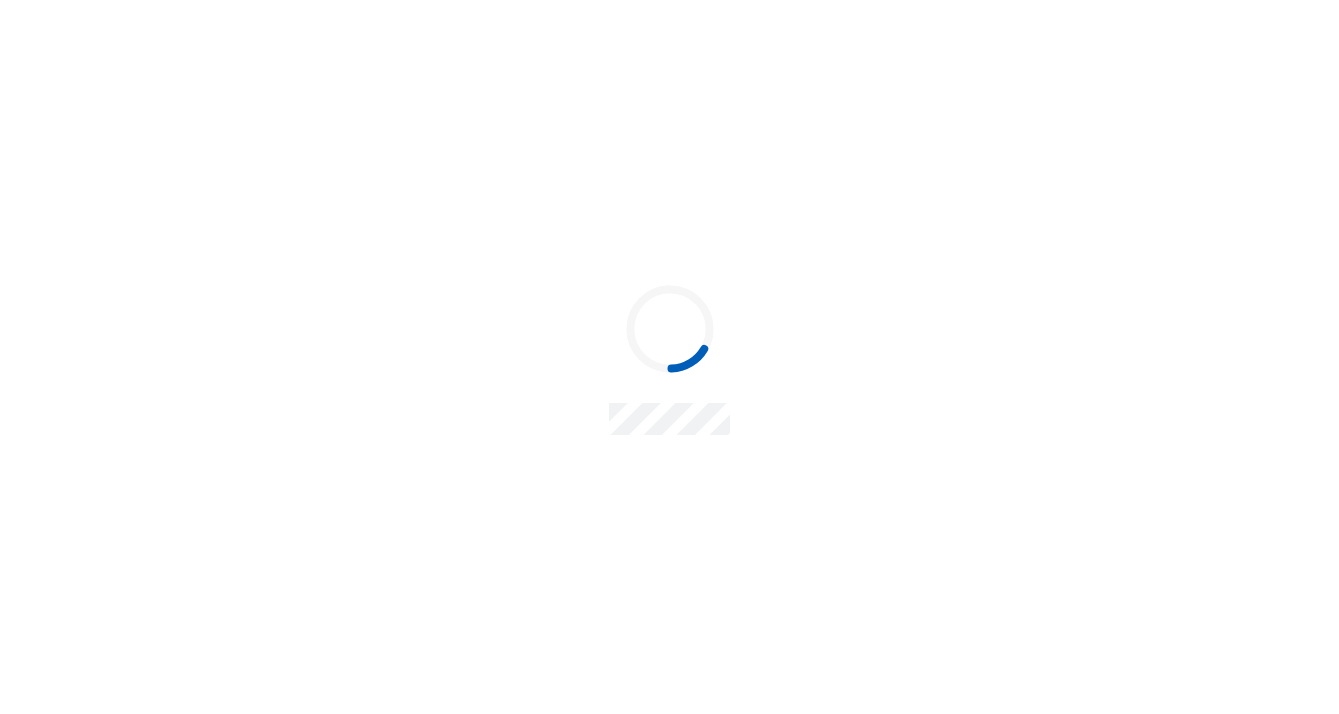 scroll, scrollTop: 0, scrollLeft: 0, axis: both 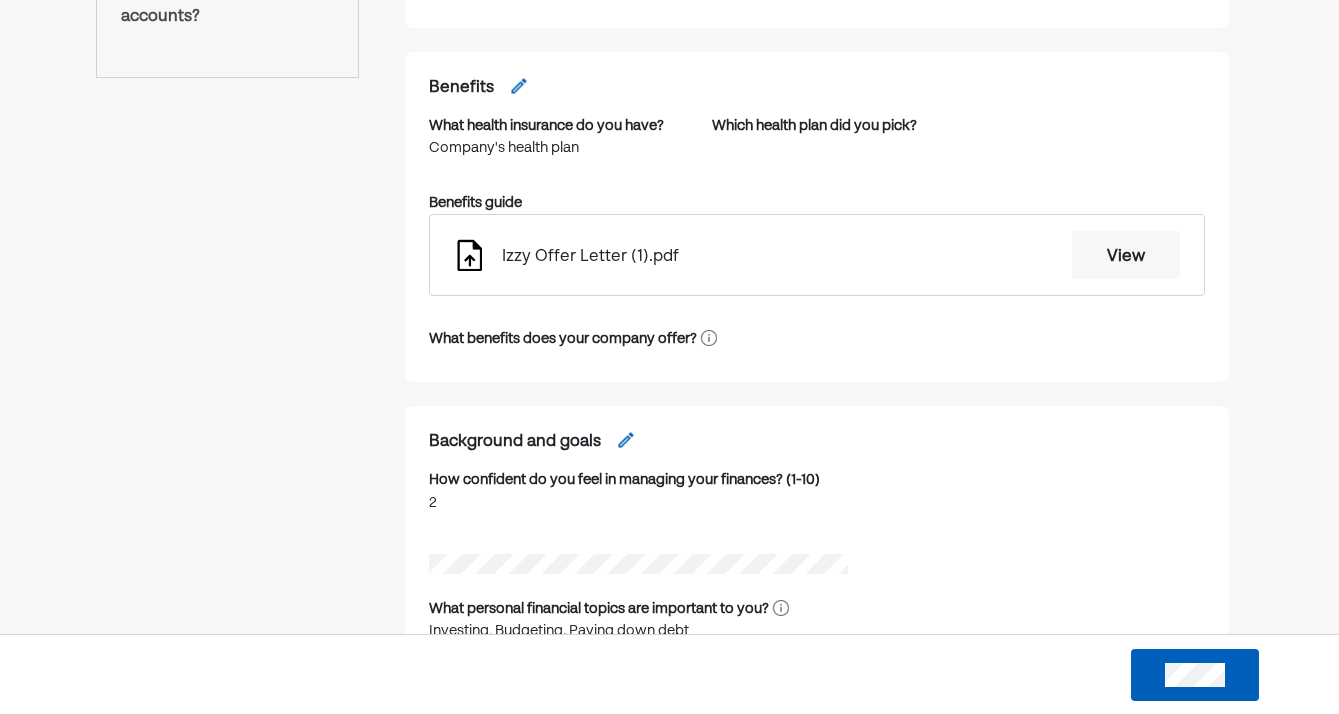 click at bounding box center (519, 86) 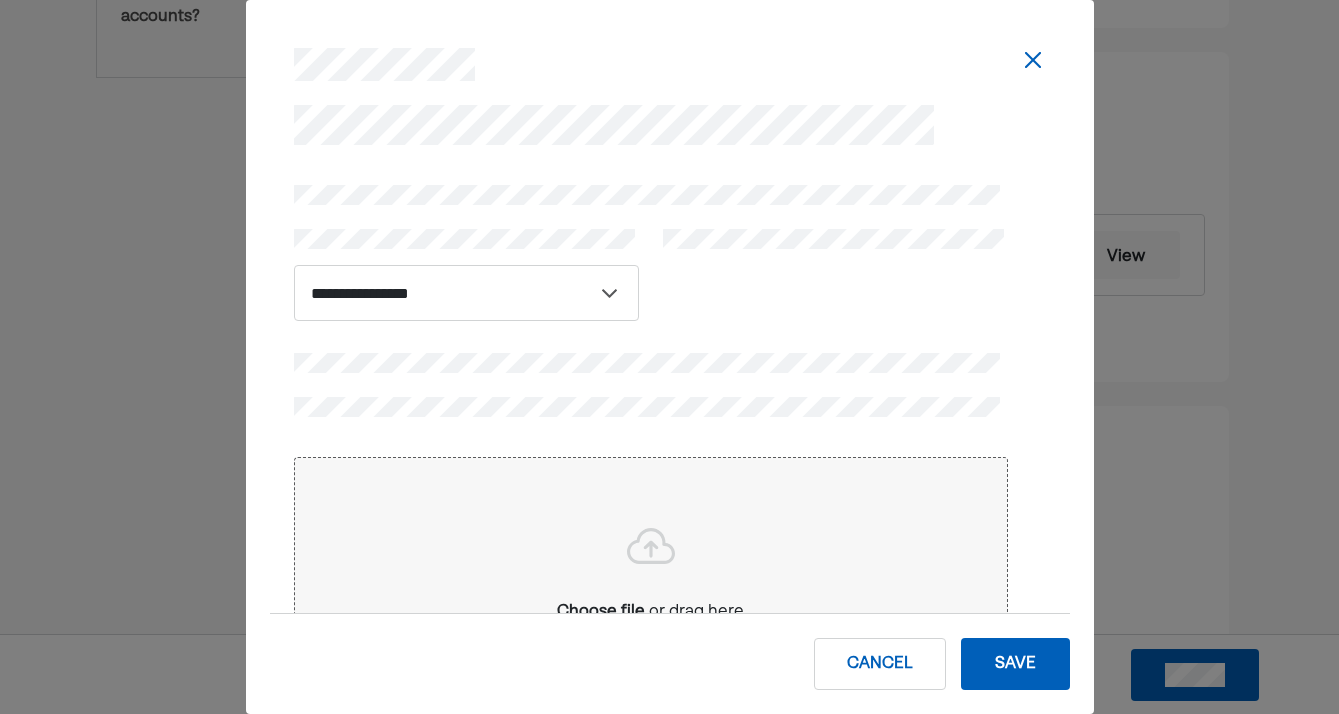 select on "**********" 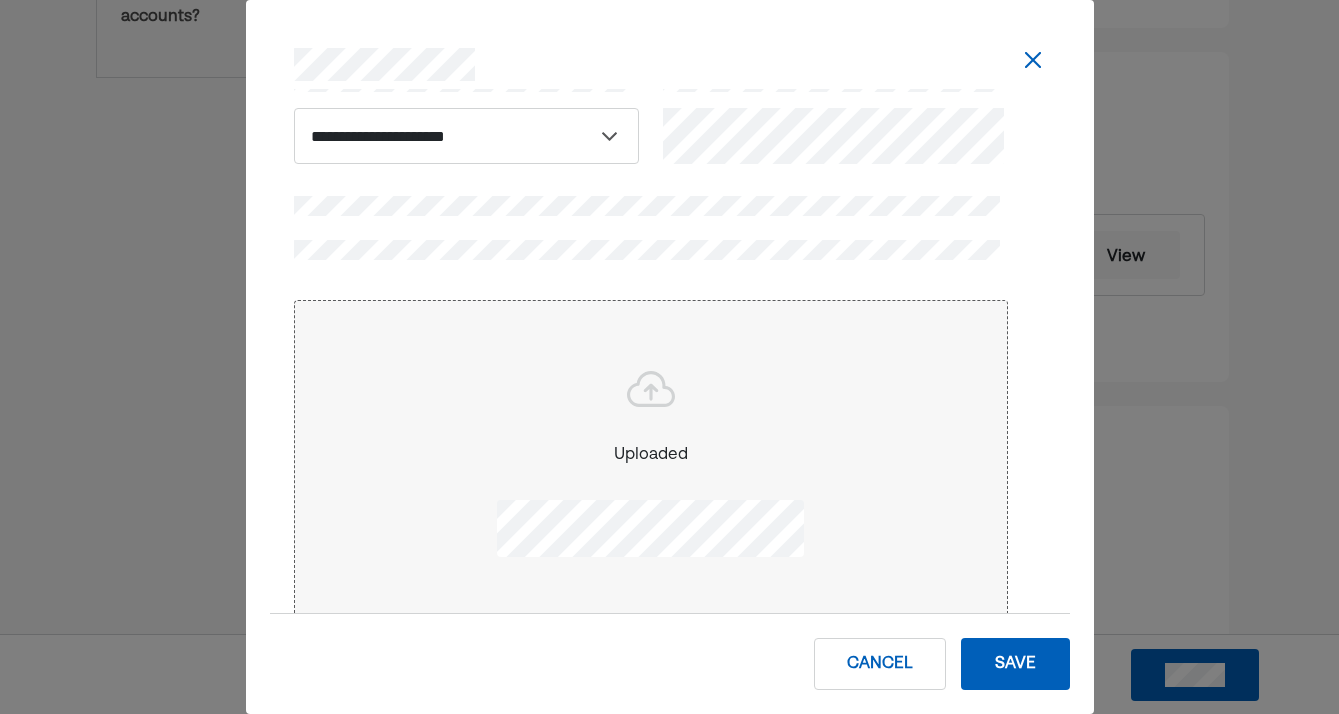 scroll, scrollTop: 30, scrollLeft: 0, axis: vertical 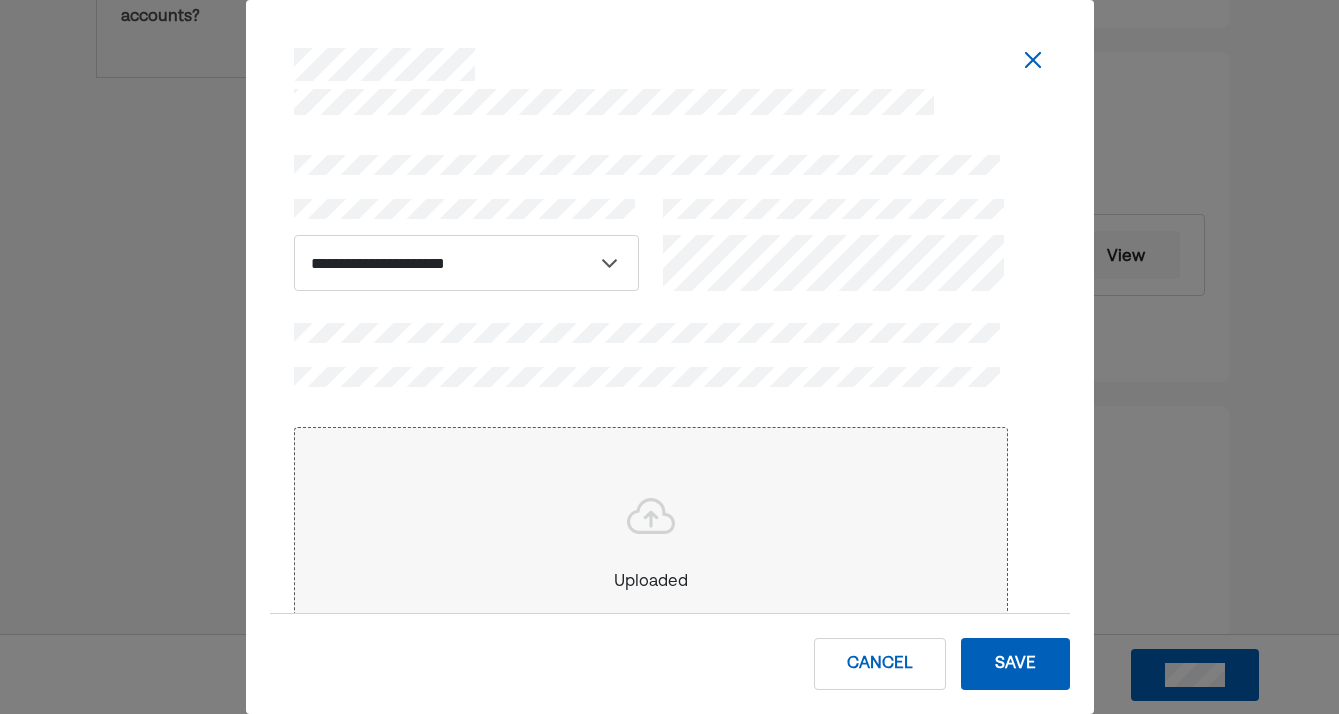 click on "Save" at bounding box center (1015, 664) 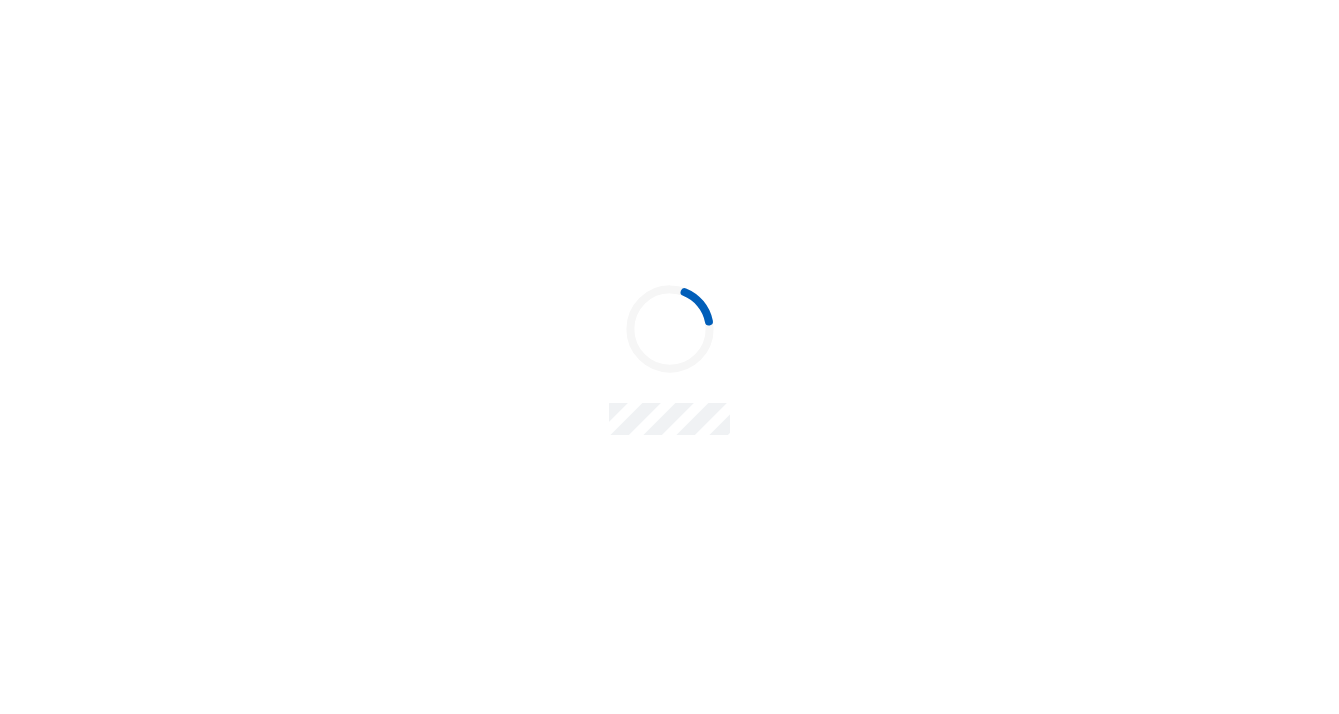 scroll, scrollTop: 0, scrollLeft: 0, axis: both 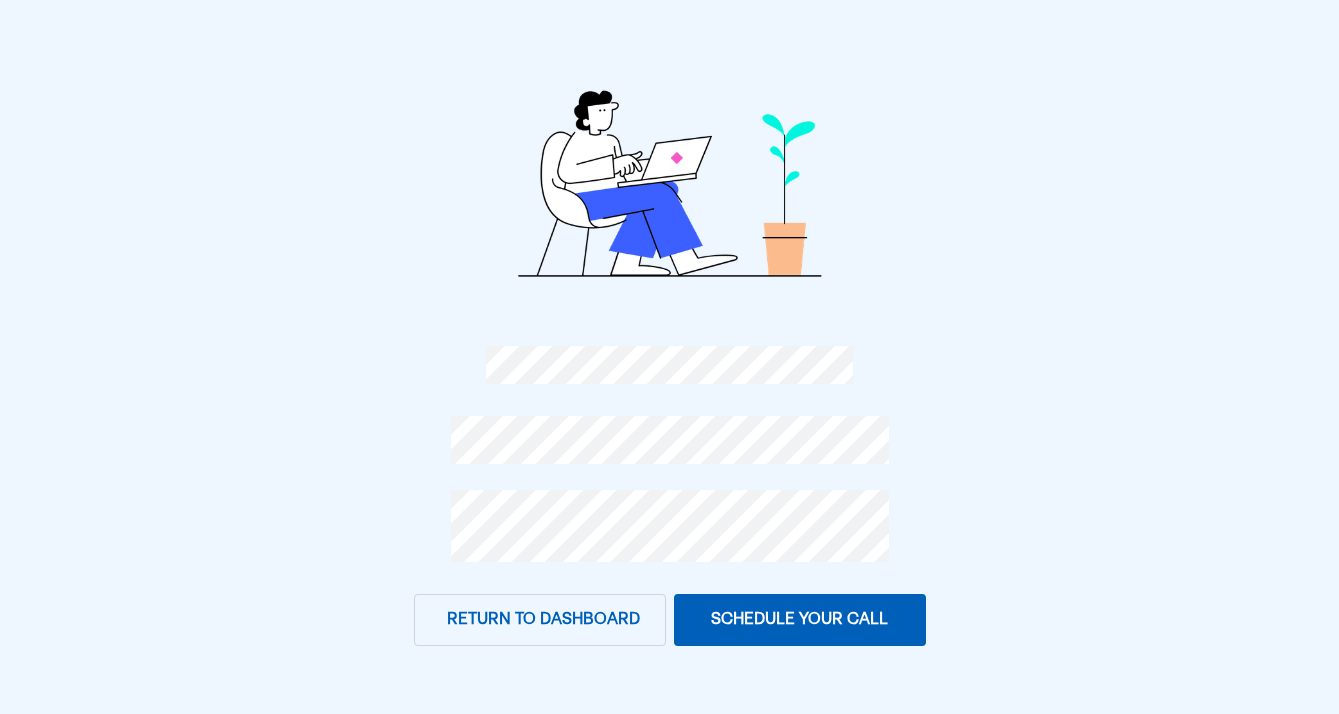 click on "Schedule your call" at bounding box center (800, 620) 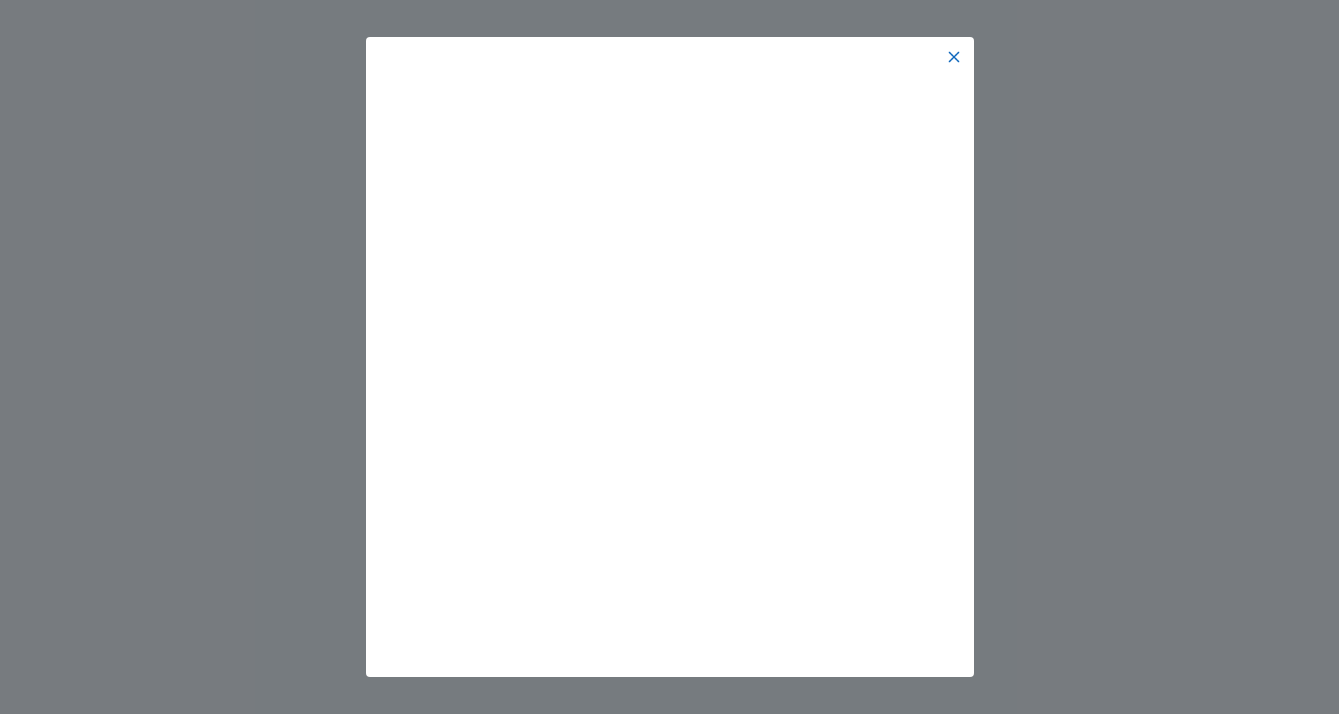 scroll, scrollTop: 0, scrollLeft: 0, axis: both 